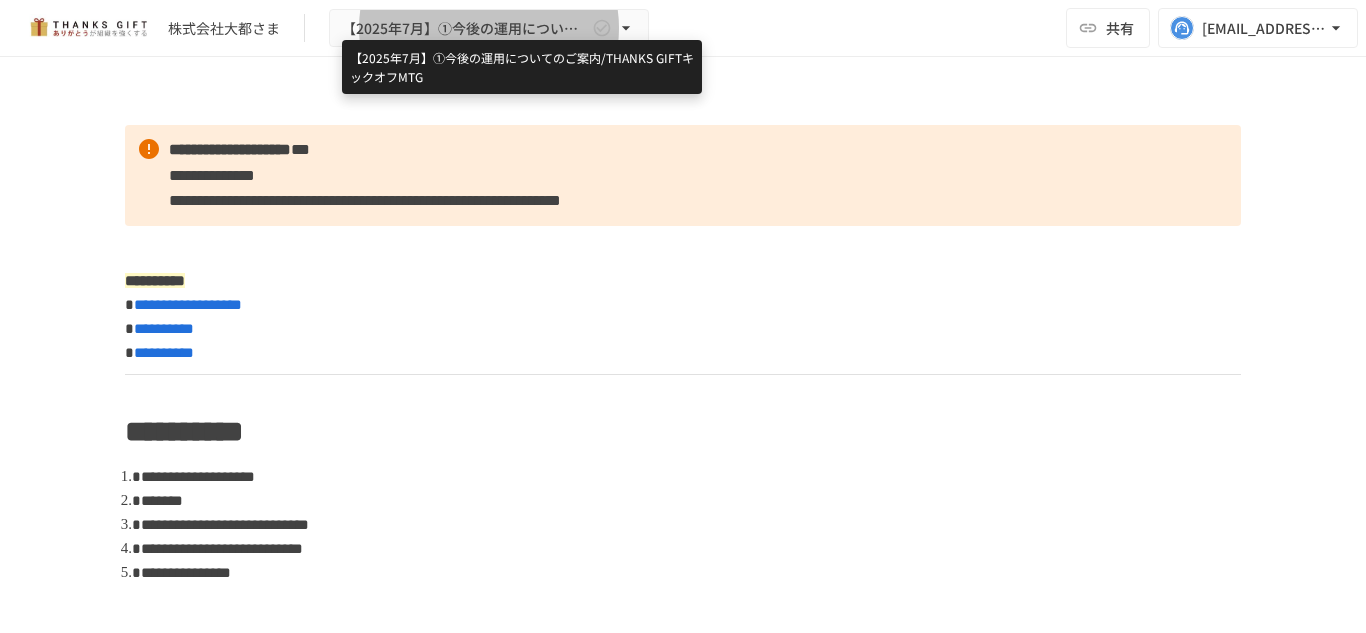 scroll, scrollTop: 0, scrollLeft: 0, axis: both 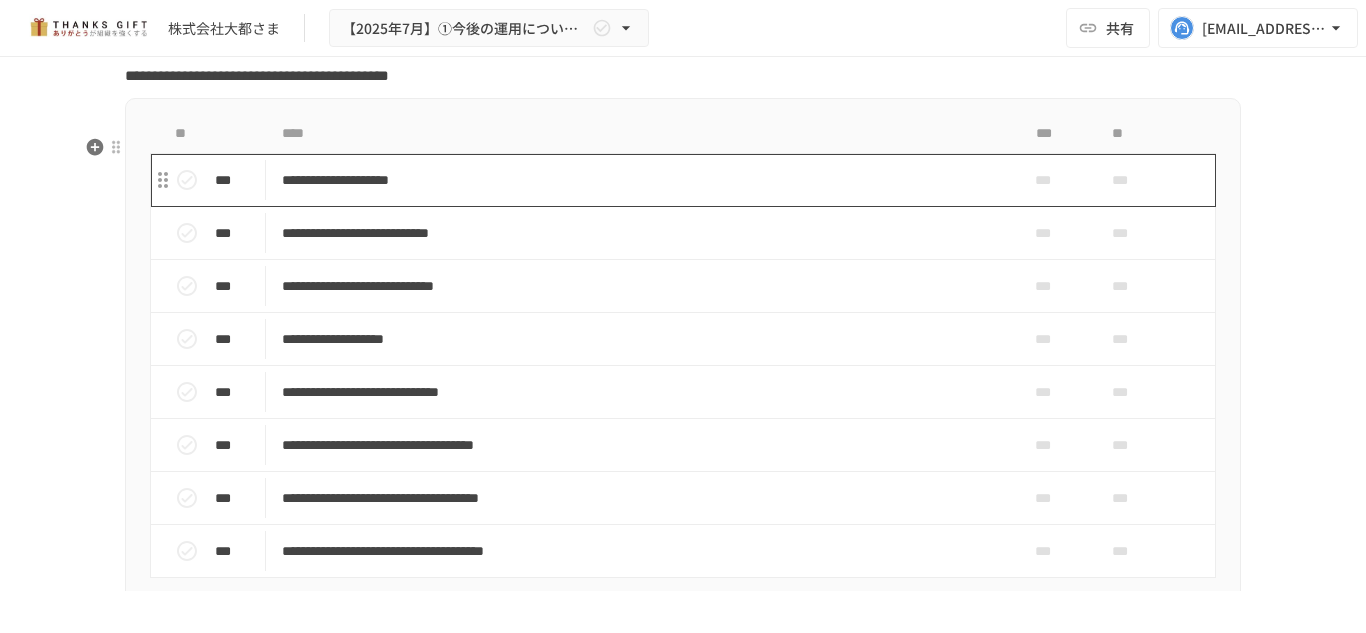 click on "**********" at bounding box center [641, 180] 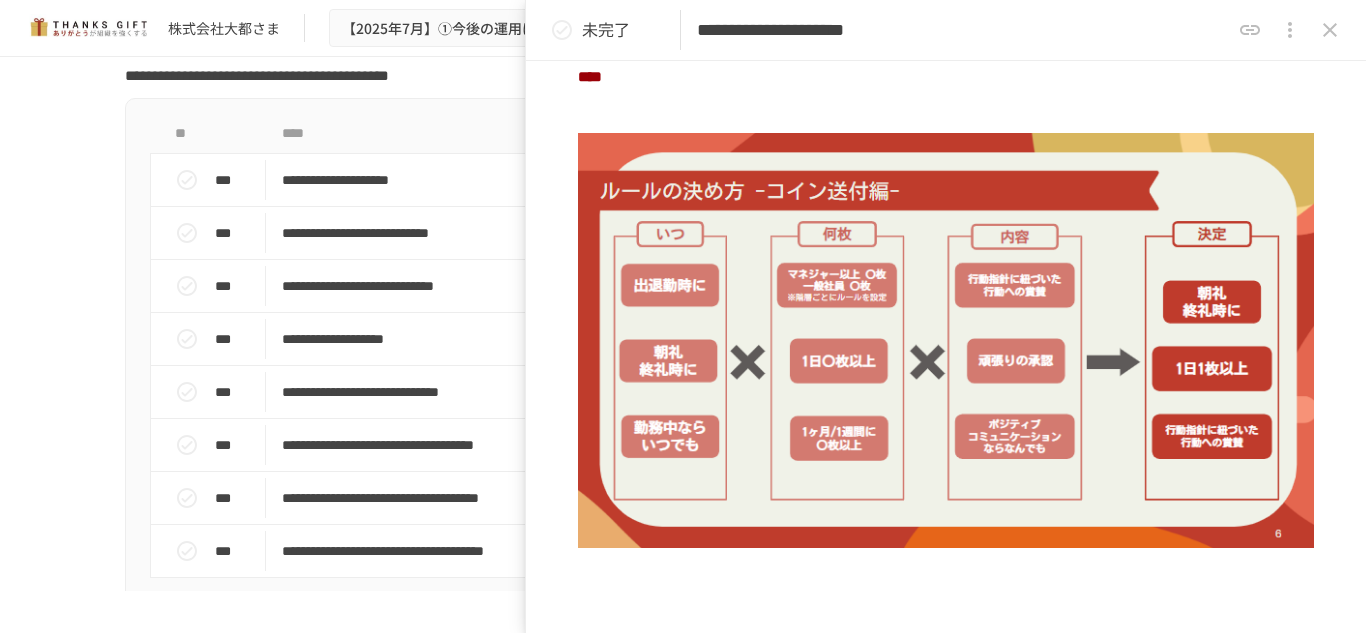 scroll, scrollTop: 1540, scrollLeft: 0, axis: vertical 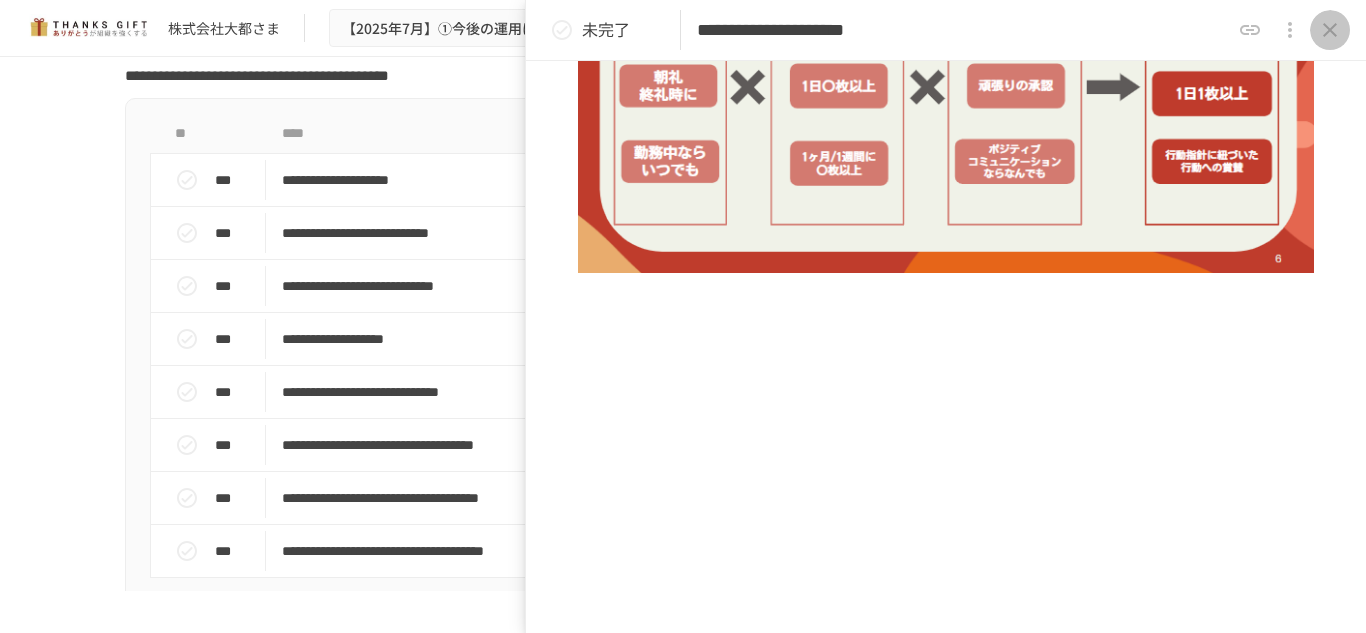 click at bounding box center (1330, 30) 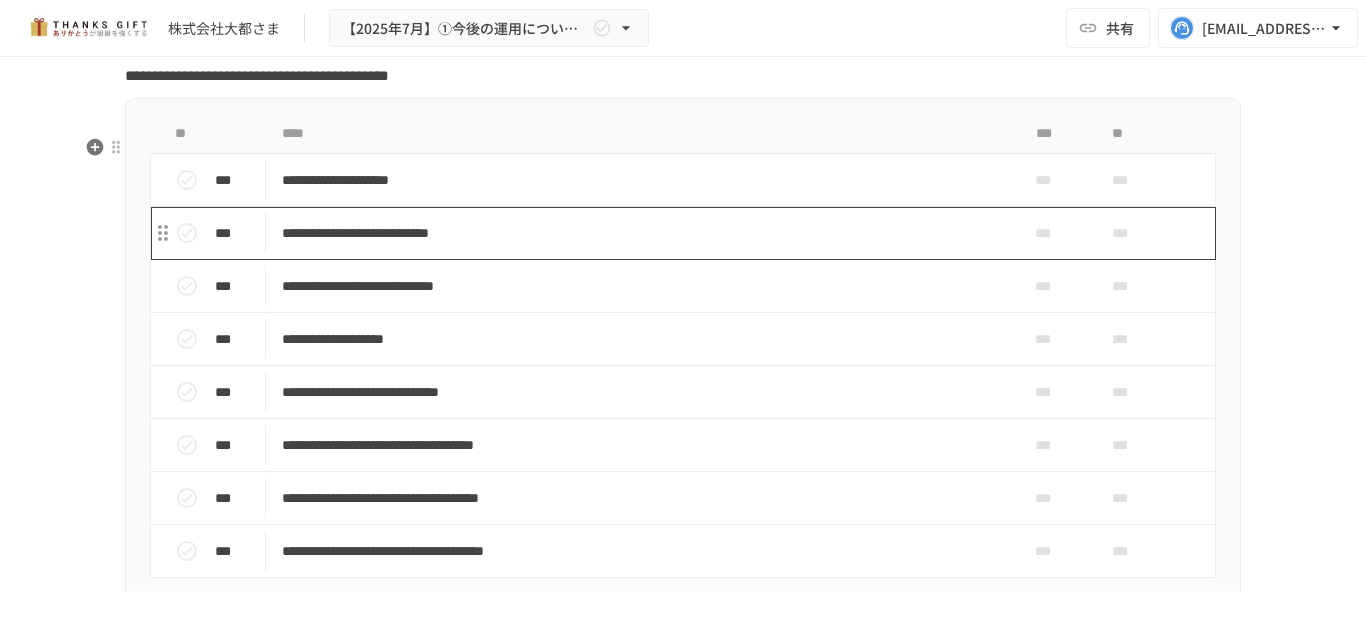 click on "**********" at bounding box center [641, 233] 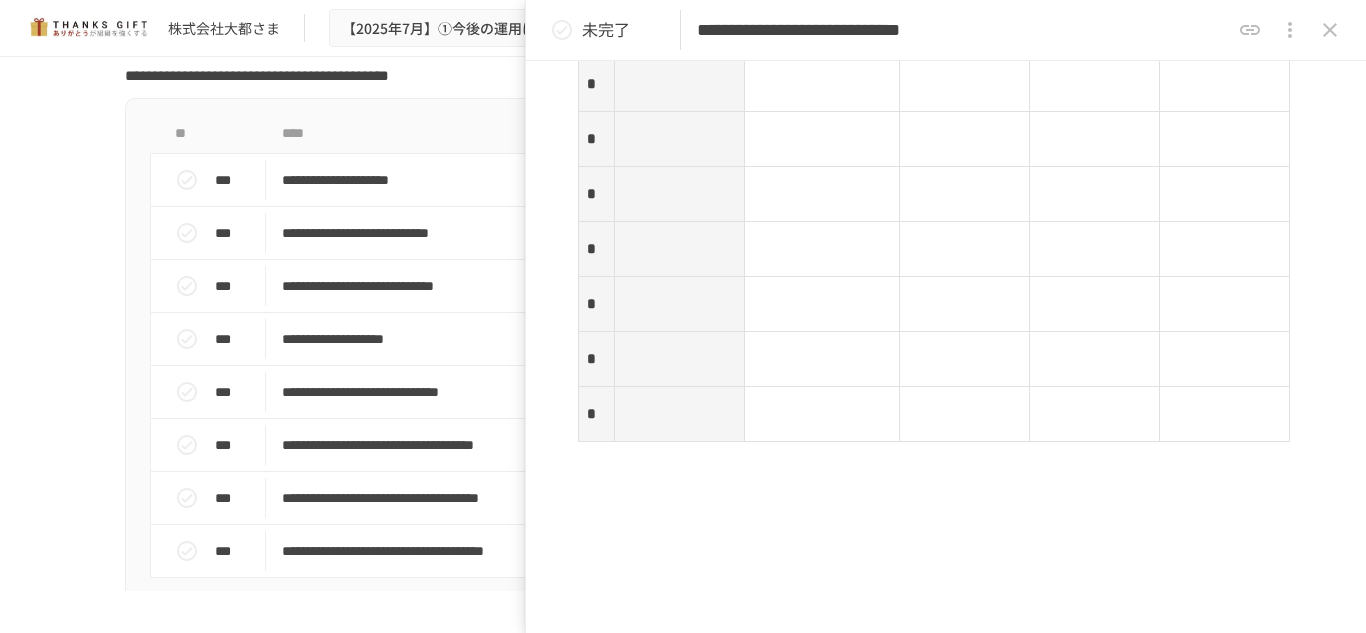 scroll, scrollTop: 3374, scrollLeft: 0, axis: vertical 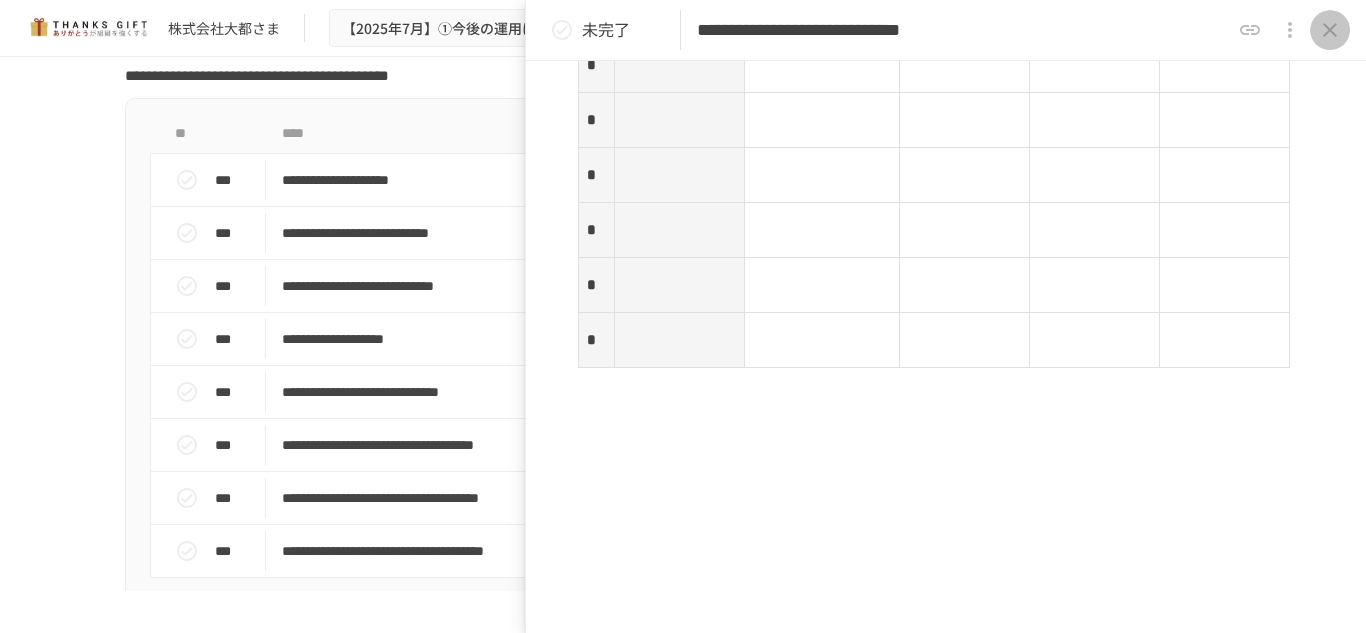 click at bounding box center (1330, 30) 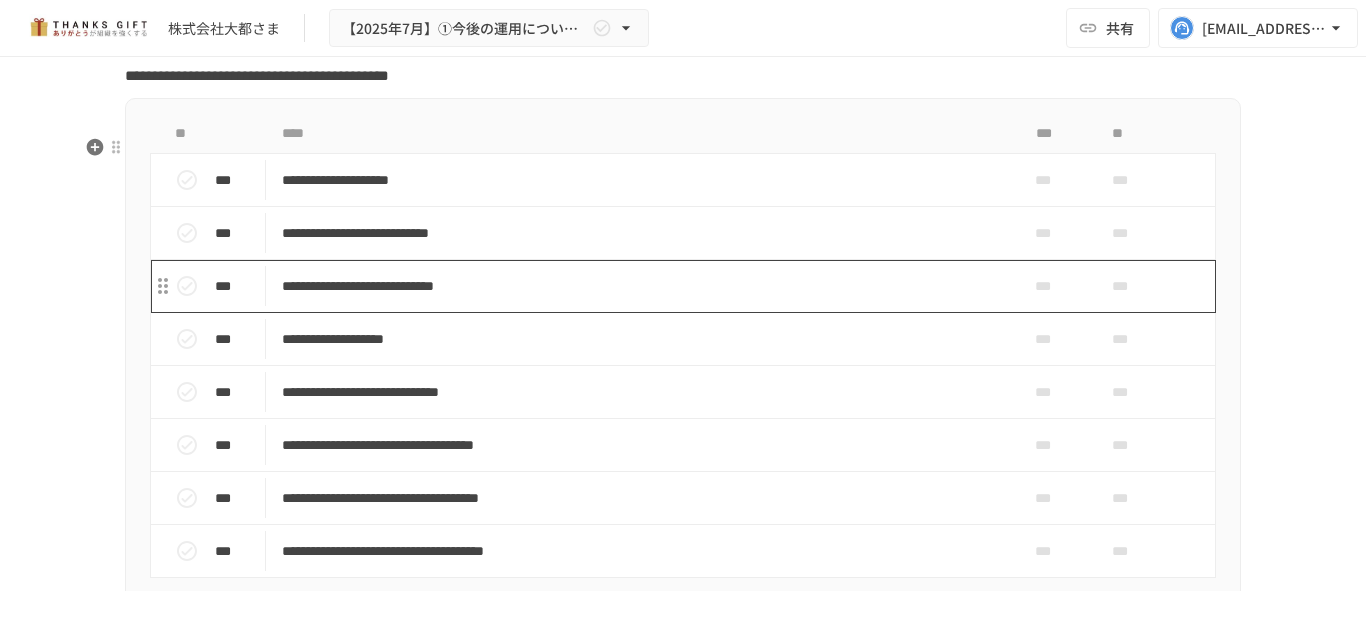 click on "**********" at bounding box center (641, 286) 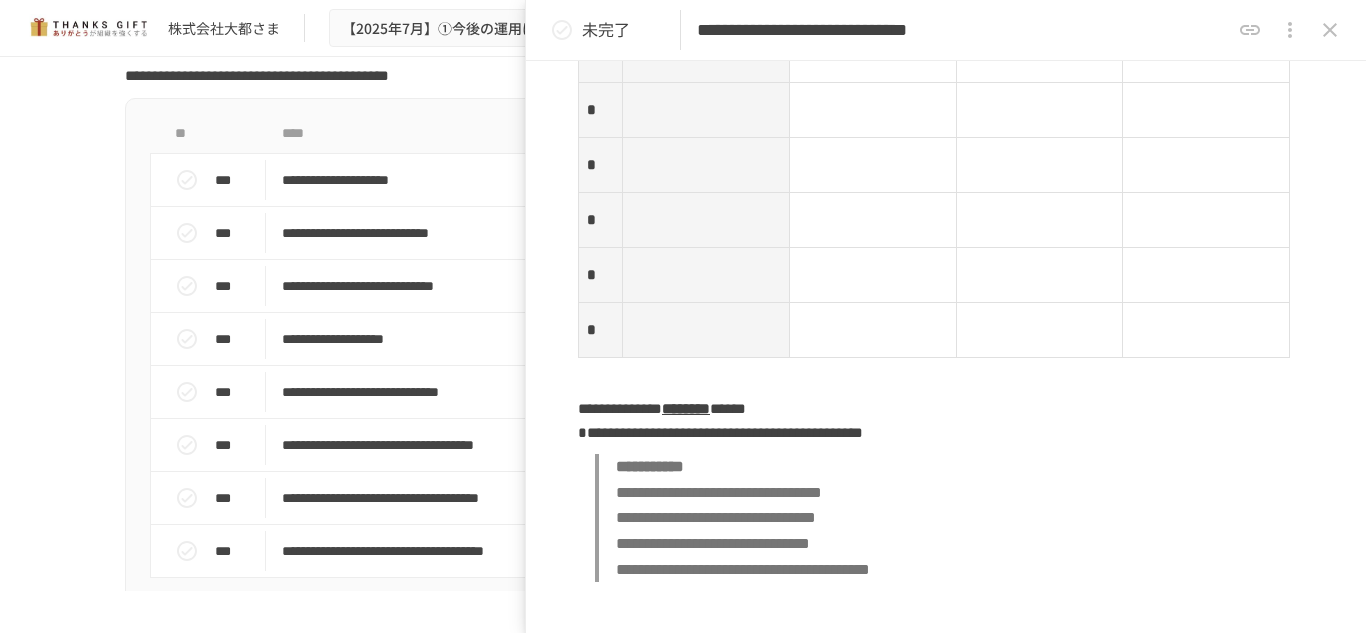 scroll, scrollTop: 2600, scrollLeft: 0, axis: vertical 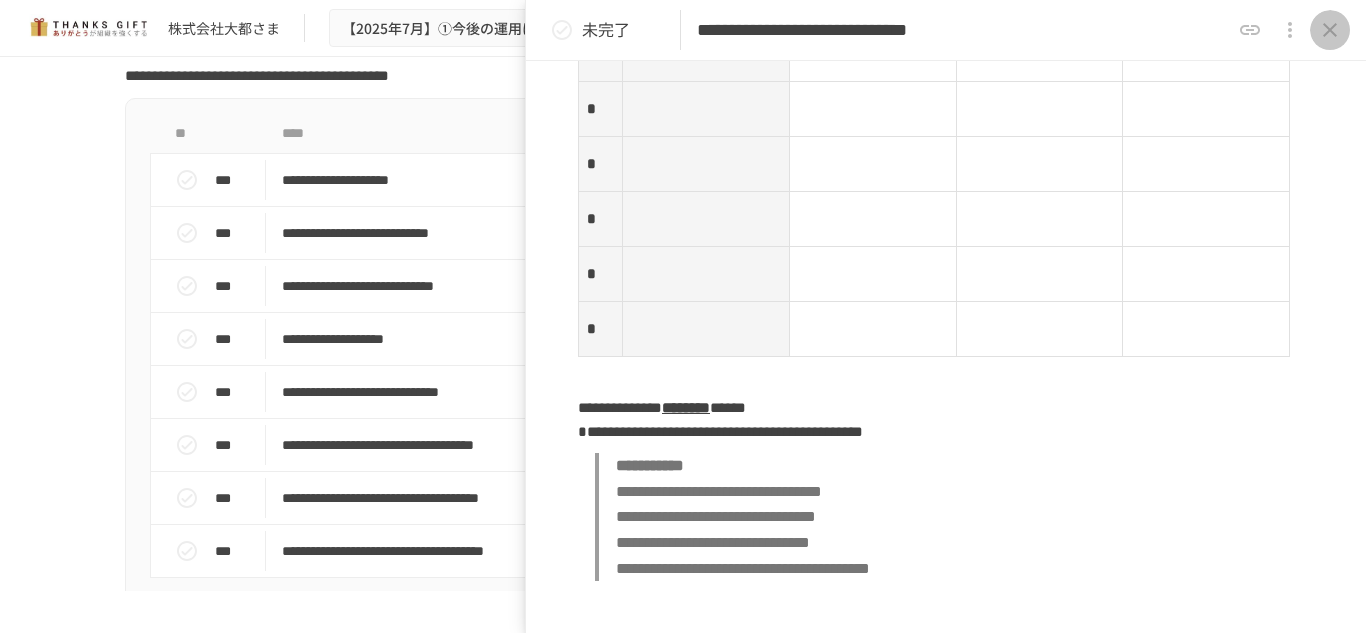 click 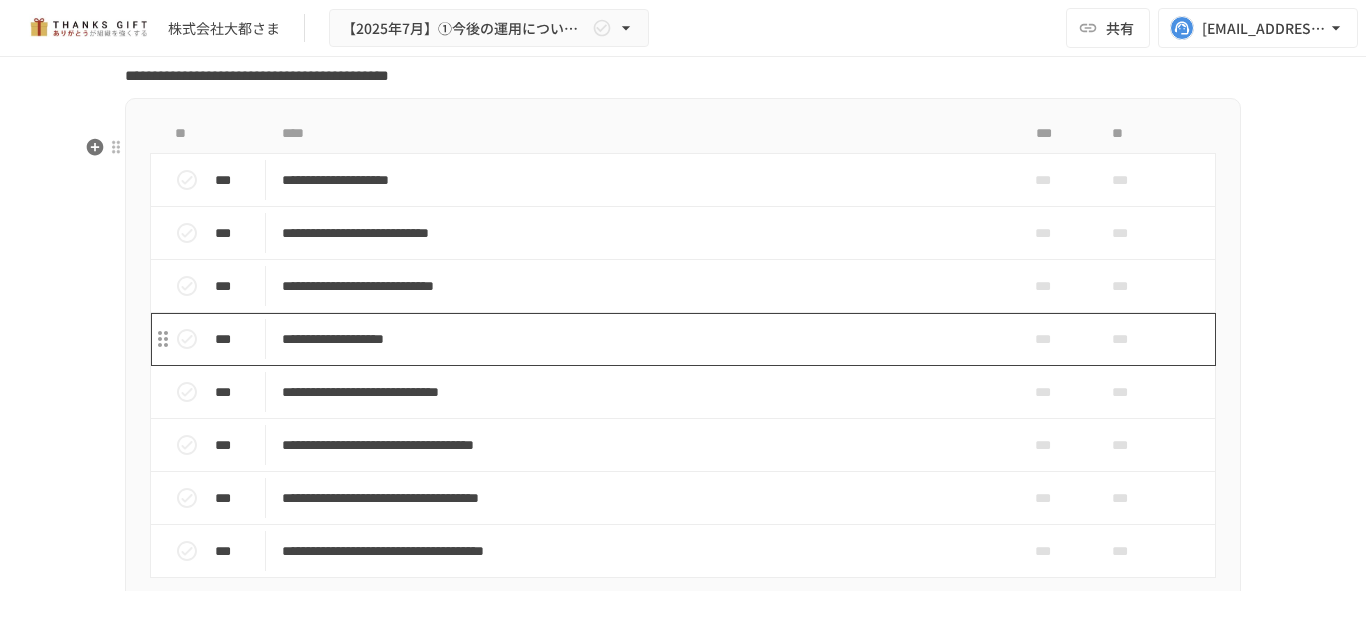 click on "**********" at bounding box center [641, 339] 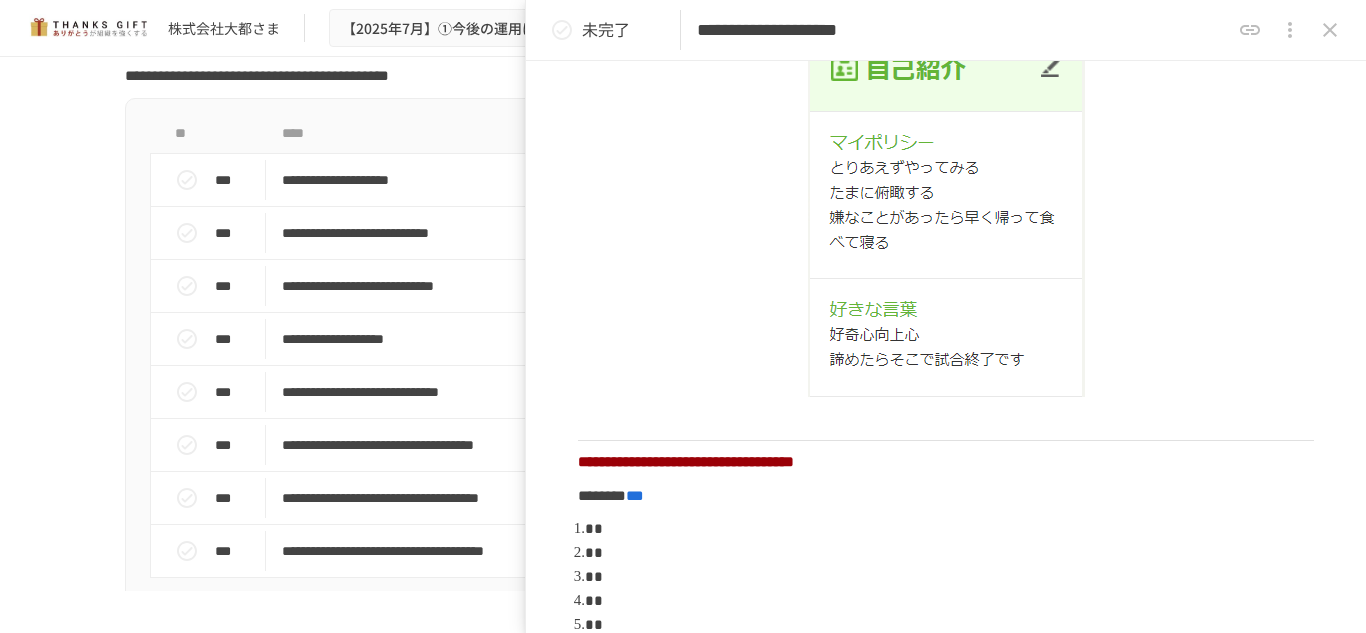 scroll, scrollTop: 545, scrollLeft: 0, axis: vertical 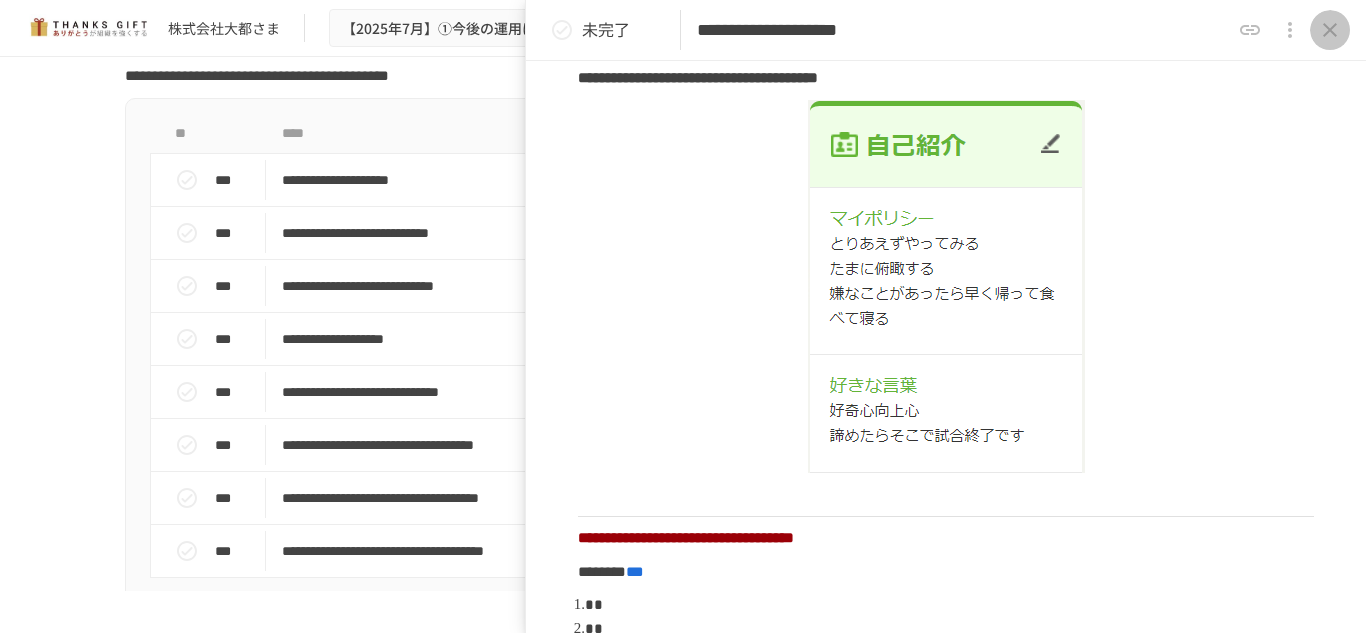 click 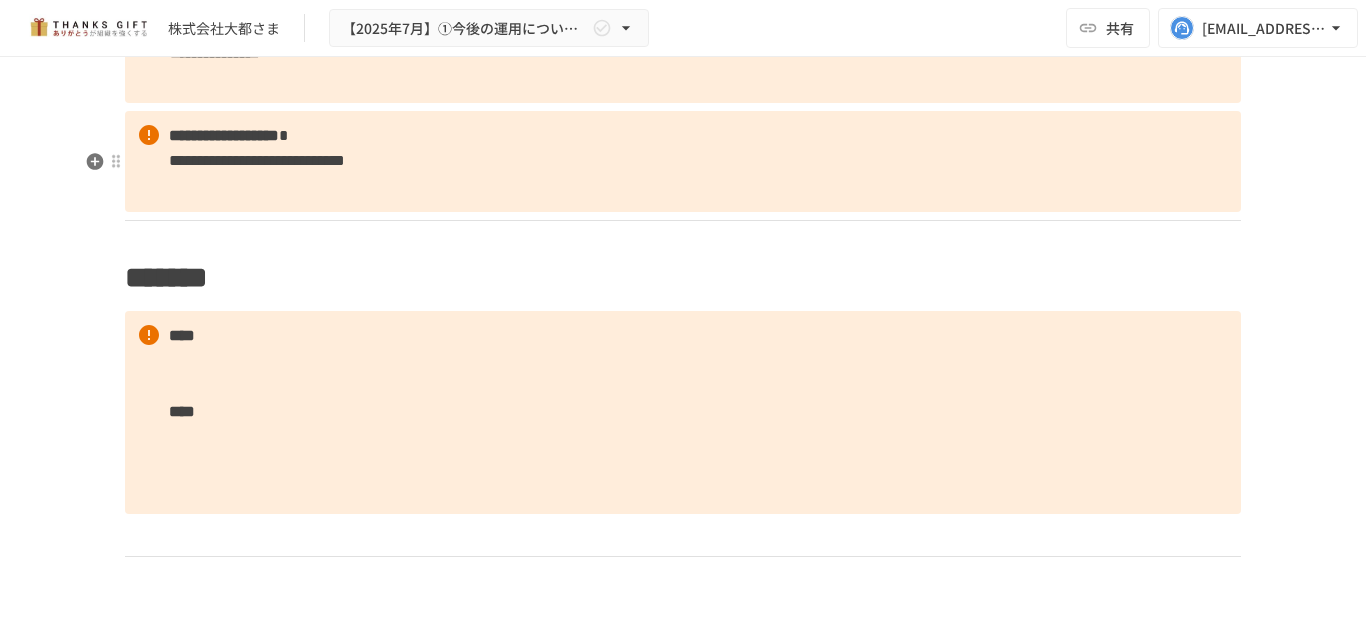 scroll, scrollTop: 3346, scrollLeft: 0, axis: vertical 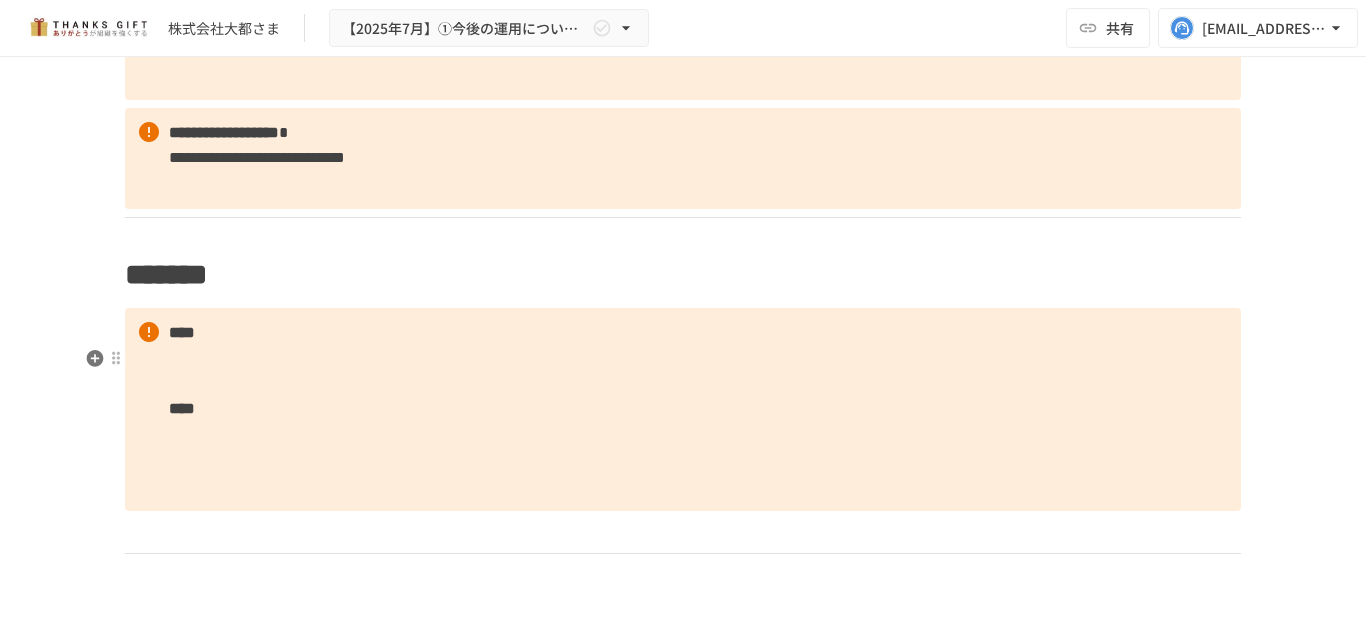 click on "**** ****" at bounding box center [683, 409] 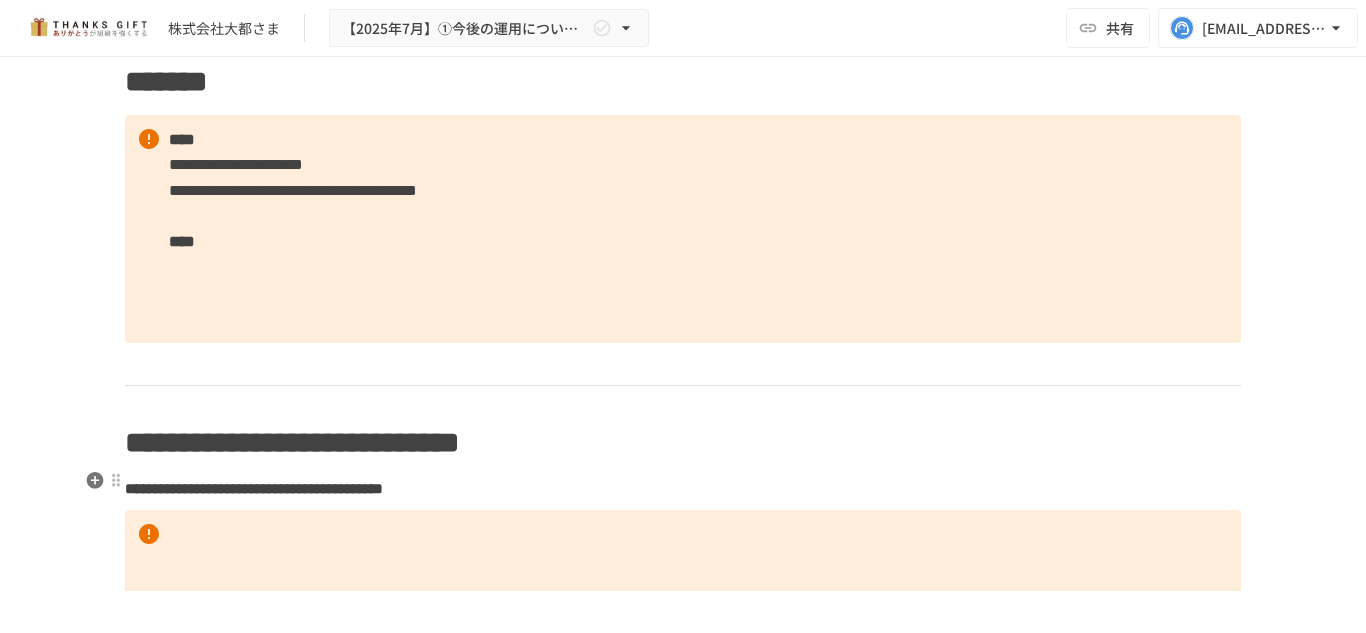 scroll, scrollTop: 3537, scrollLeft: 0, axis: vertical 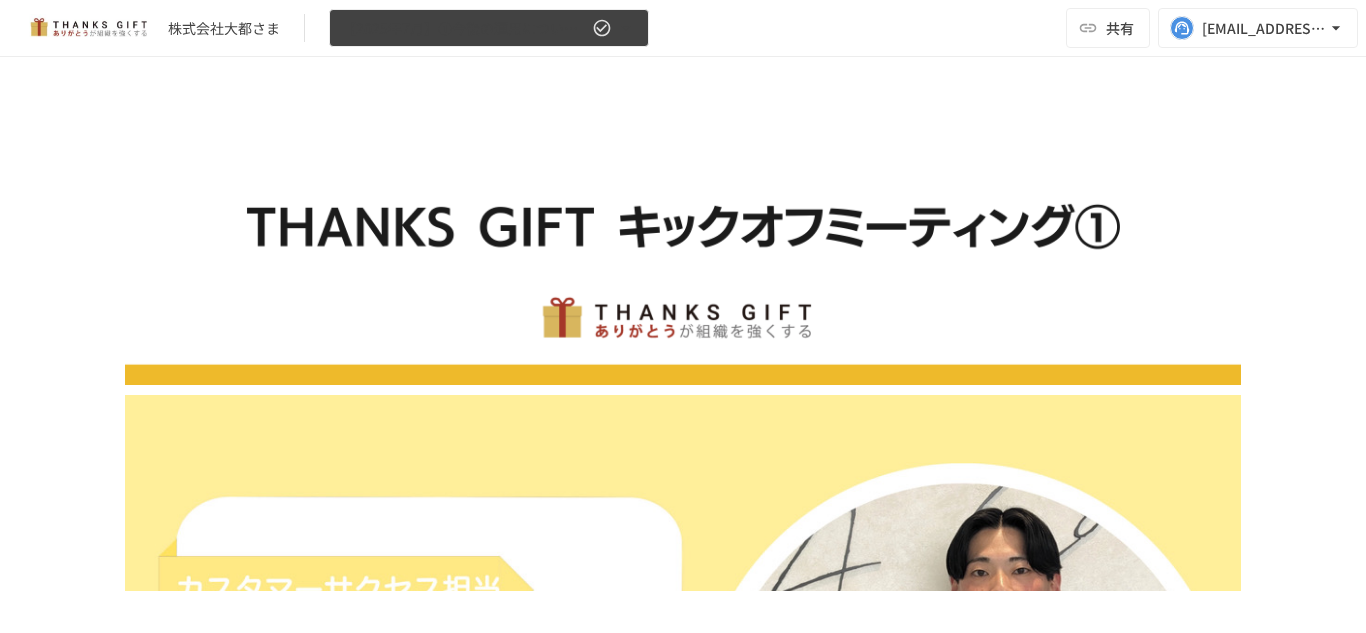 click 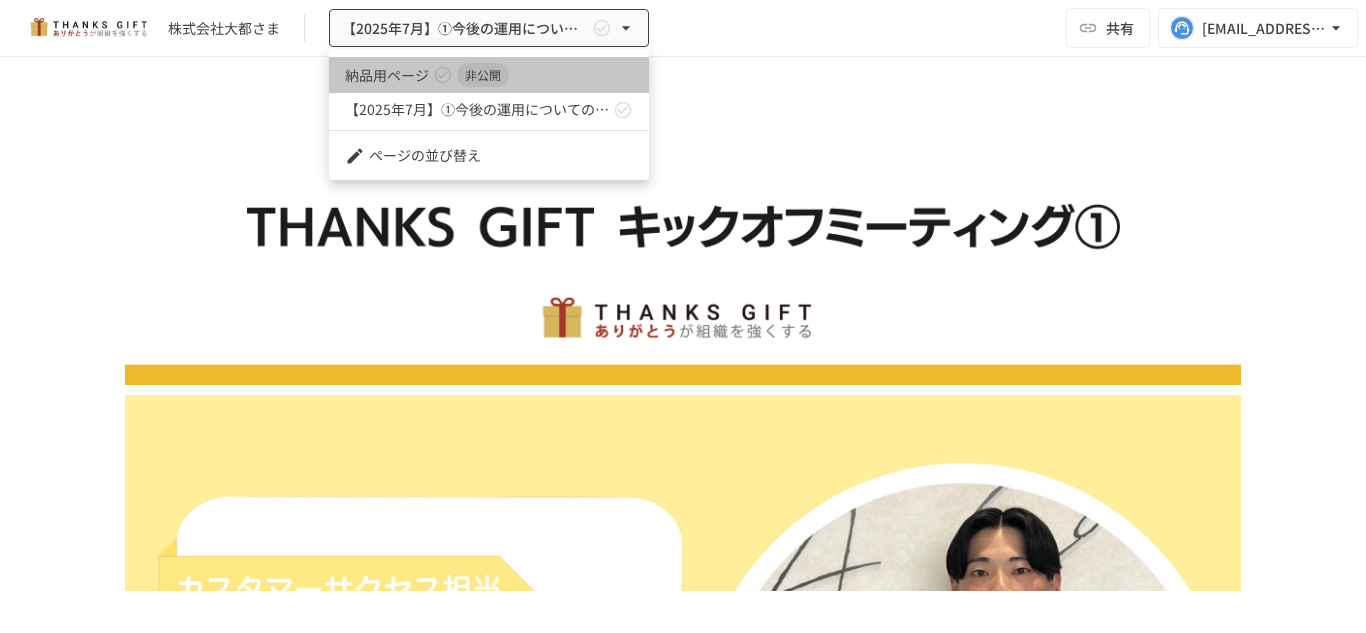 click on "納品用ページ 非公開" at bounding box center (489, 75) 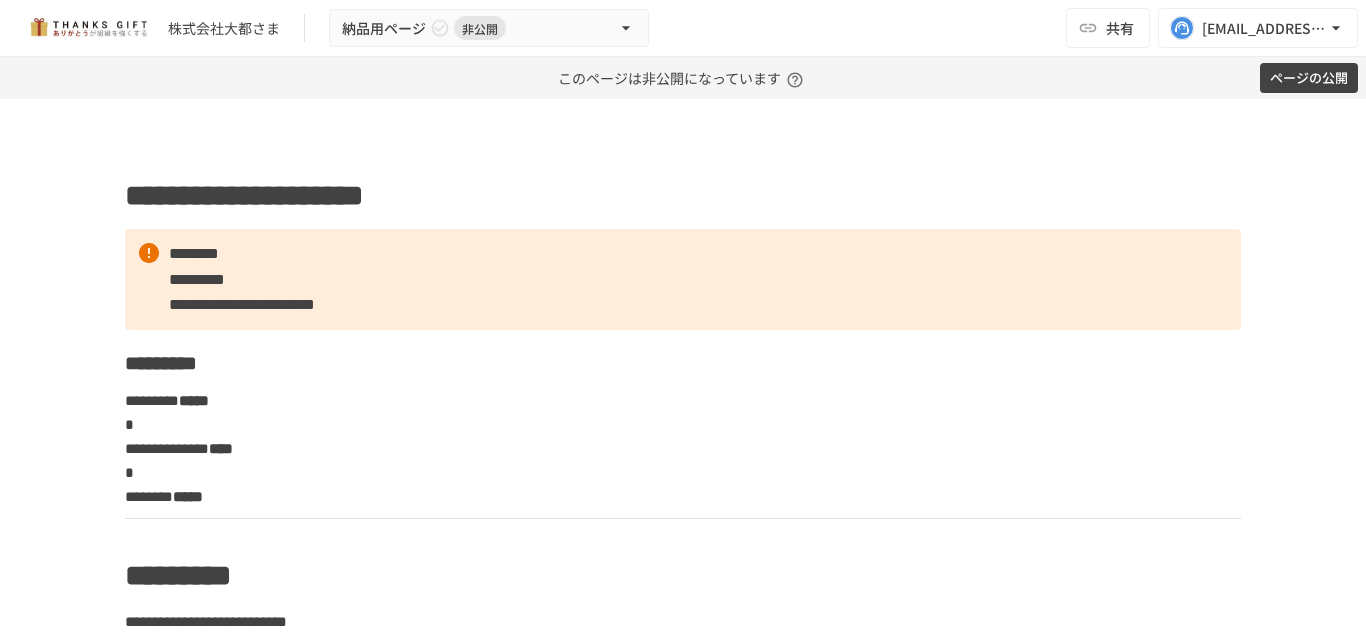 click on "株式会社大都さま 納品用ページ 非公開 共有 kazaoka@take-action.jp" at bounding box center [683, 28] 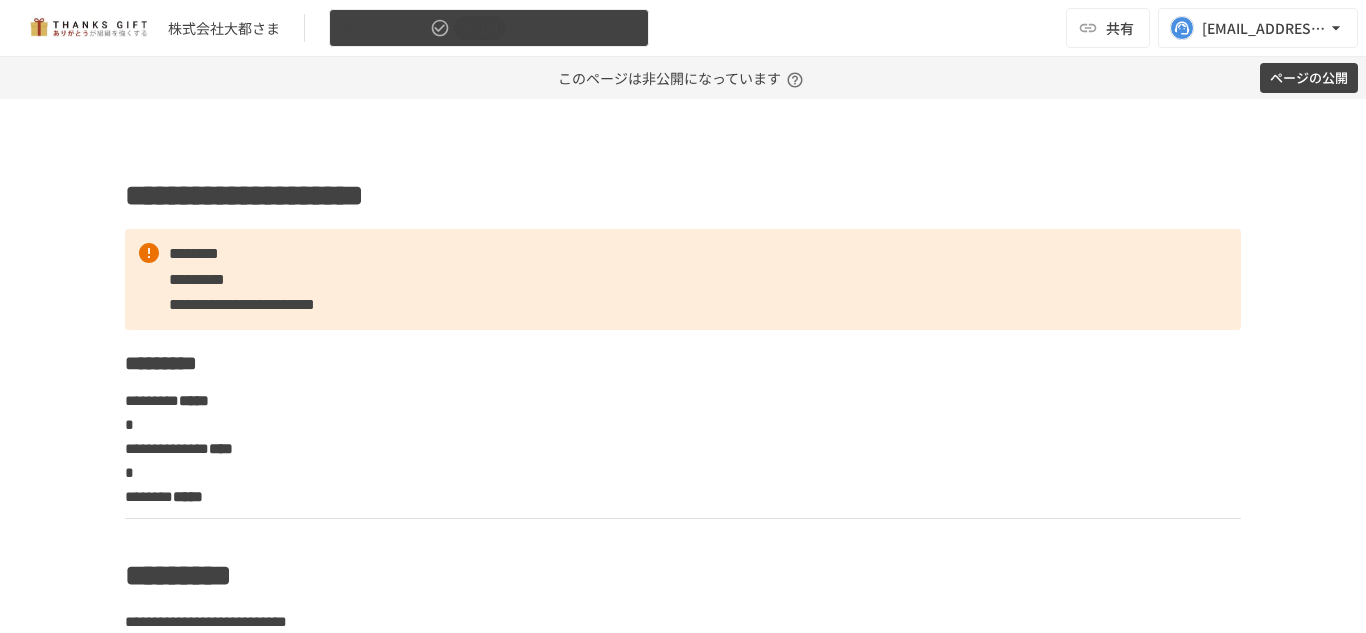 click on "納品用ページ" at bounding box center (384, 28) 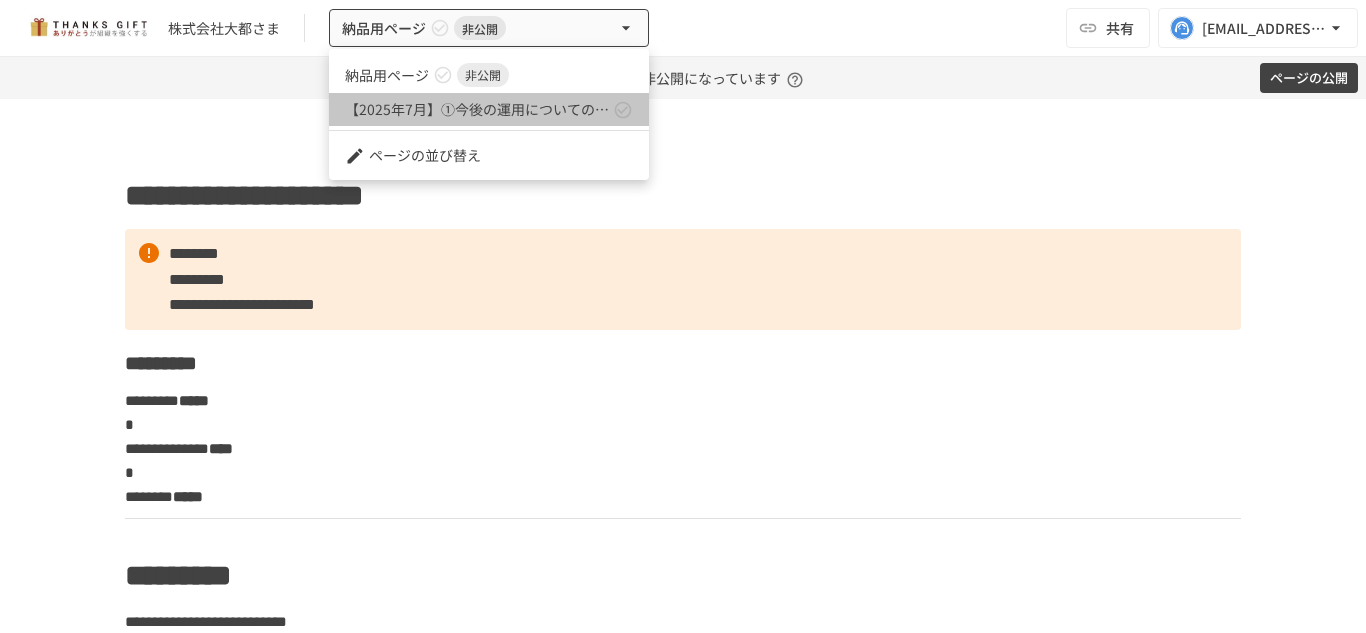 click on "【2025年7月】①今後の運用についてのご案内/THANKS GIFTキックオフMTG" at bounding box center (489, 109) 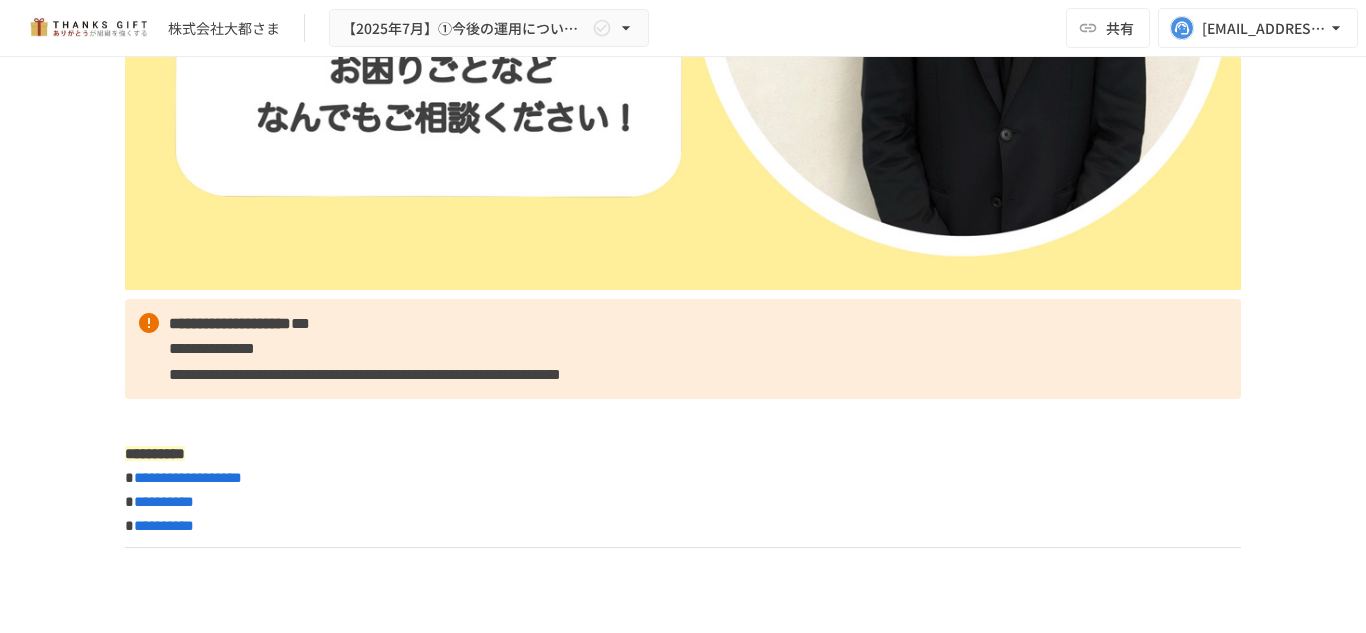scroll, scrollTop: 564, scrollLeft: 0, axis: vertical 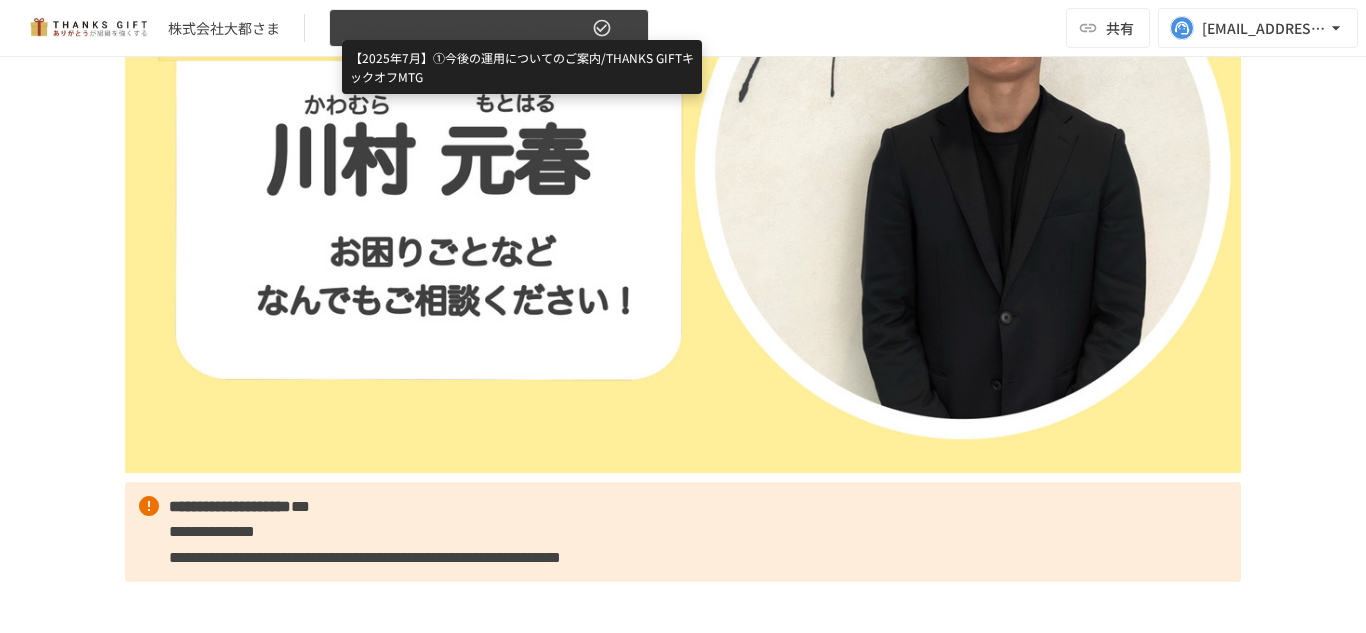 click on "【2025年7月】①今後の運用についてのご案内/THANKS GIFTキックオフMTG" at bounding box center [465, 28] 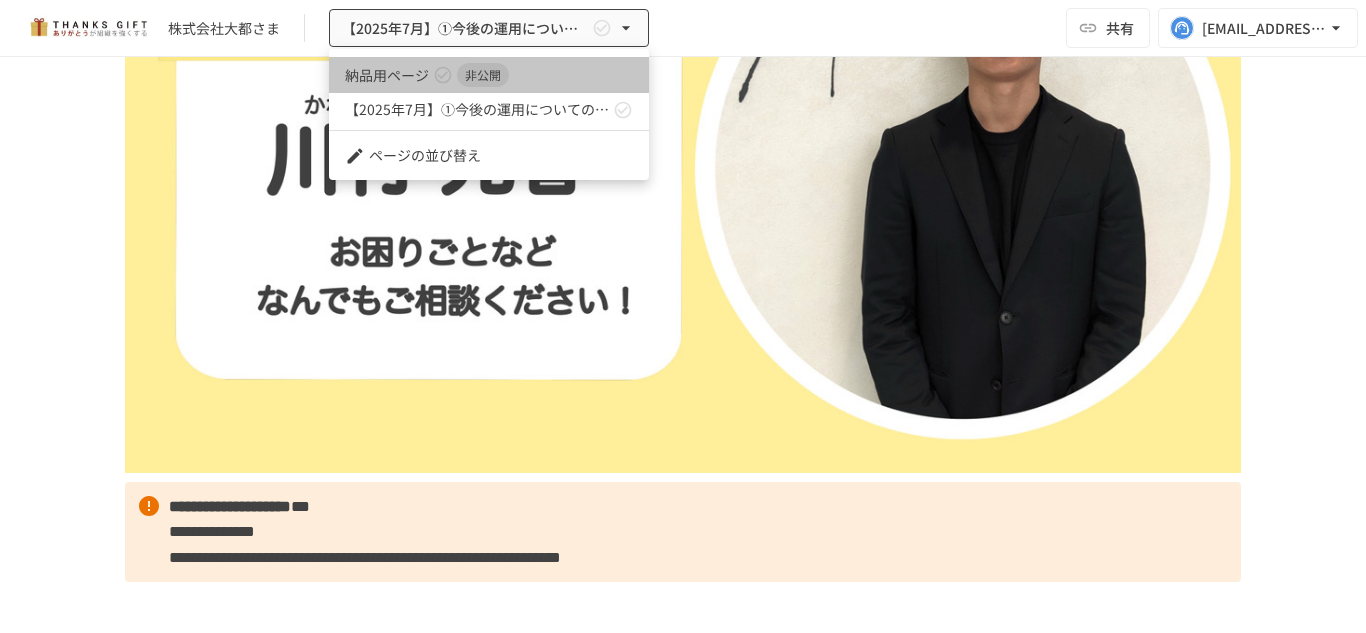 click on "非公開" at bounding box center [483, 75] 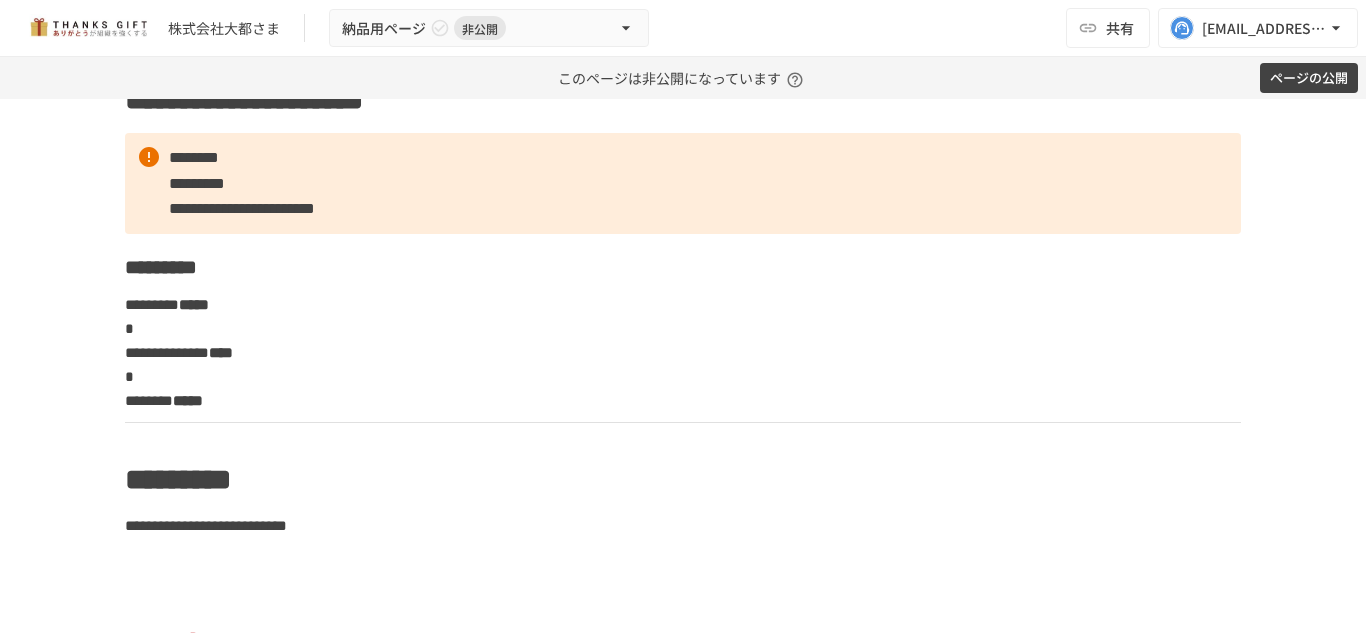 scroll, scrollTop: 0, scrollLeft: 0, axis: both 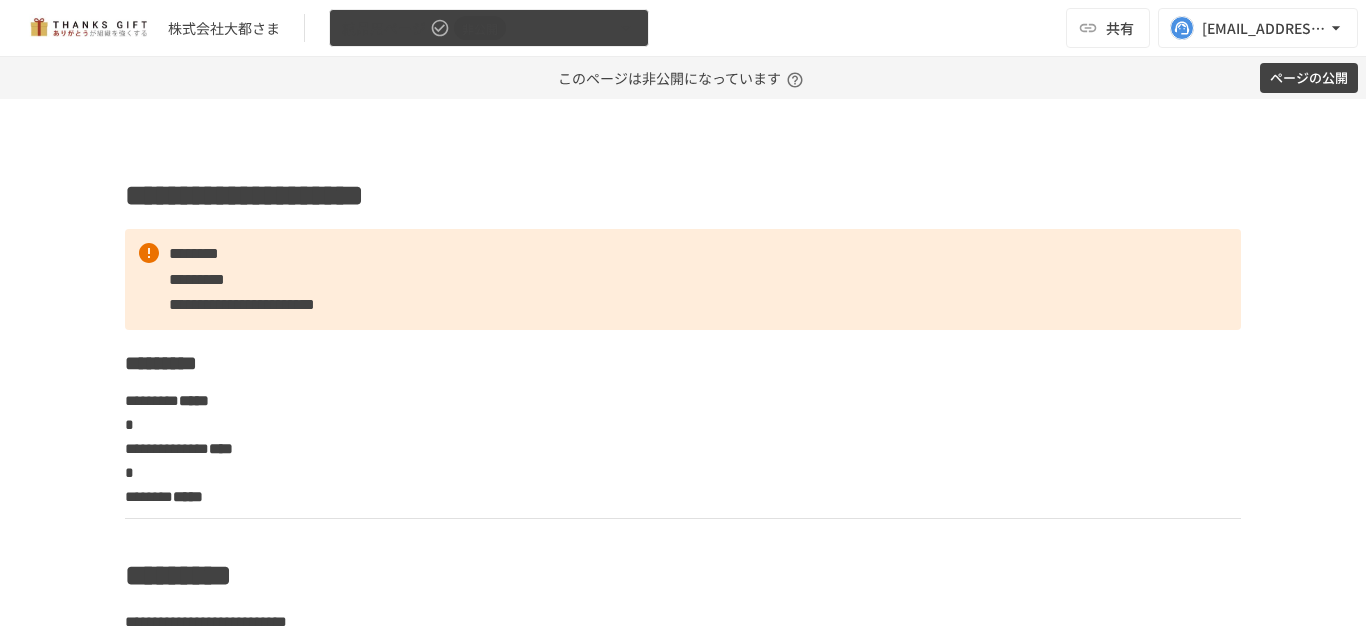 click on "納品用ページ 非公開" at bounding box center (489, 28) 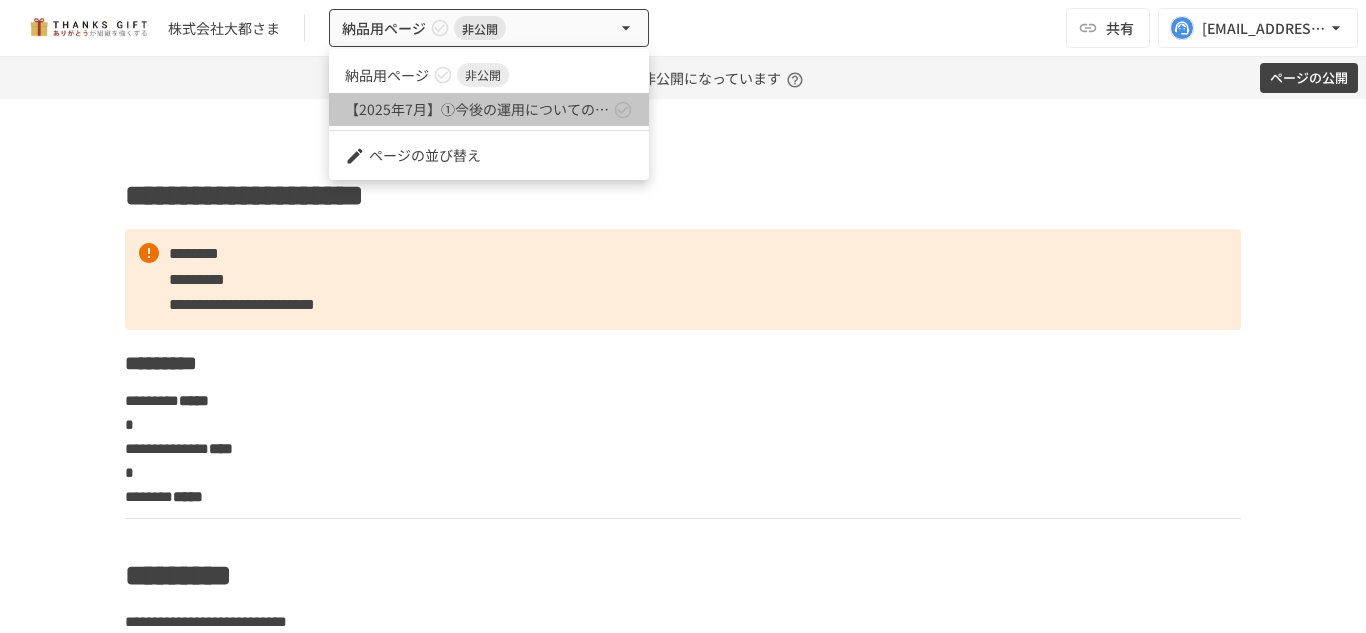 click on "【2025年7月】①今後の運用についてのご案内/THANKS GIFTキックオフMTG" at bounding box center [489, 109] 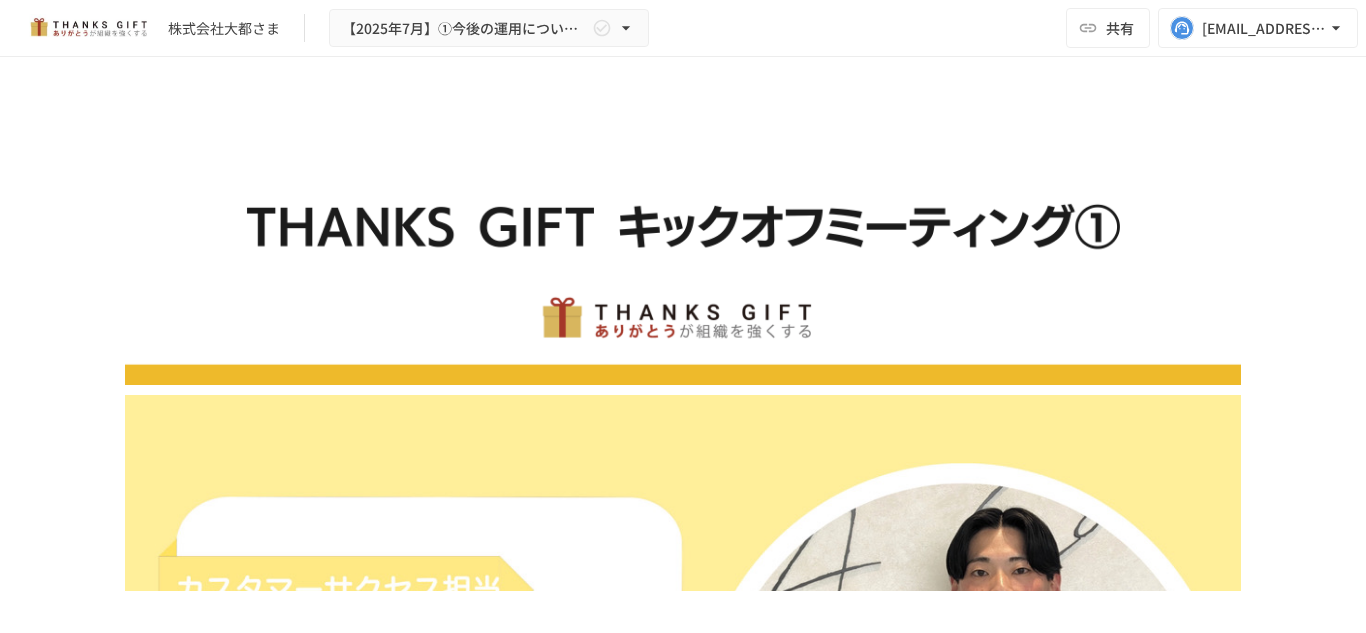 type 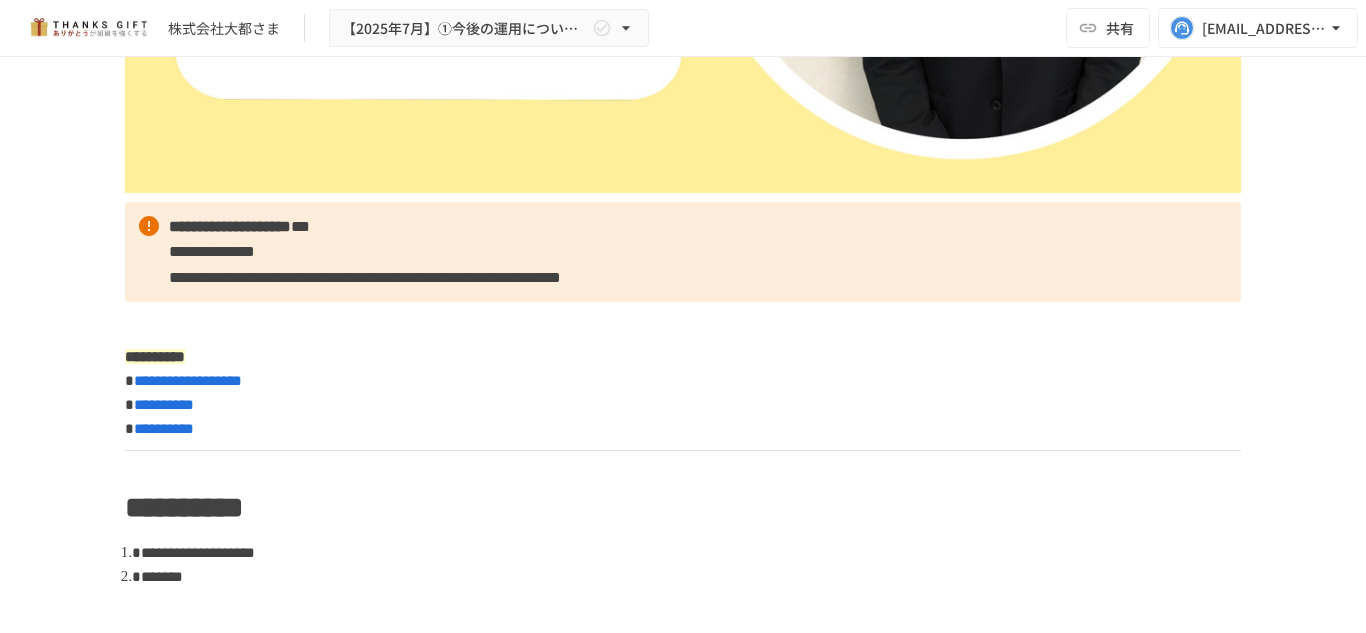 scroll, scrollTop: 845, scrollLeft: 0, axis: vertical 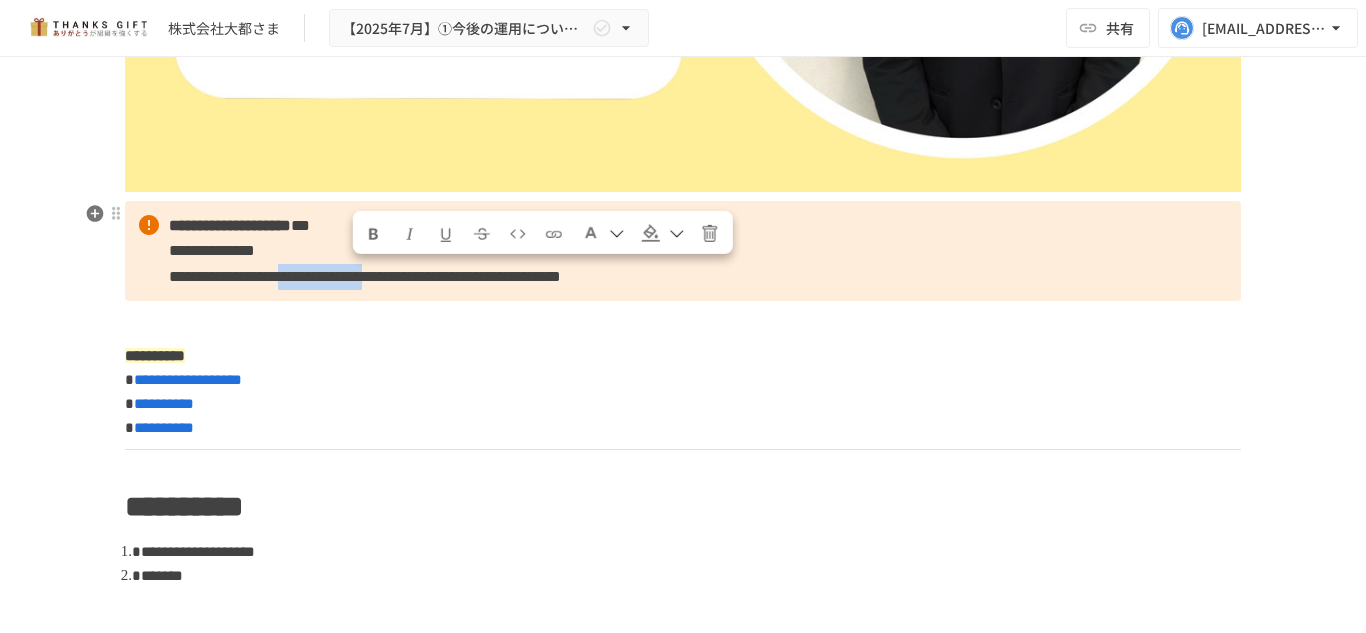 drag, startPoint x: 352, startPoint y: 279, endPoint x: 471, endPoint y: 271, distance: 119.26861 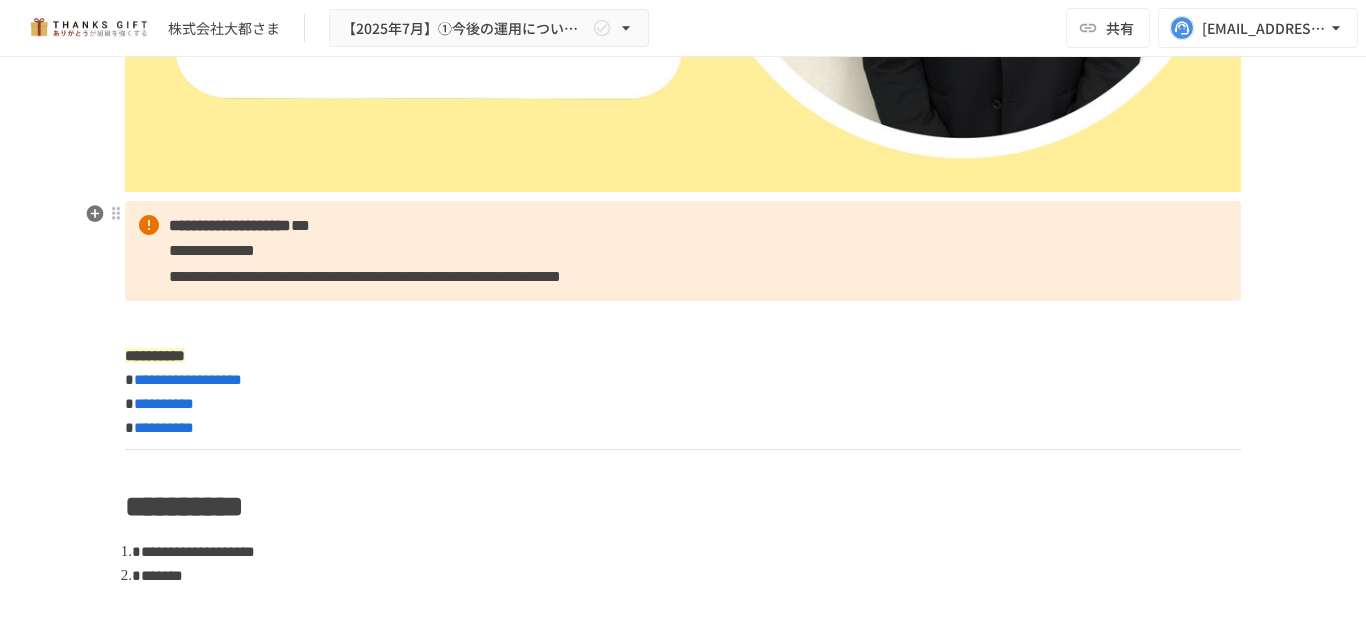 click on "**********" at bounding box center [365, 276] 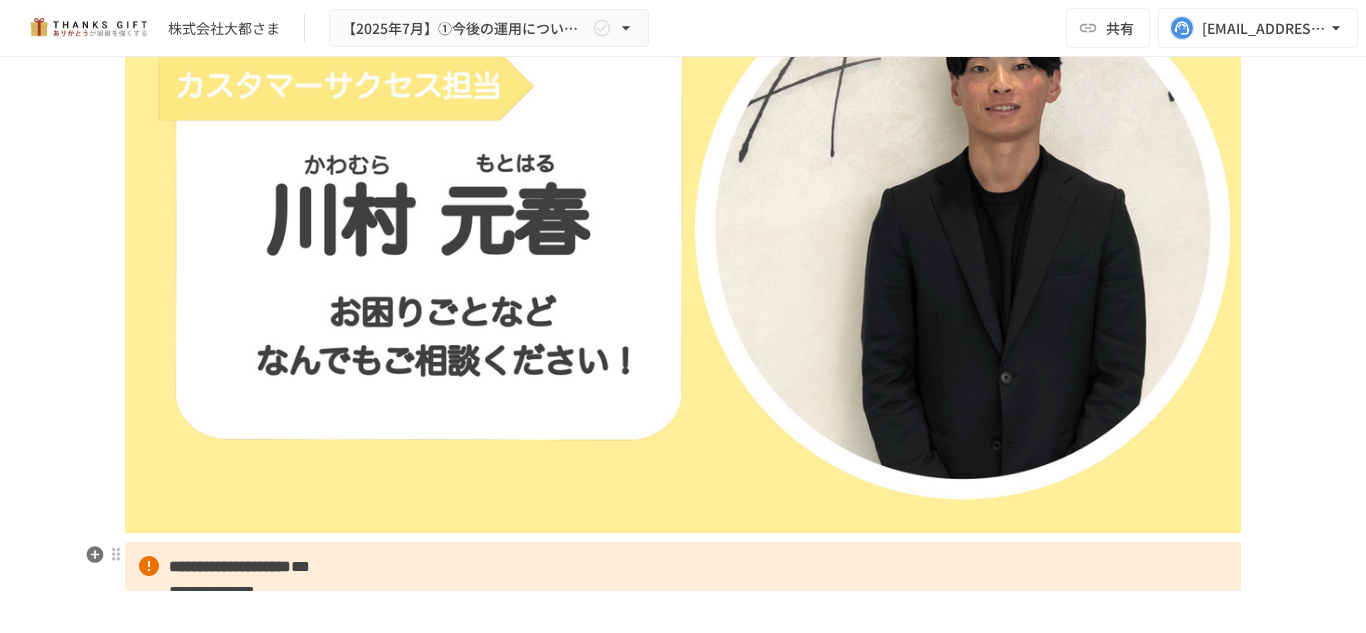 scroll, scrollTop: 0, scrollLeft: 0, axis: both 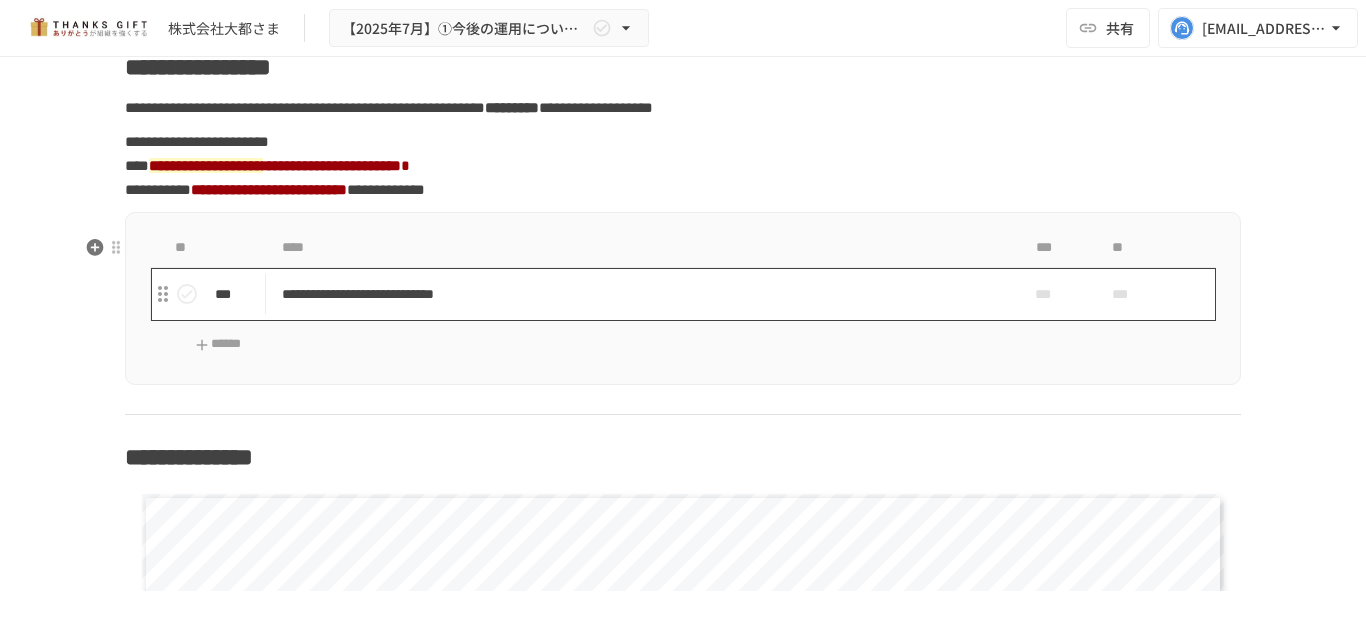 click on "**********" at bounding box center [641, 294] 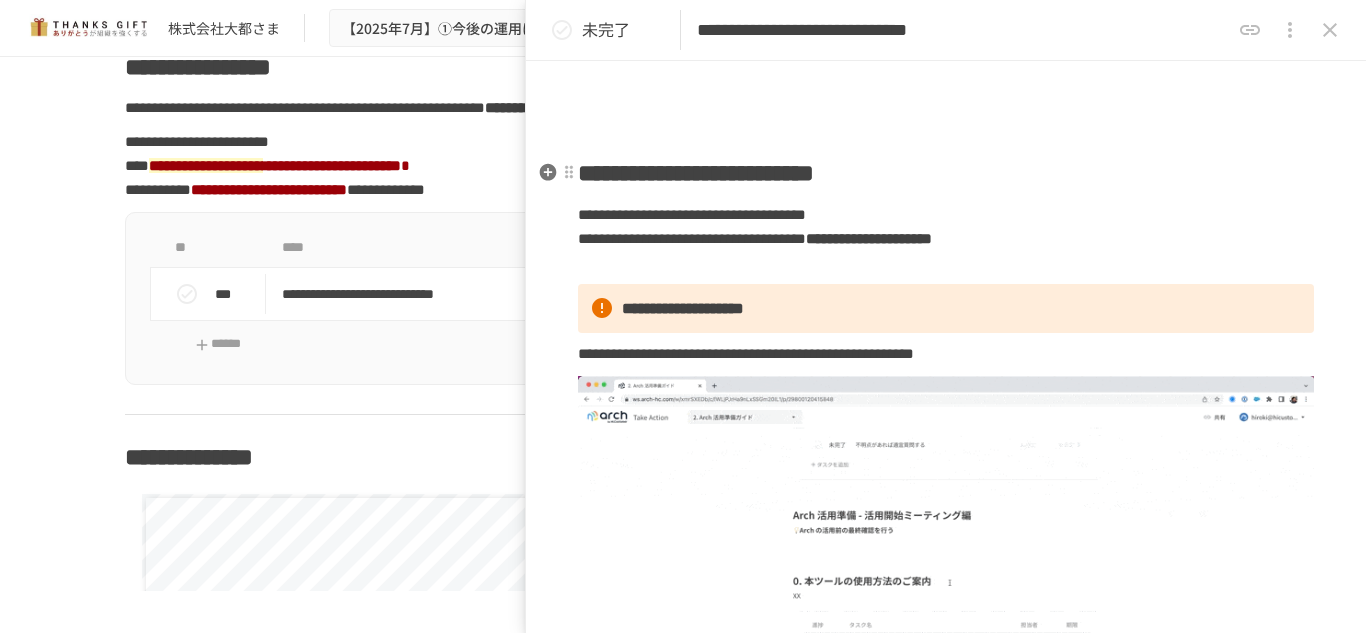 scroll, scrollTop: 112, scrollLeft: 0, axis: vertical 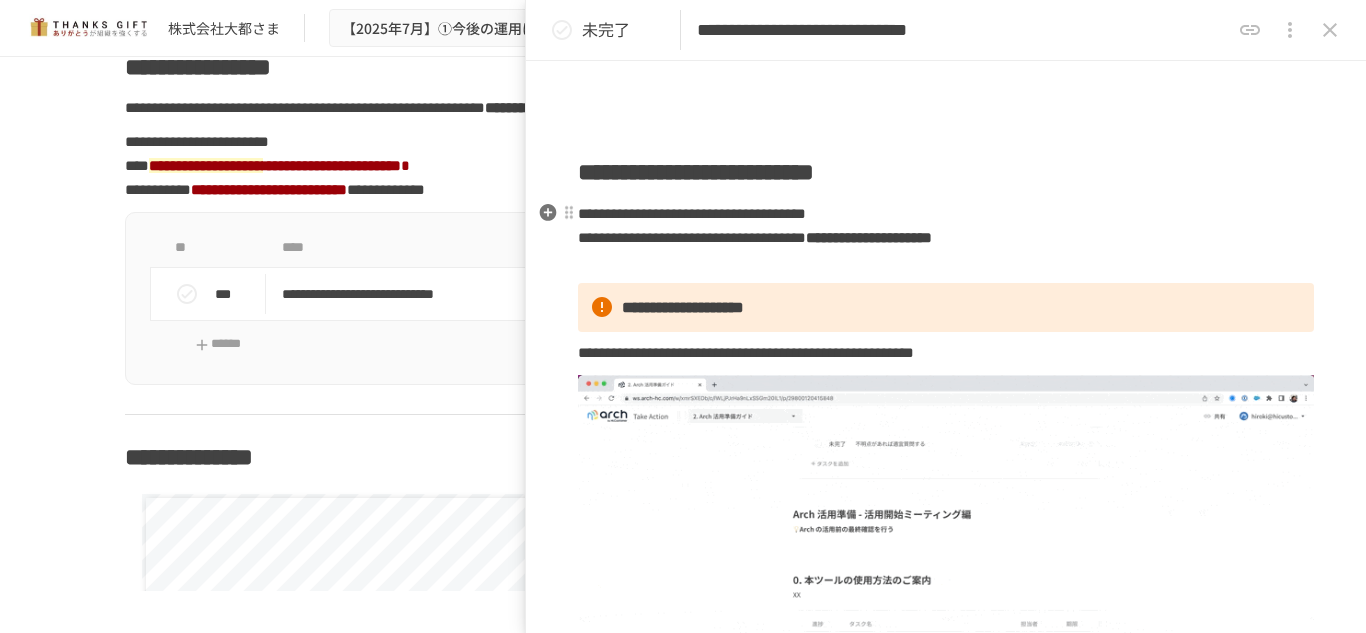 click on "**********" at bounding box center [946, 238] 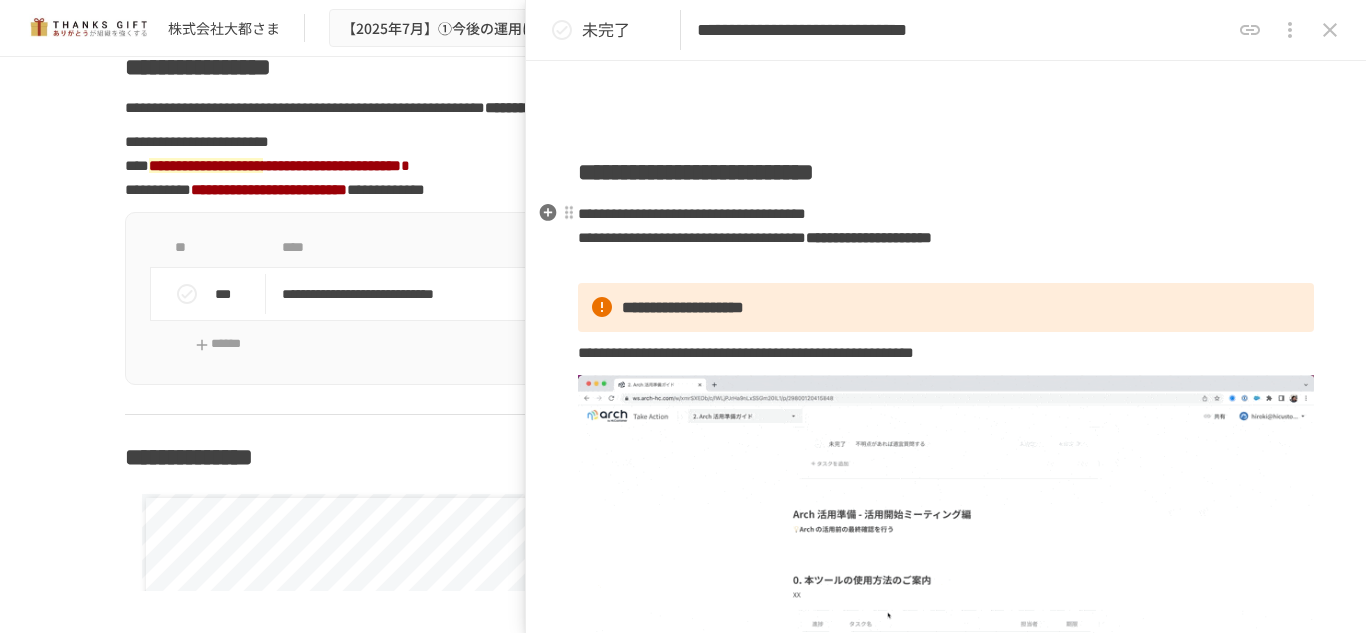 type 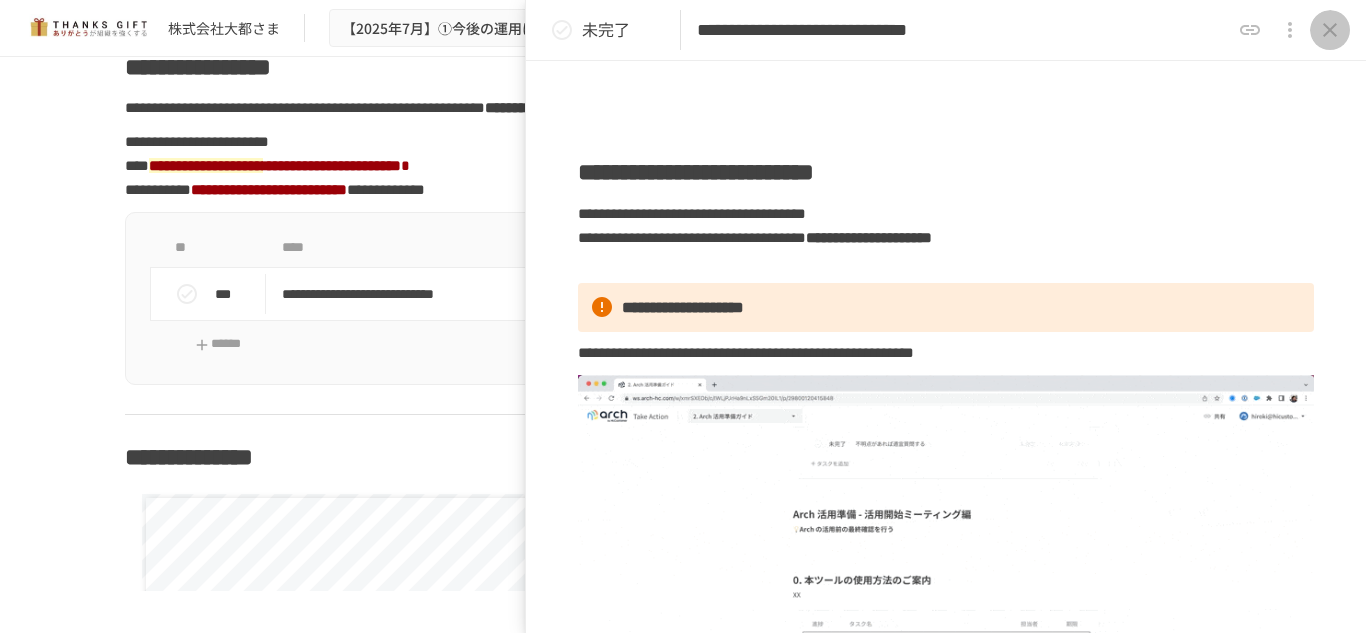 click 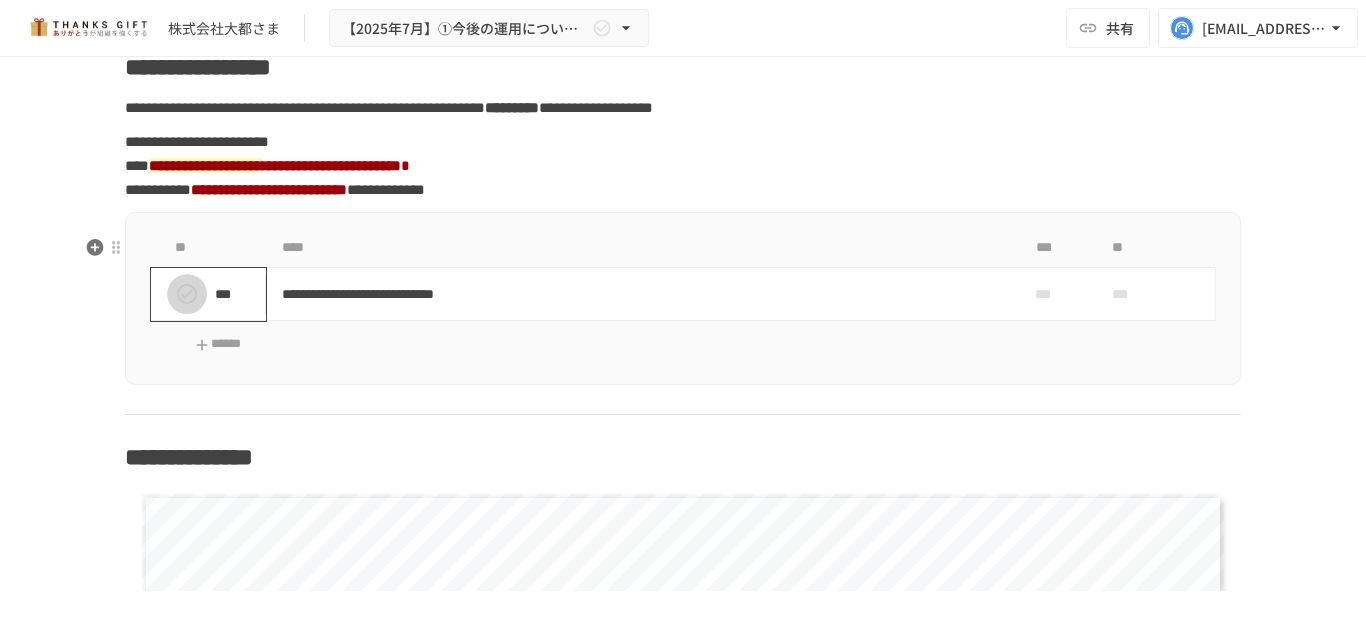 click 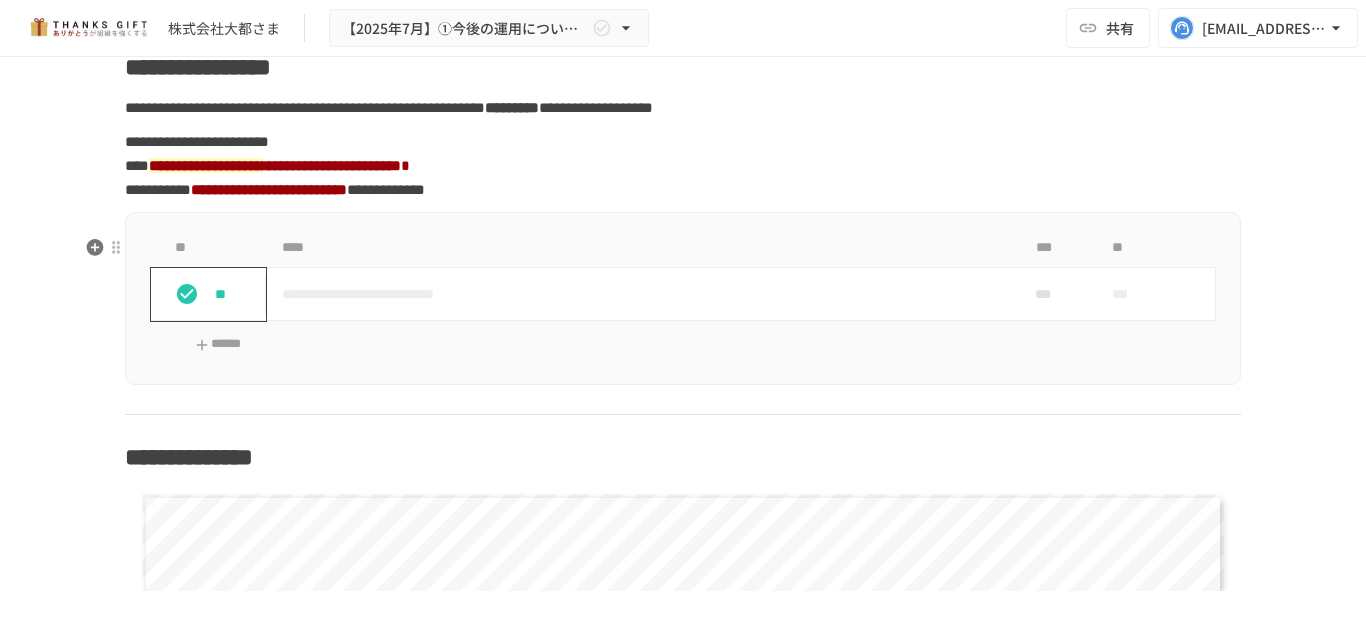 click 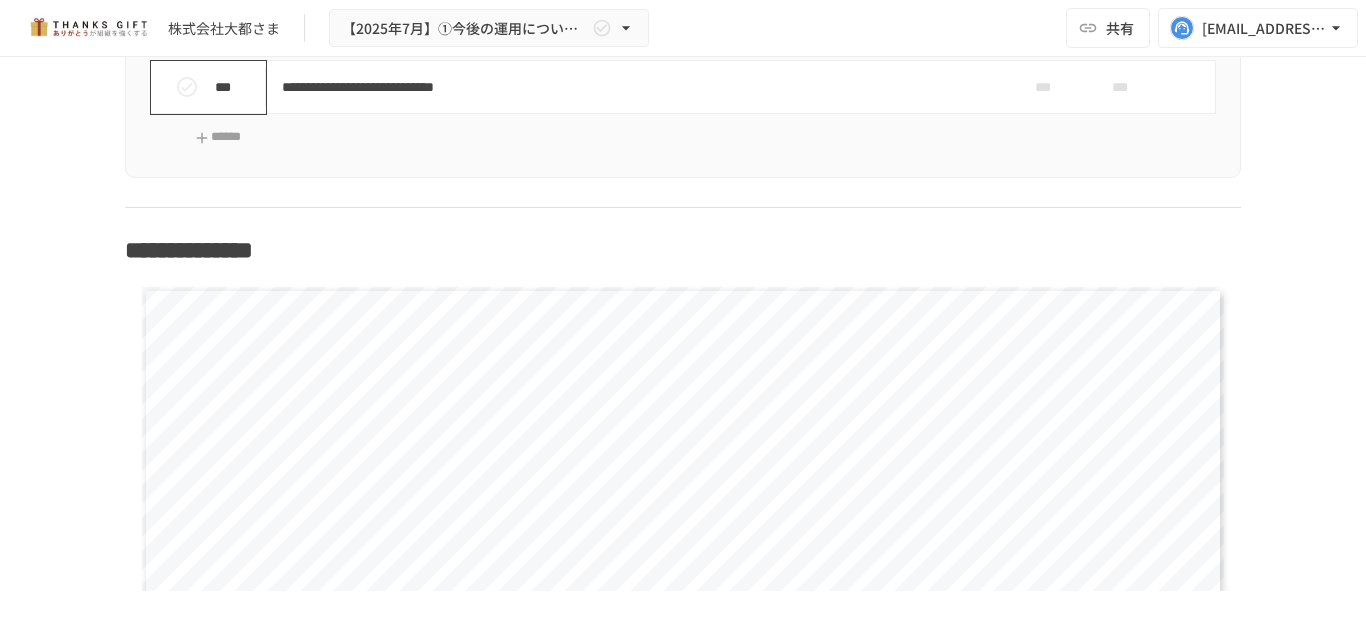 scroll, scrollTop: 2140, scrollLeft: 0, axis: vertical 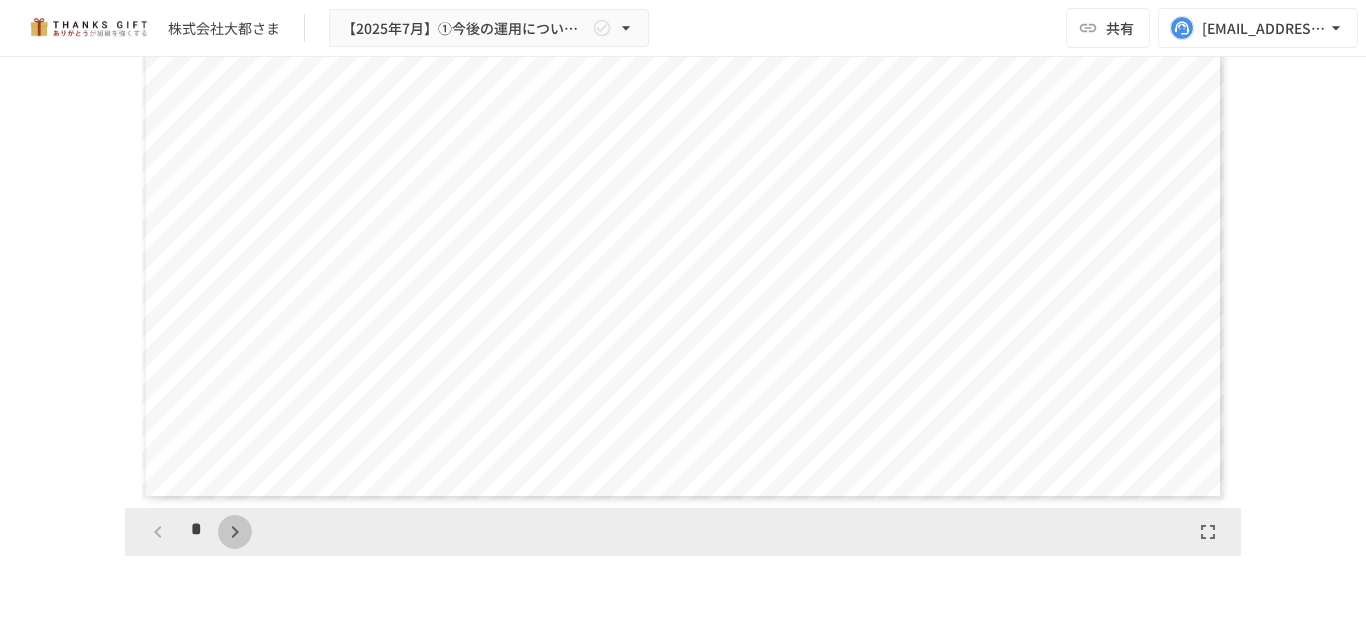 click 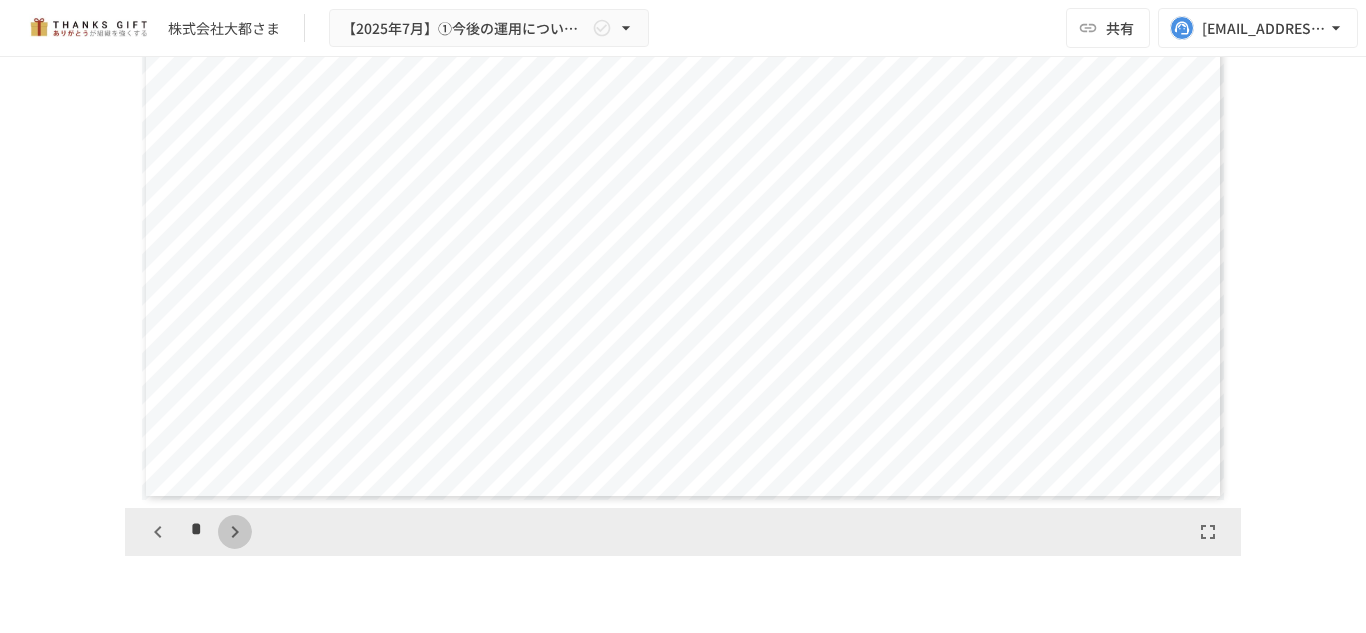click 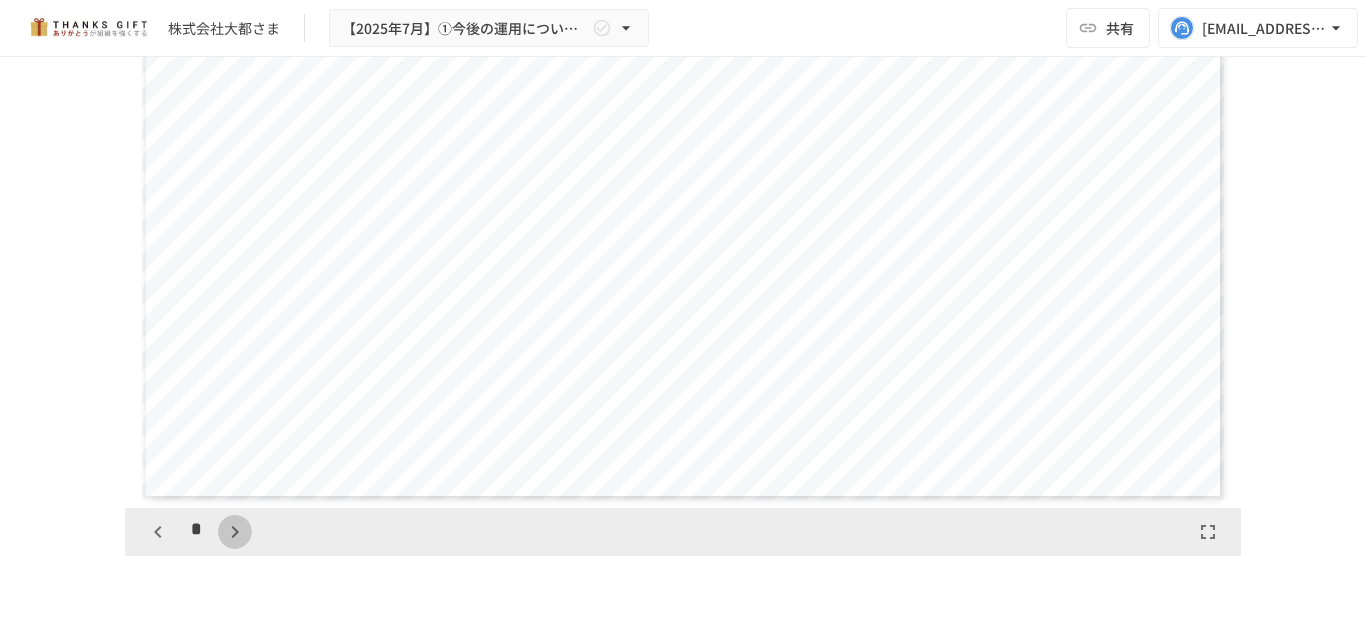 click 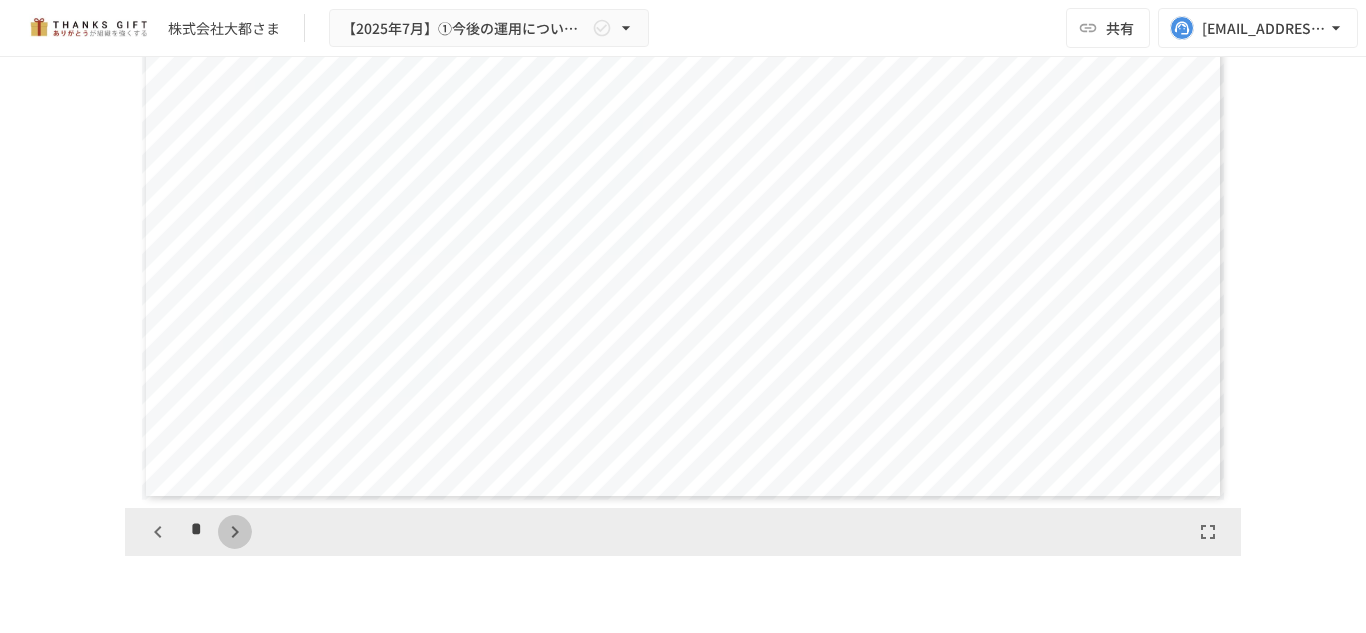 click 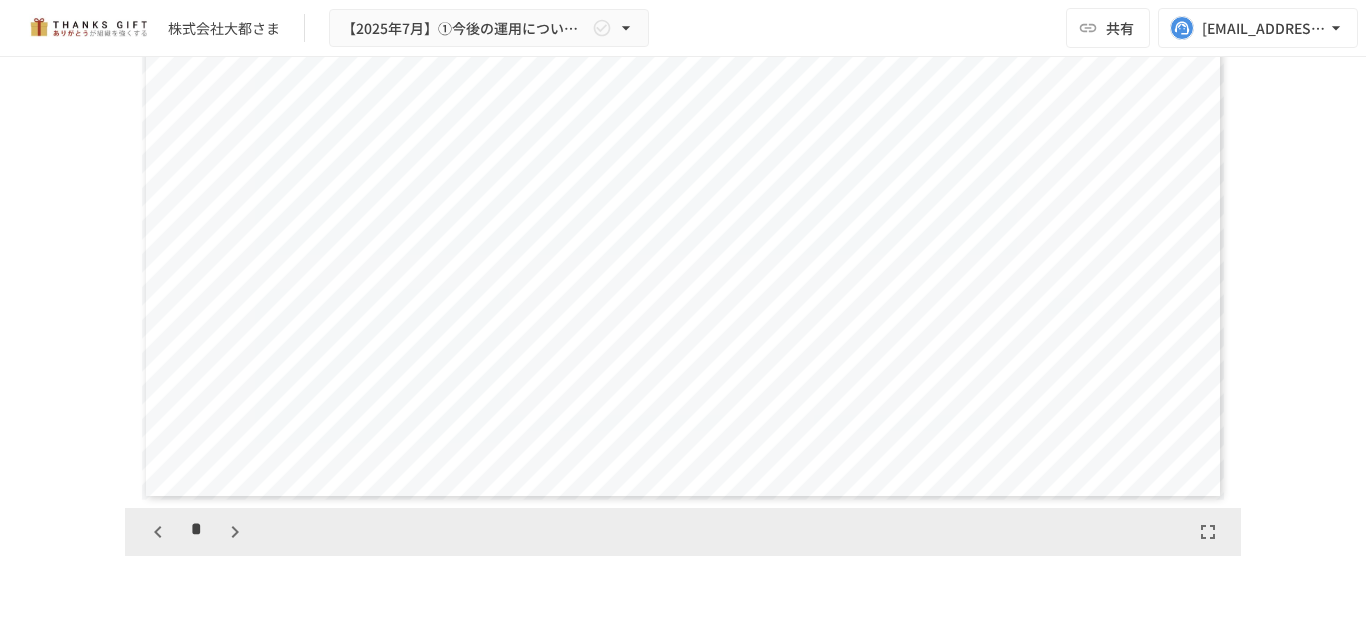 click 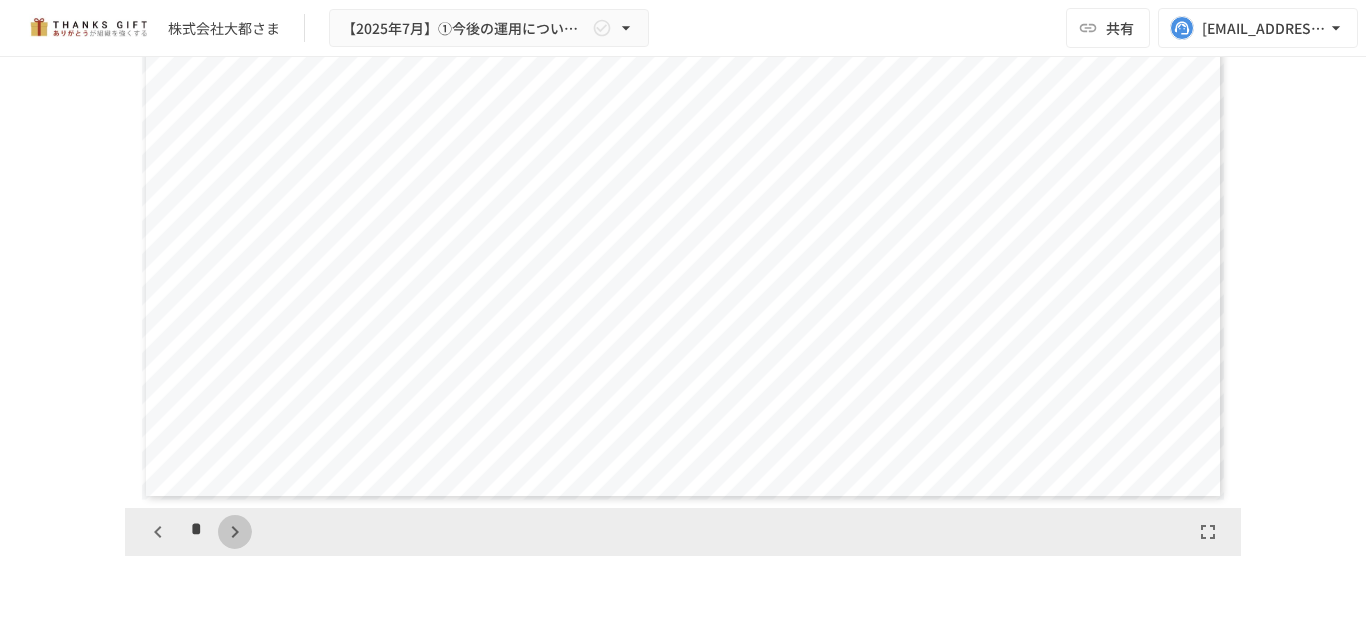 click 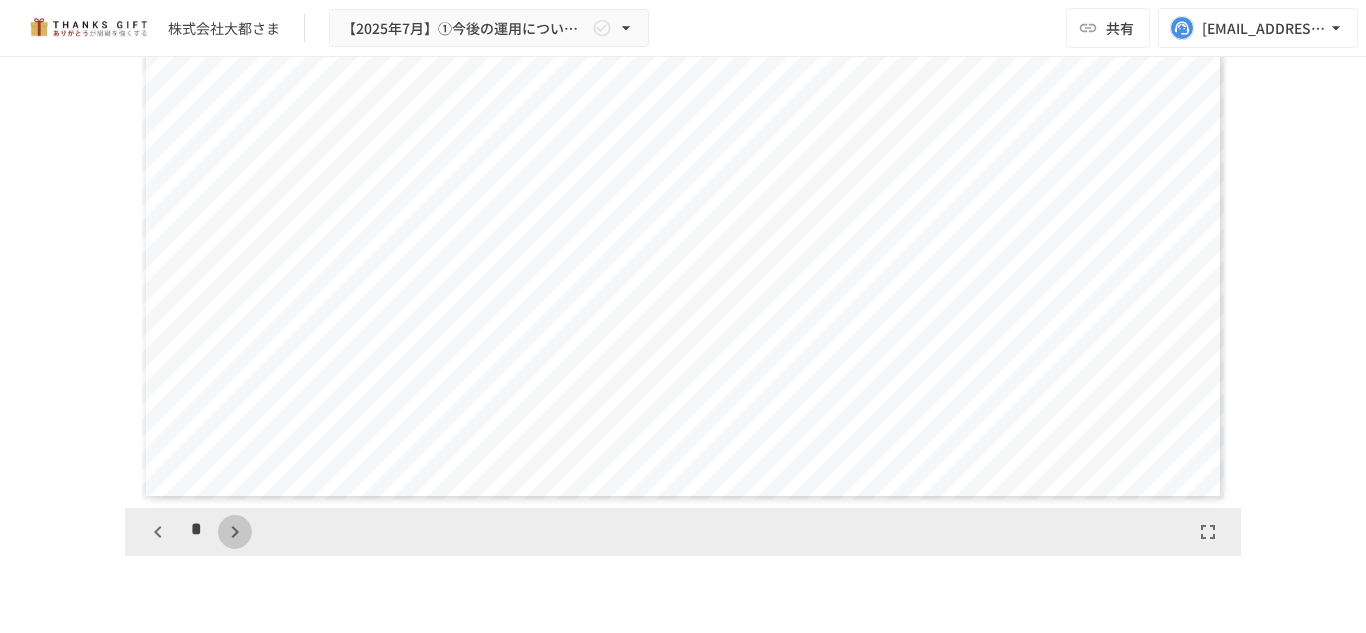 click 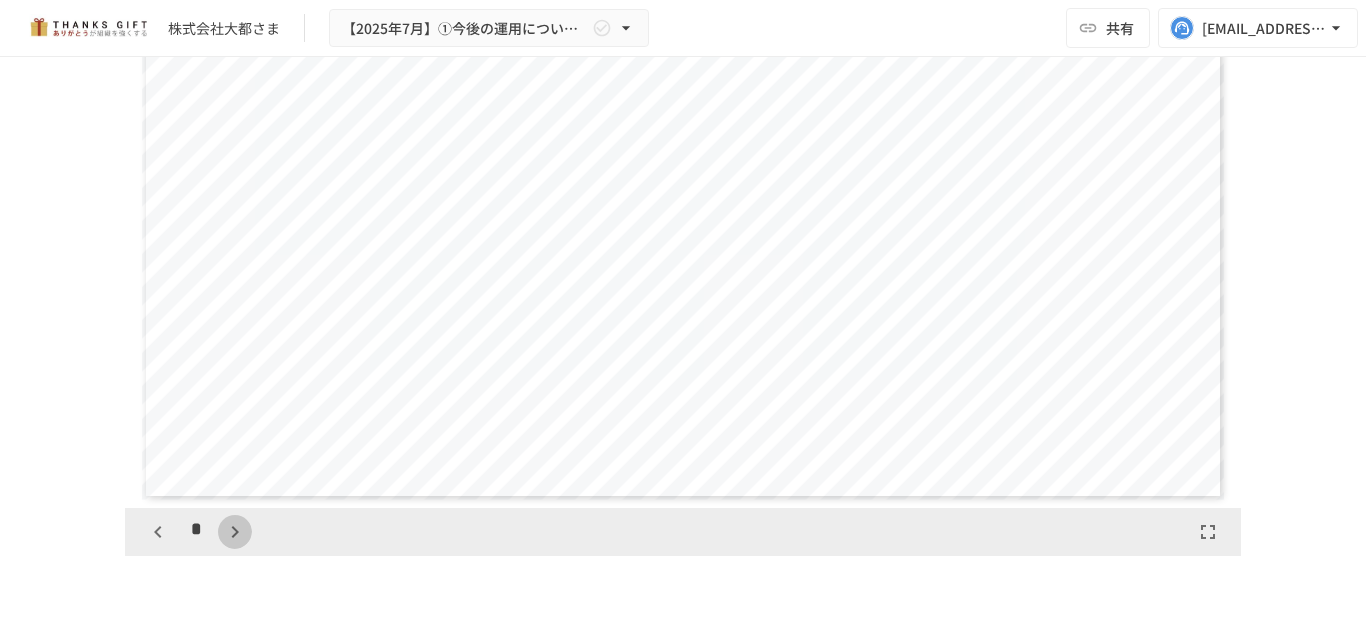 click 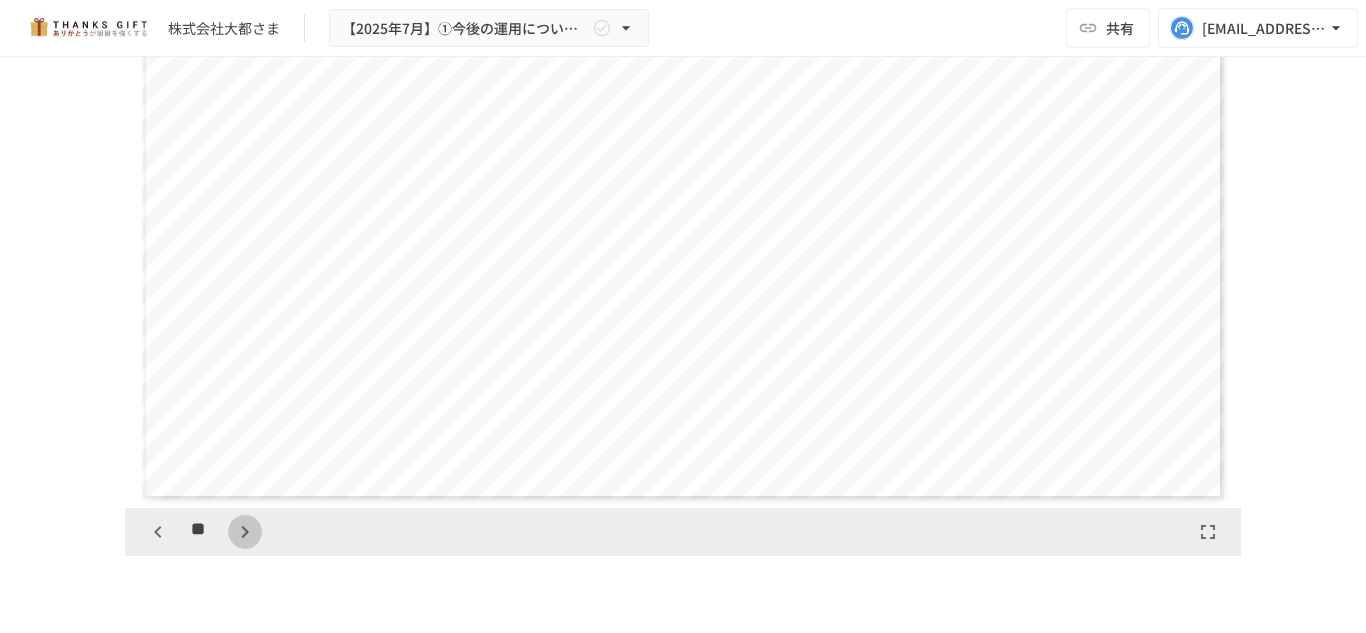 click 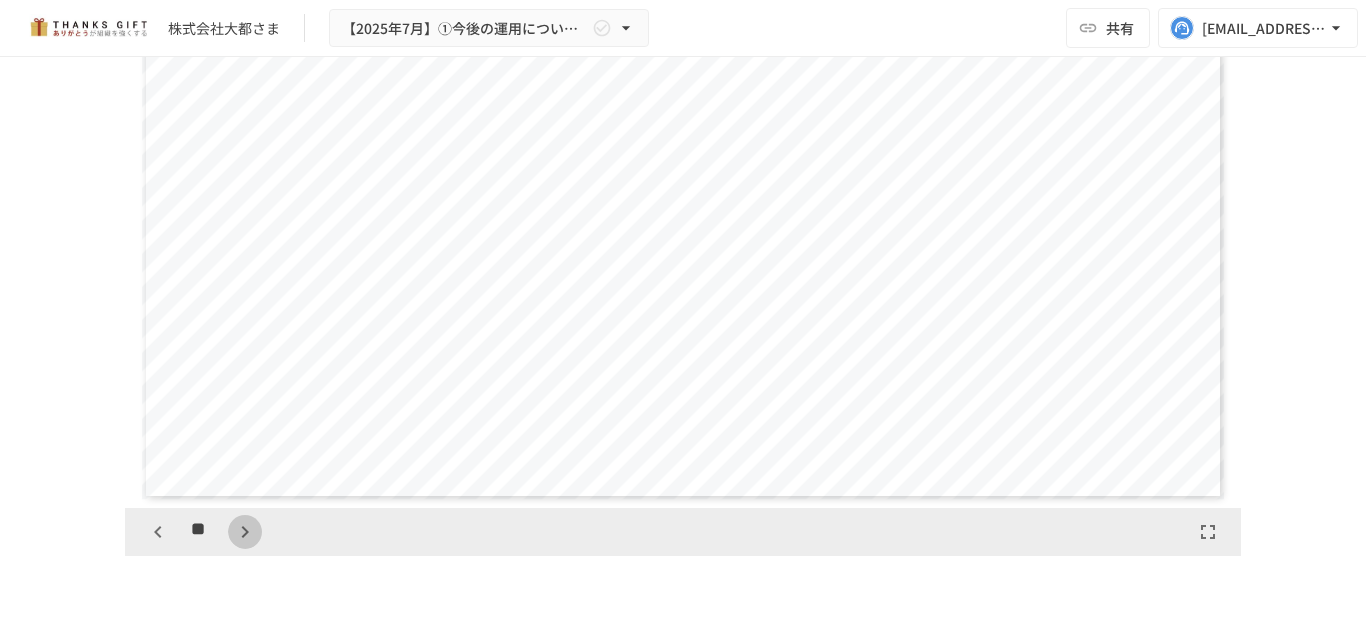 click 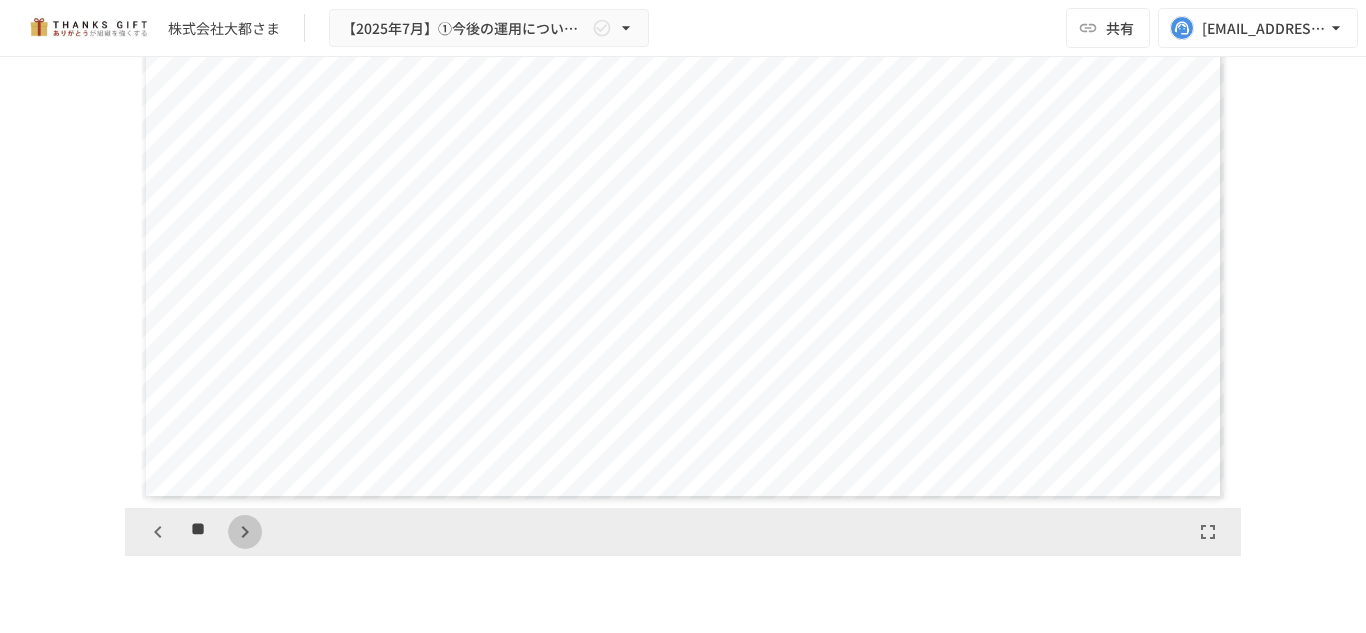 click 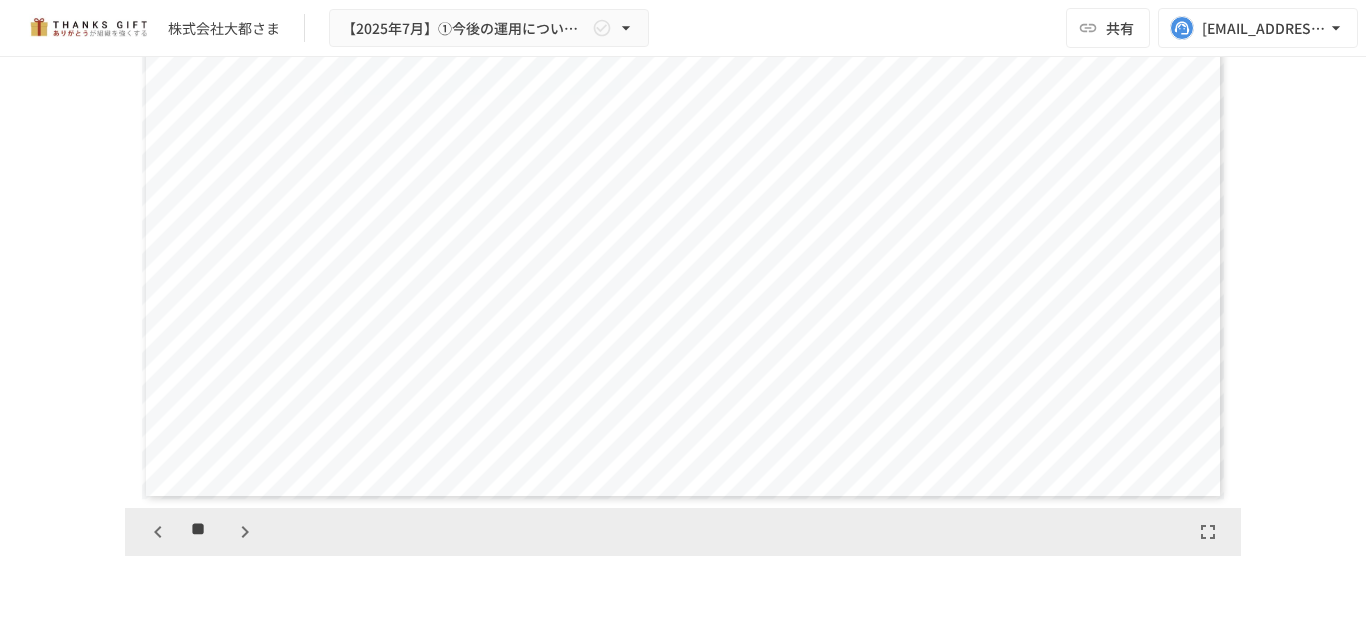 scroll, scrollTop: 7499, scrollLeft: 0, axis: vertical 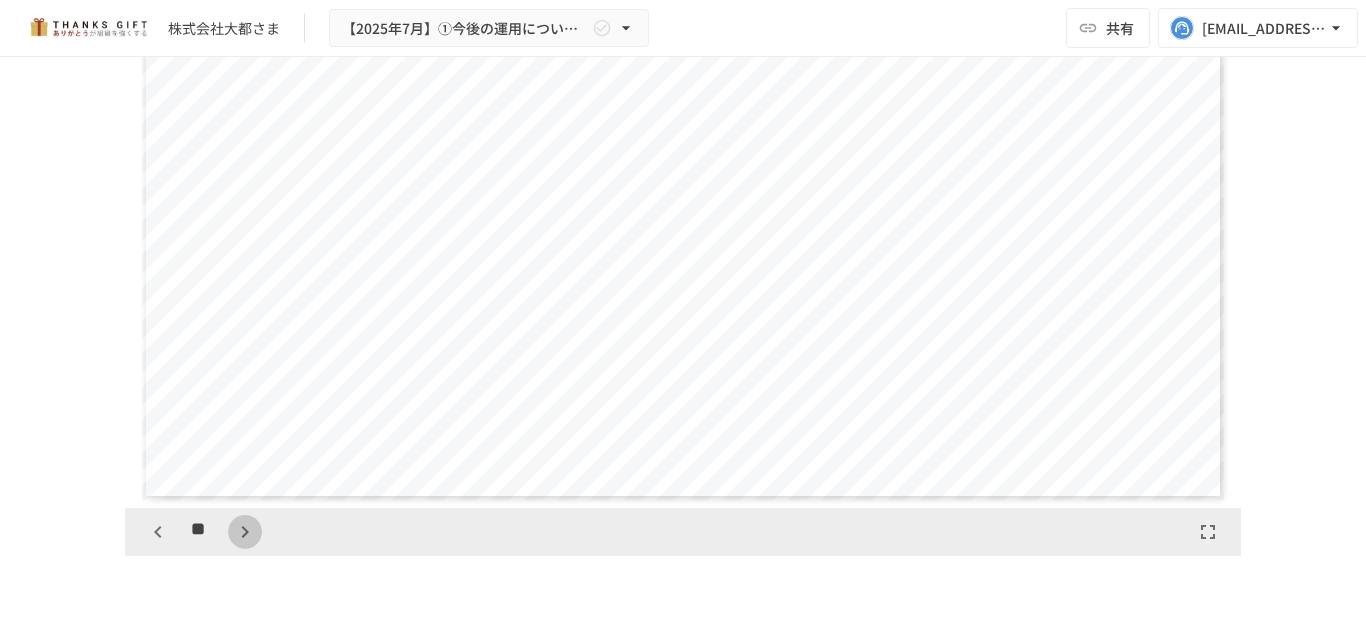 click 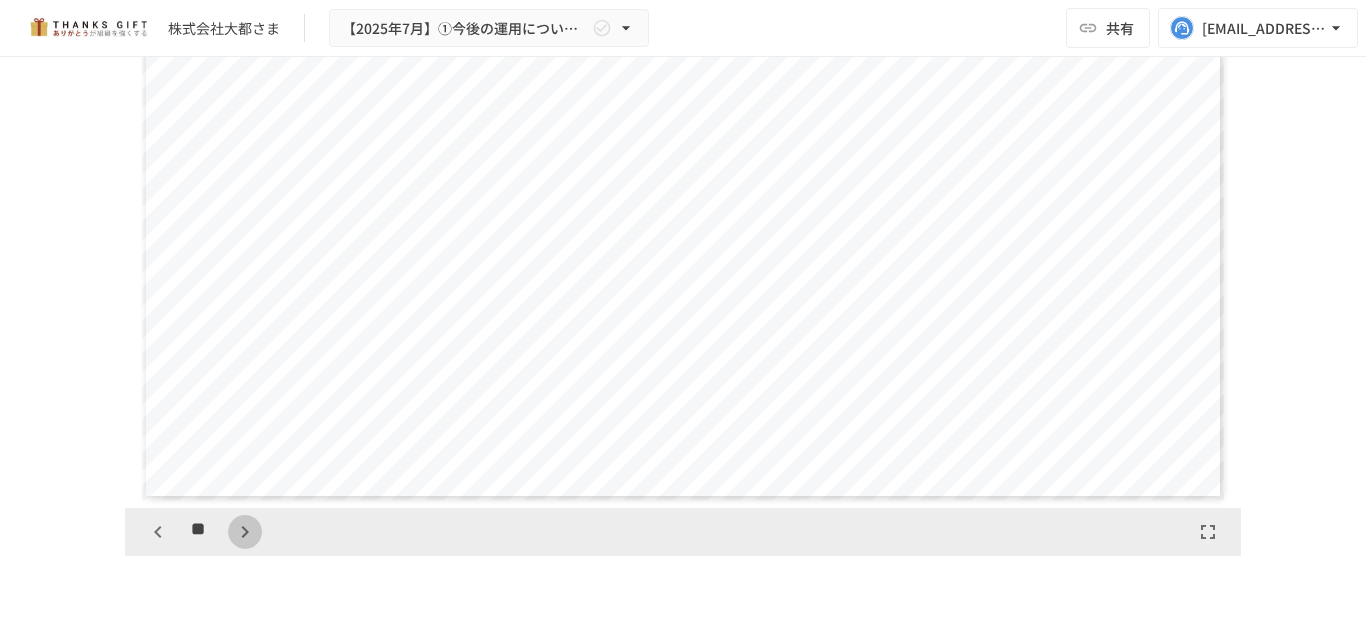 click 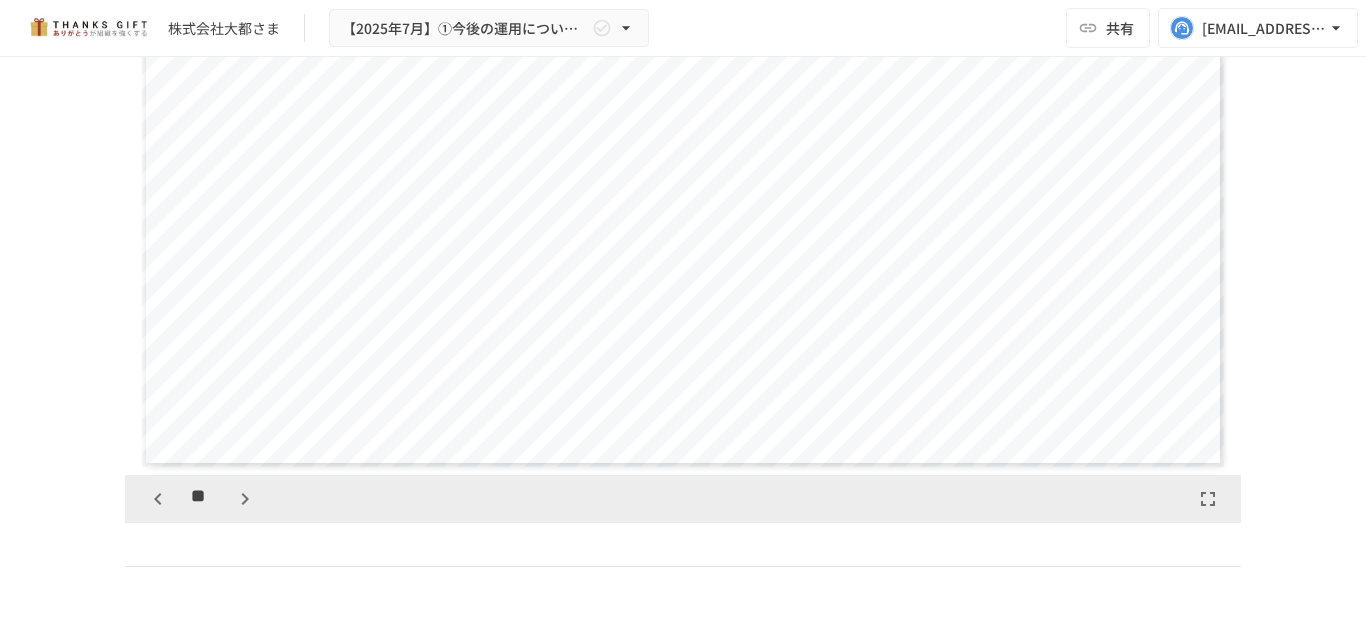scroll, scrollTop: 2174, scrollLeft: 0, axis: vertical 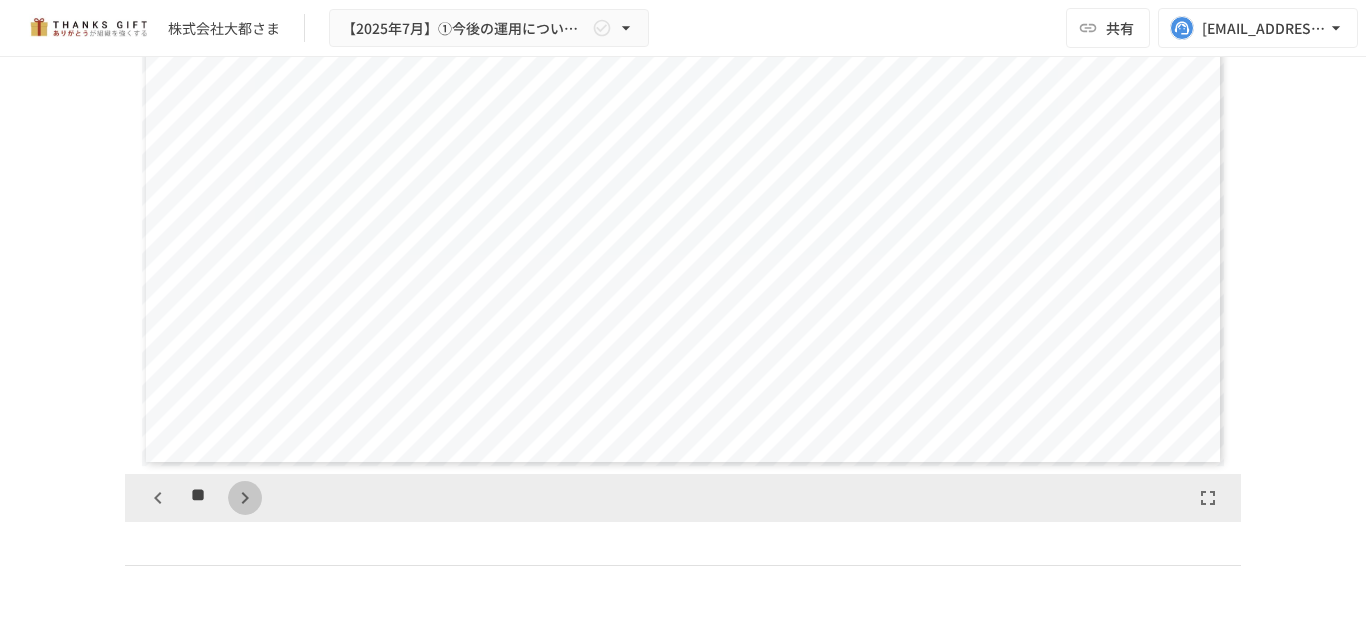 click 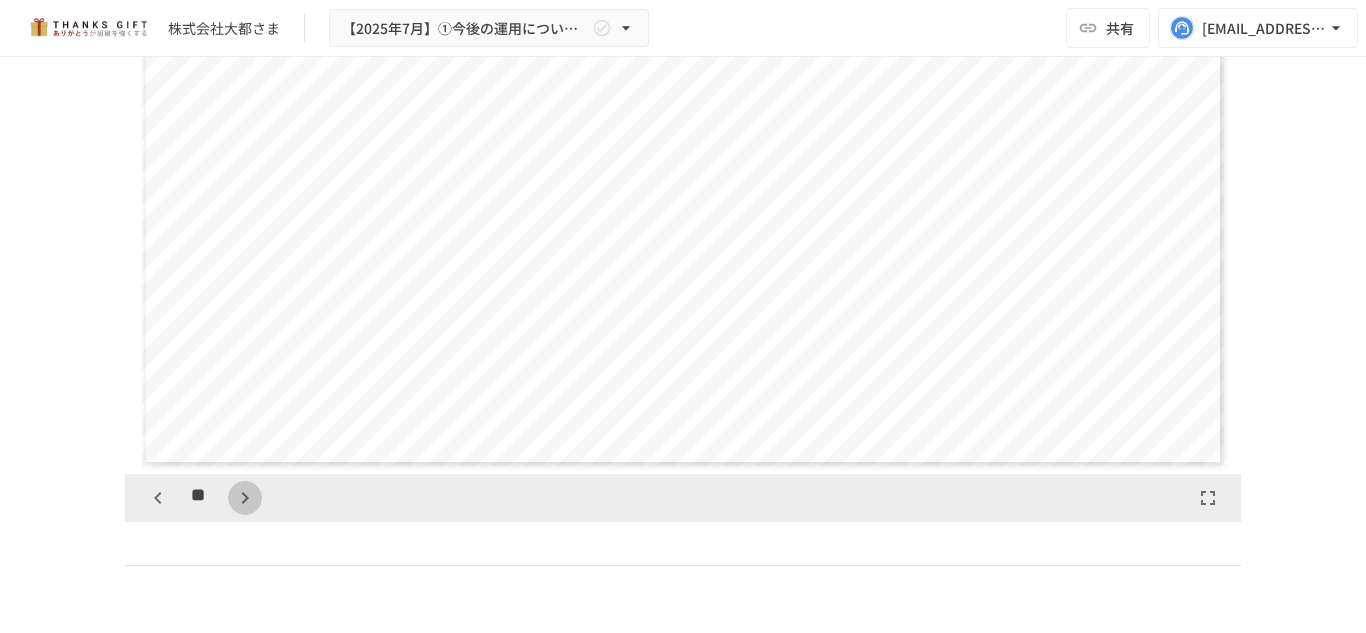 click 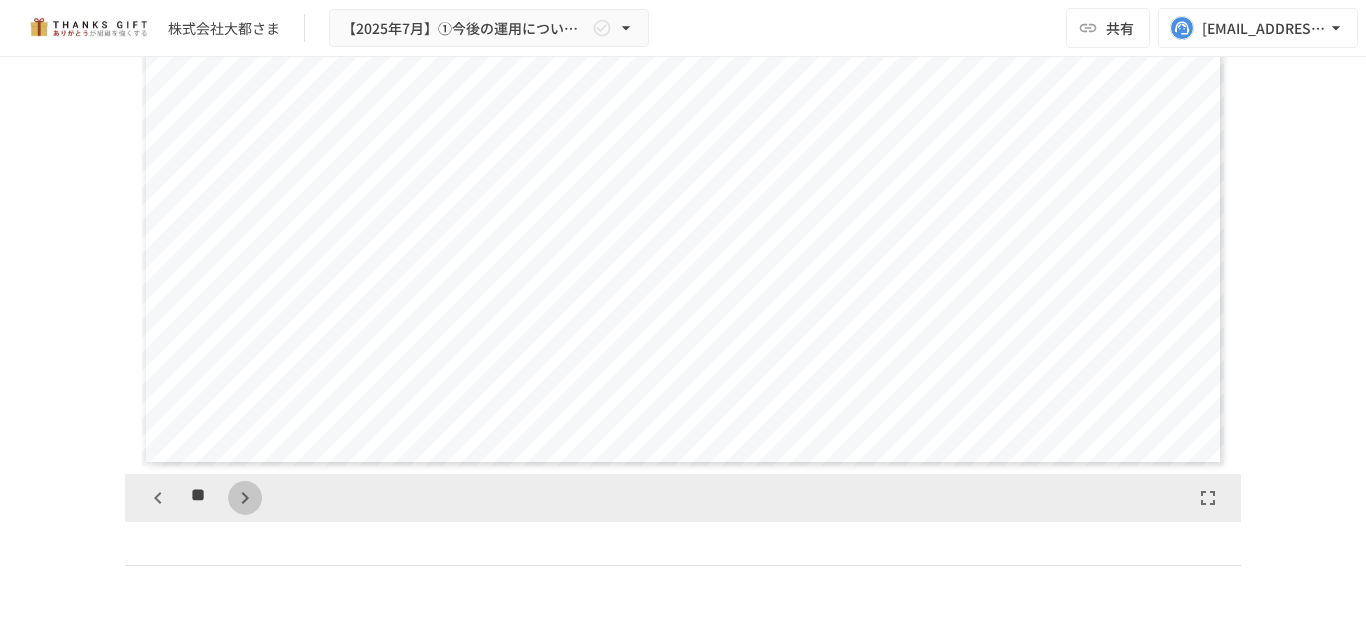 click 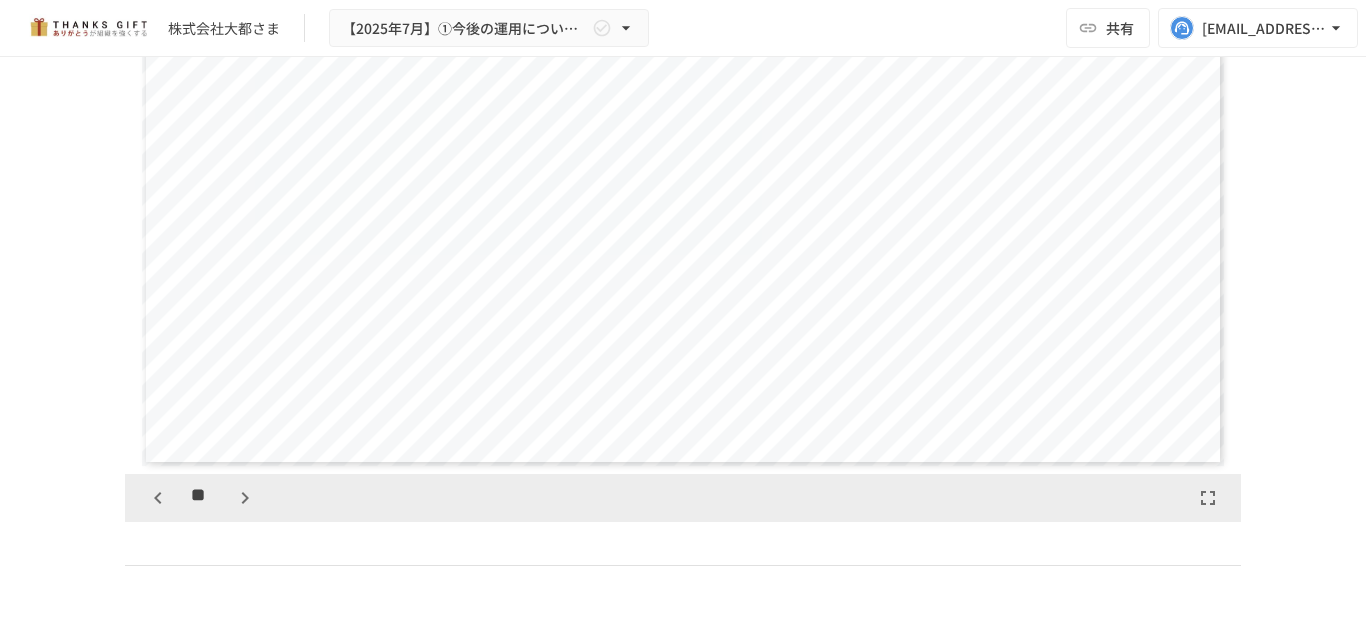 click 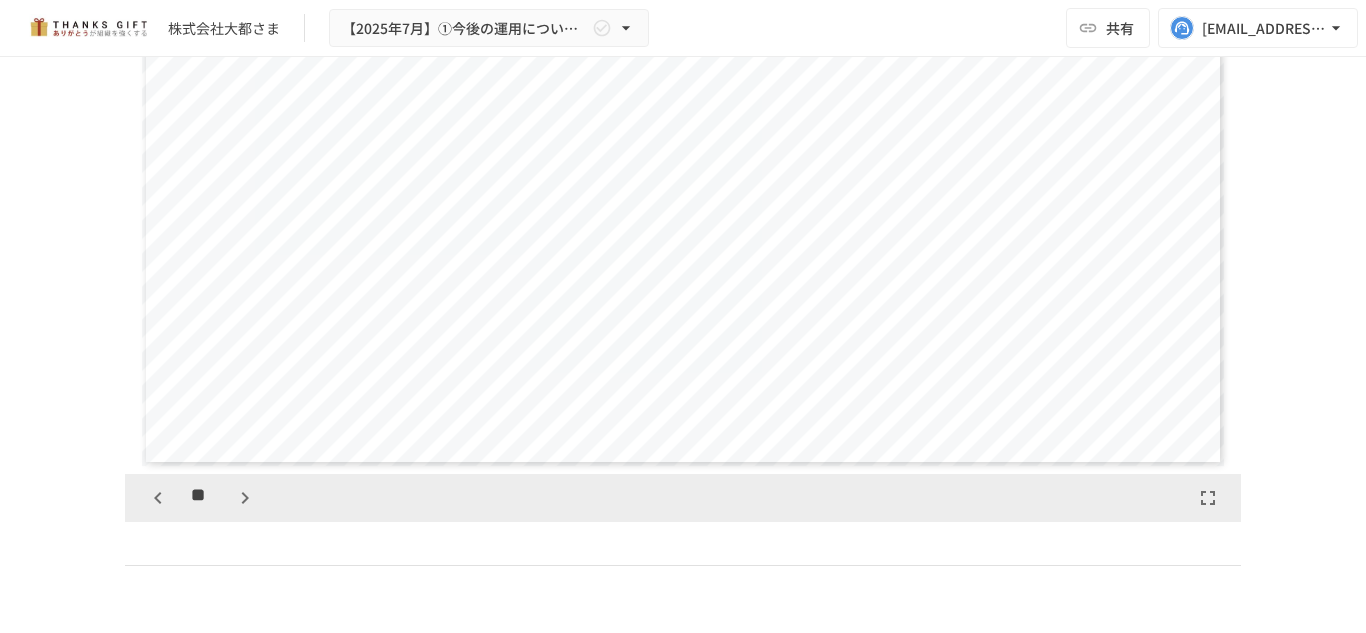scroll, scrollTop: 11249, scrollLeft: 0, axis: vertical 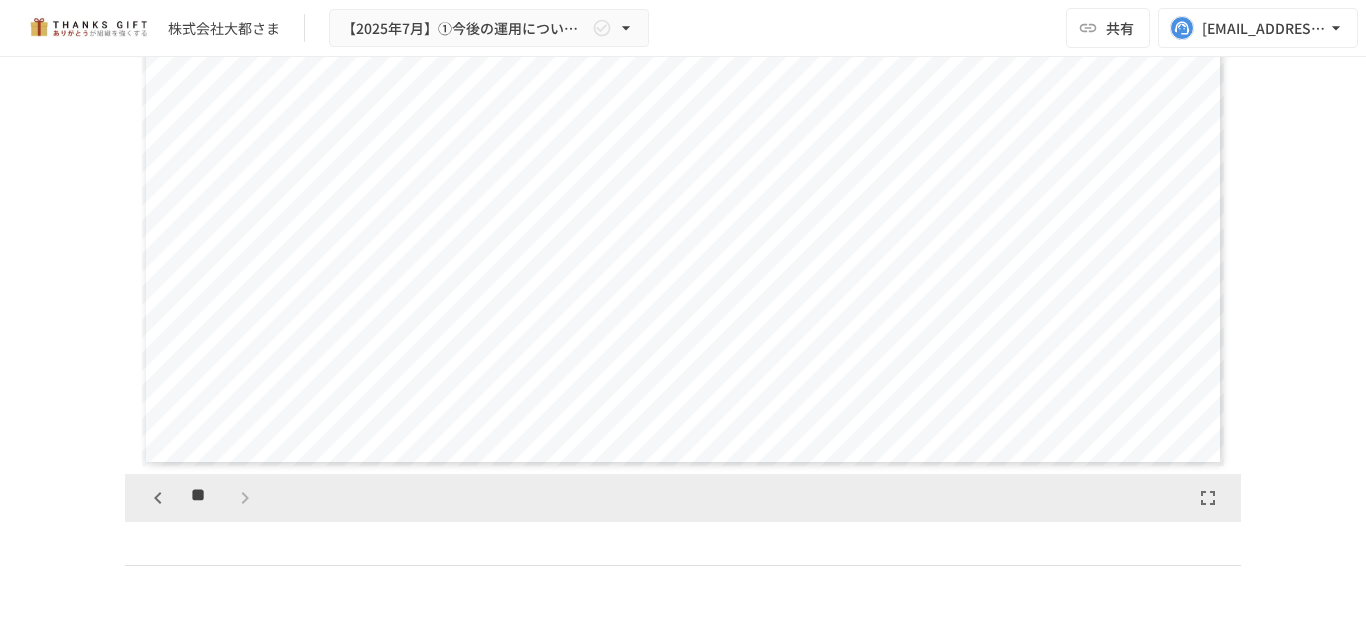 click 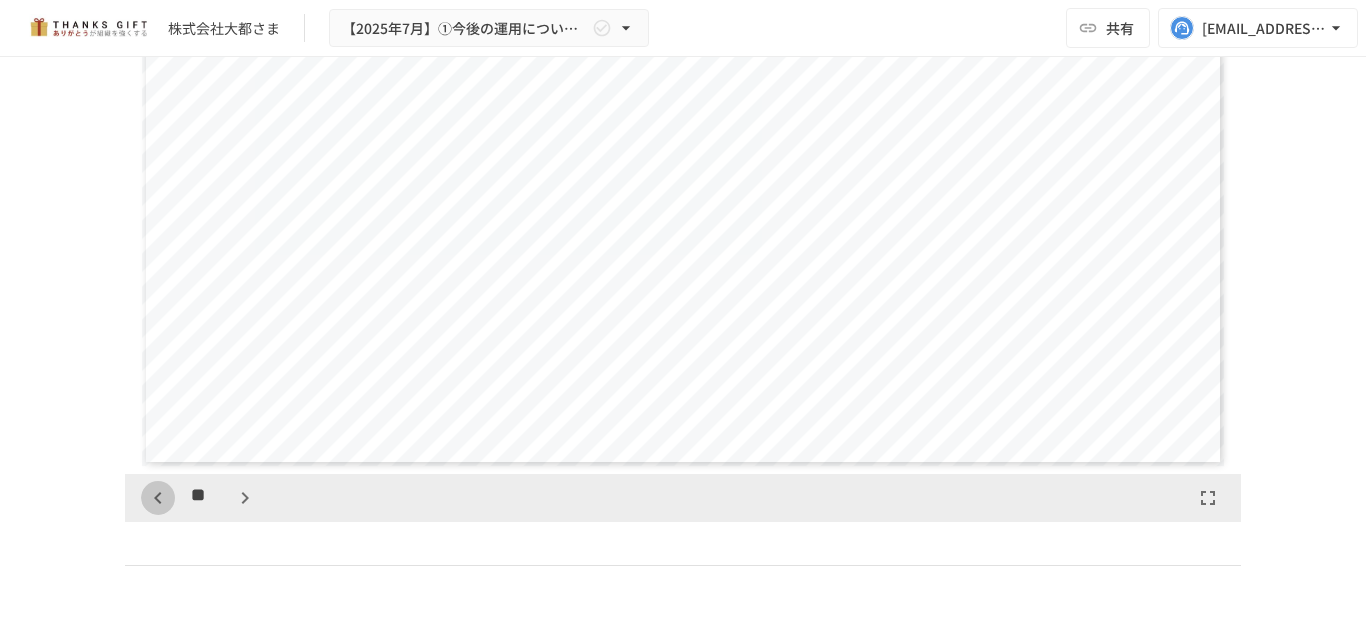 click 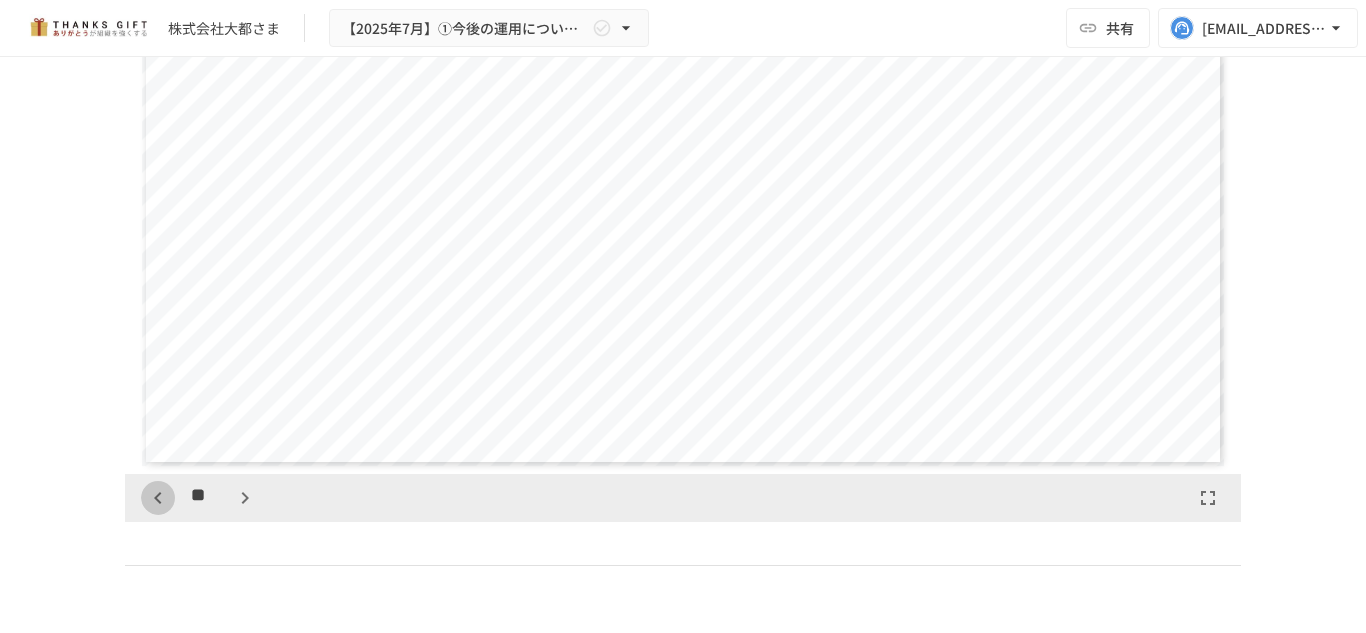 click 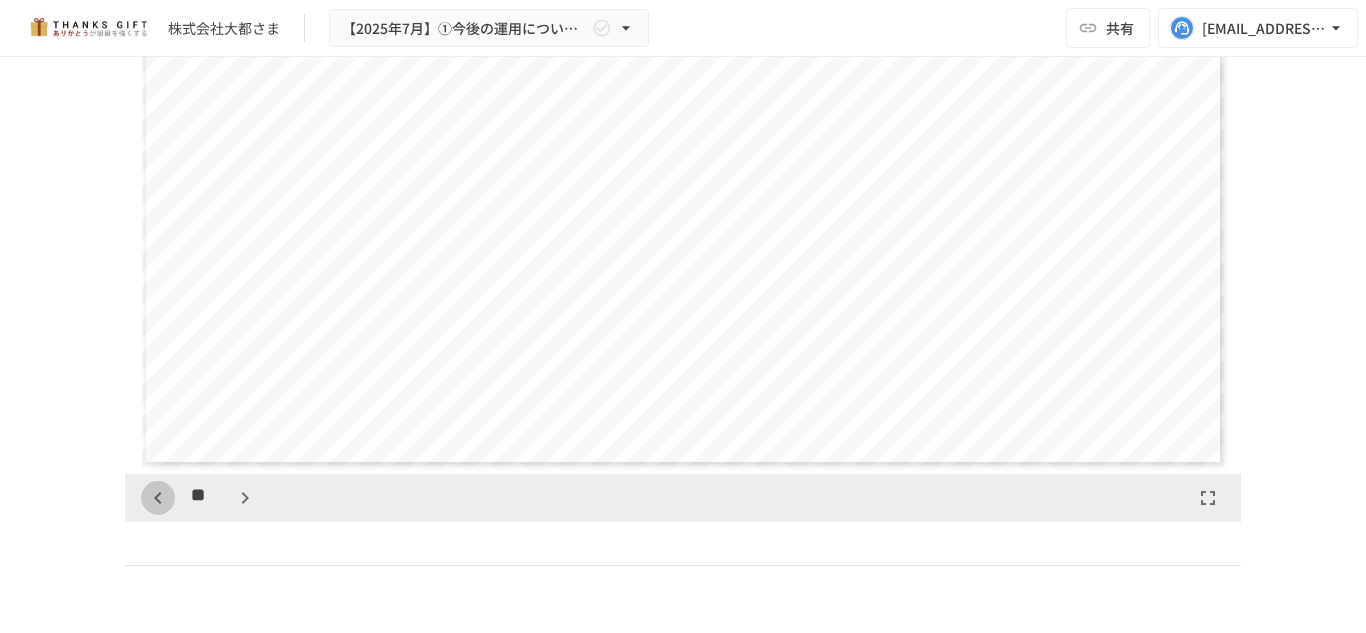 click 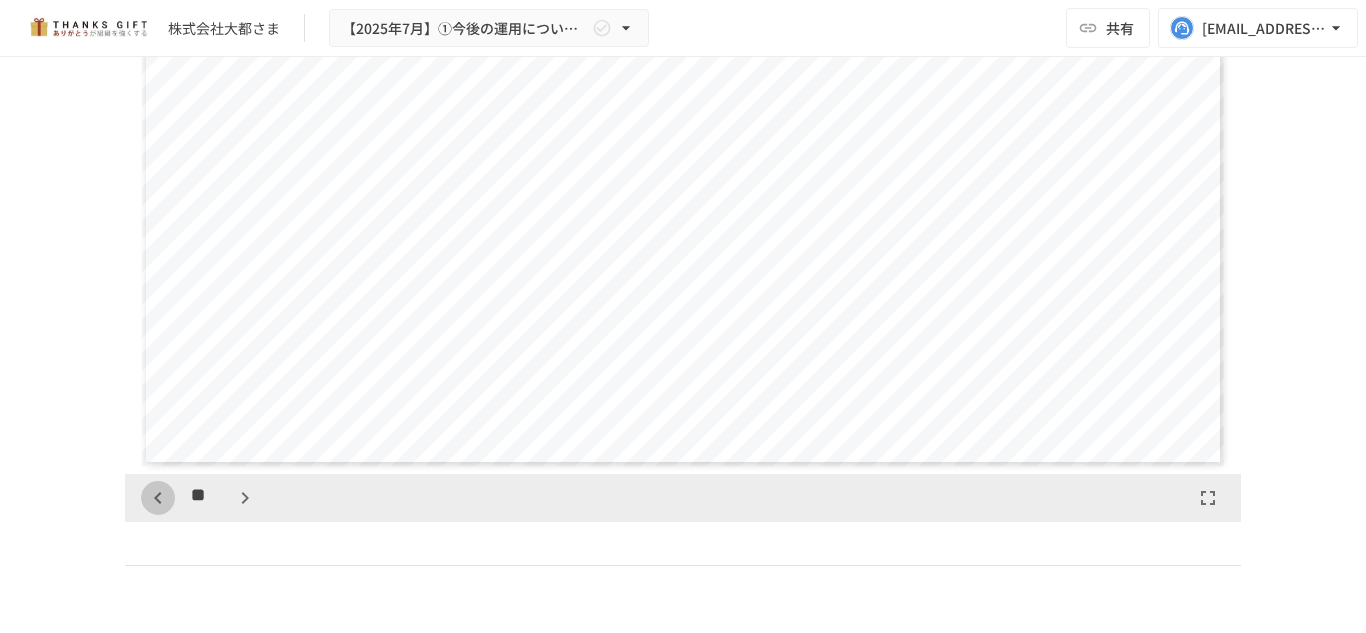 click 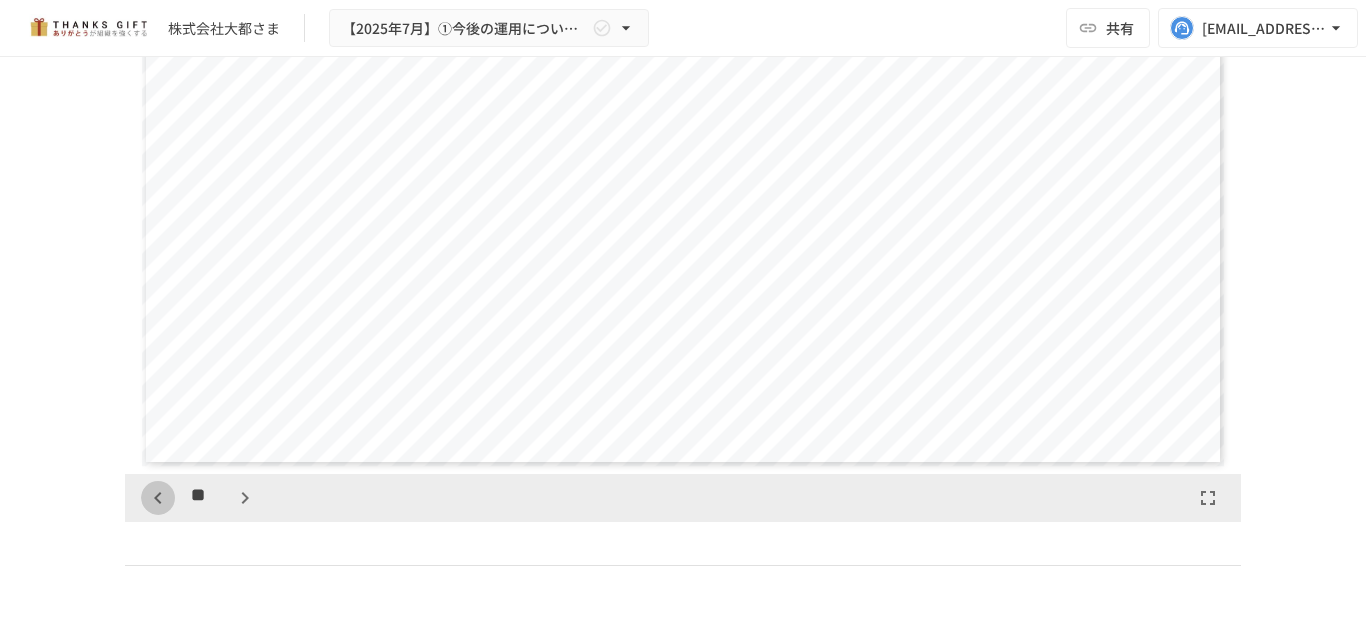 click 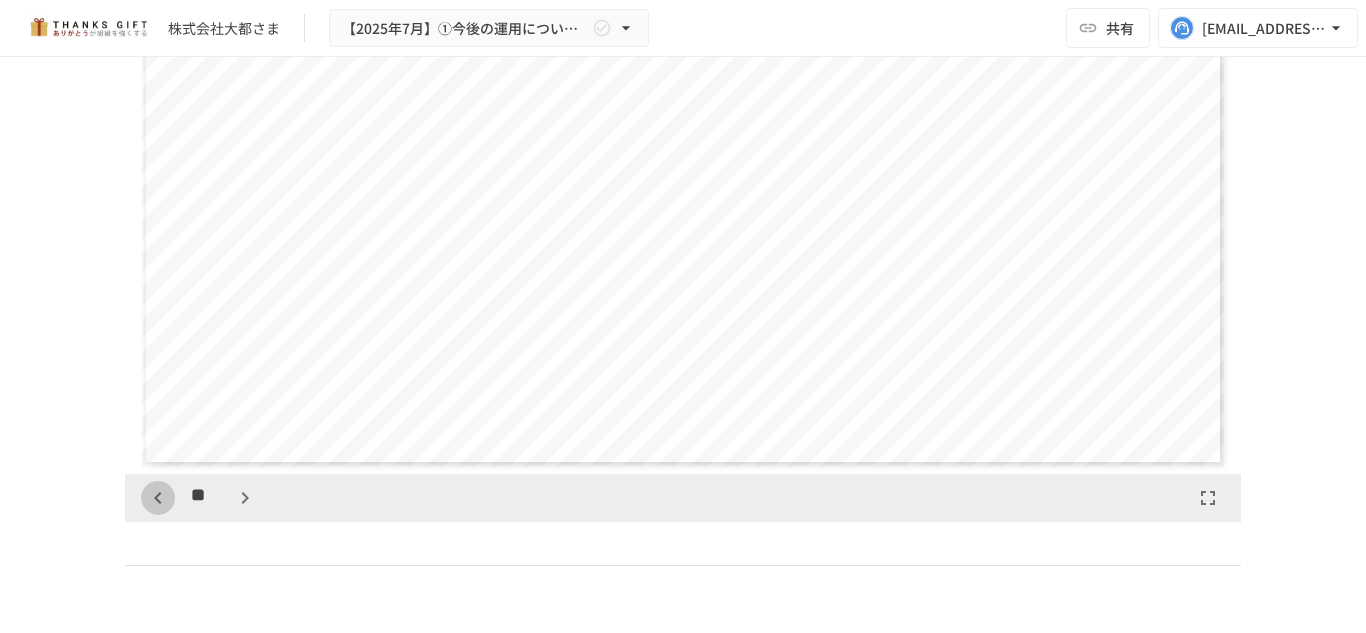 click 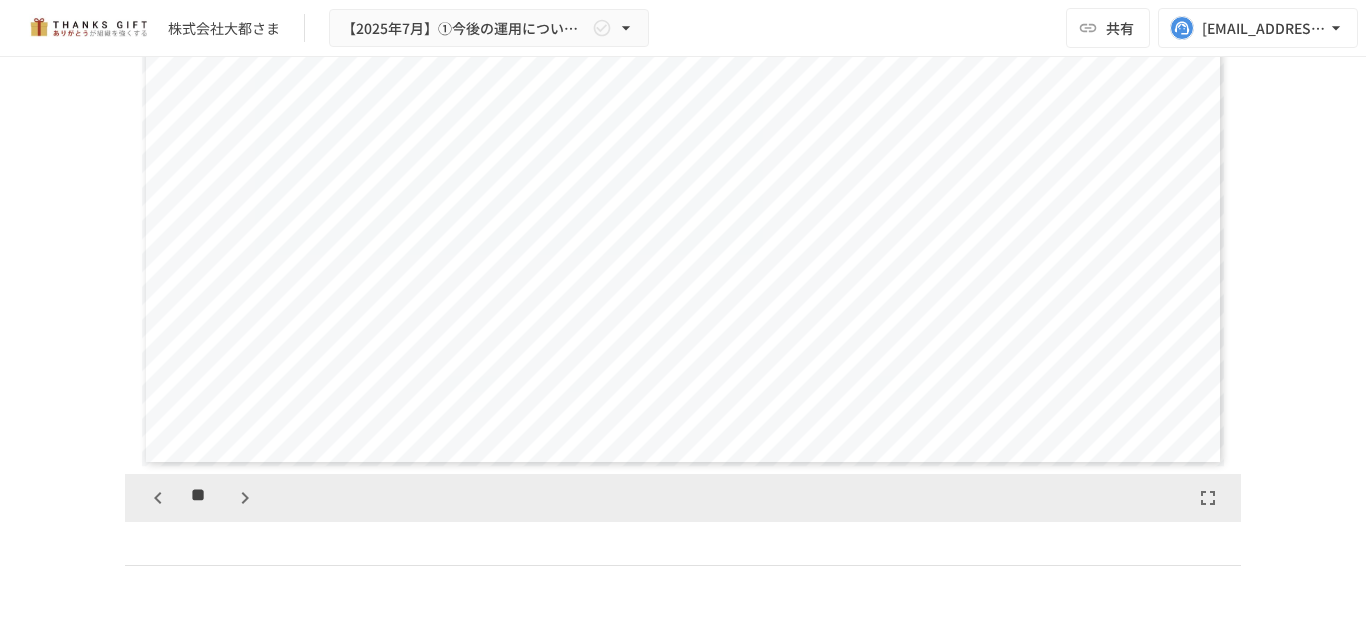 click 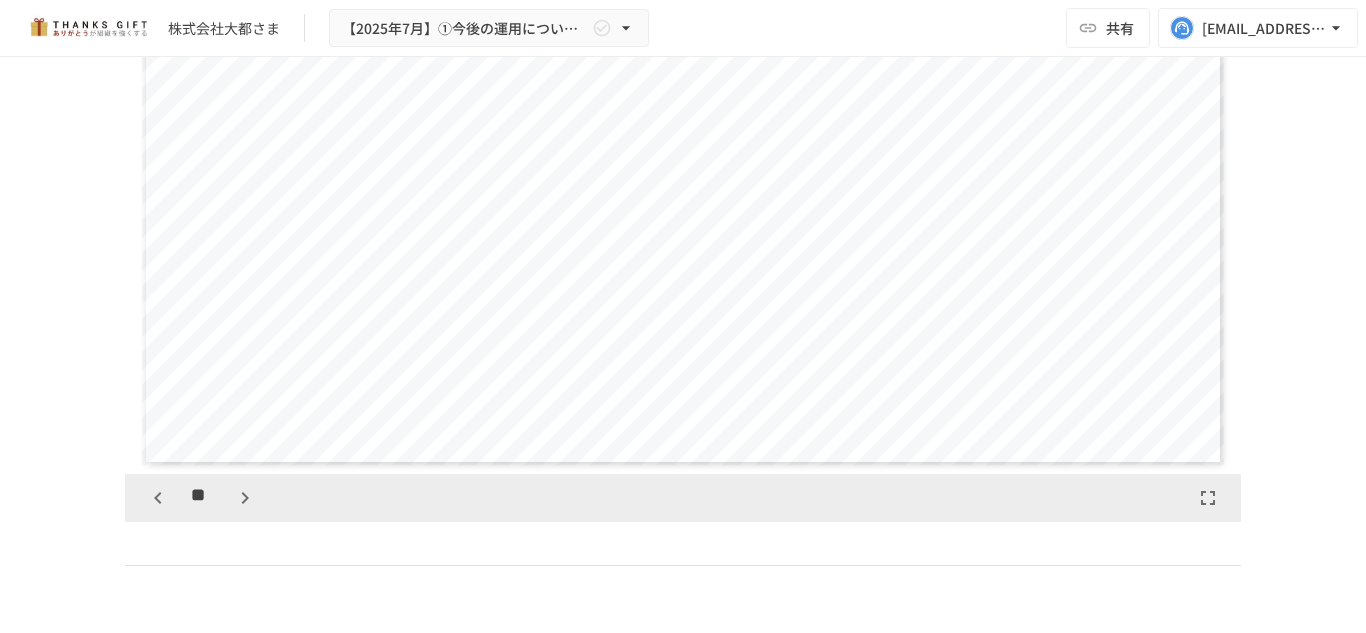 click 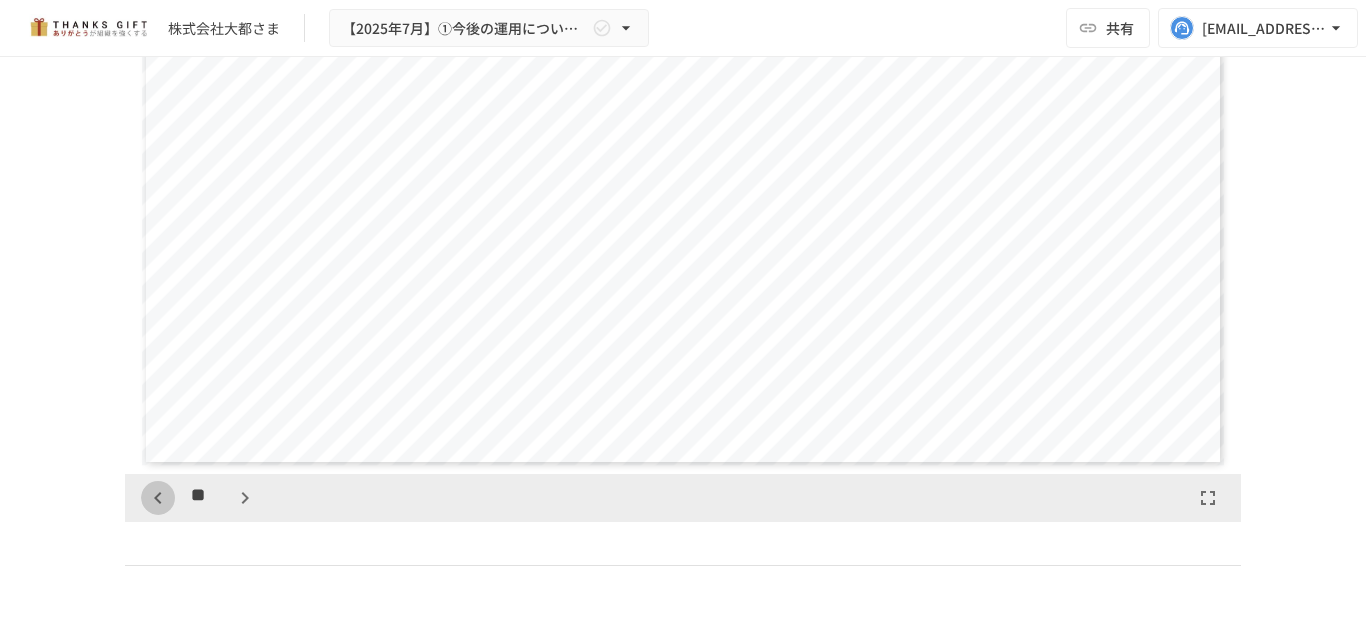 click 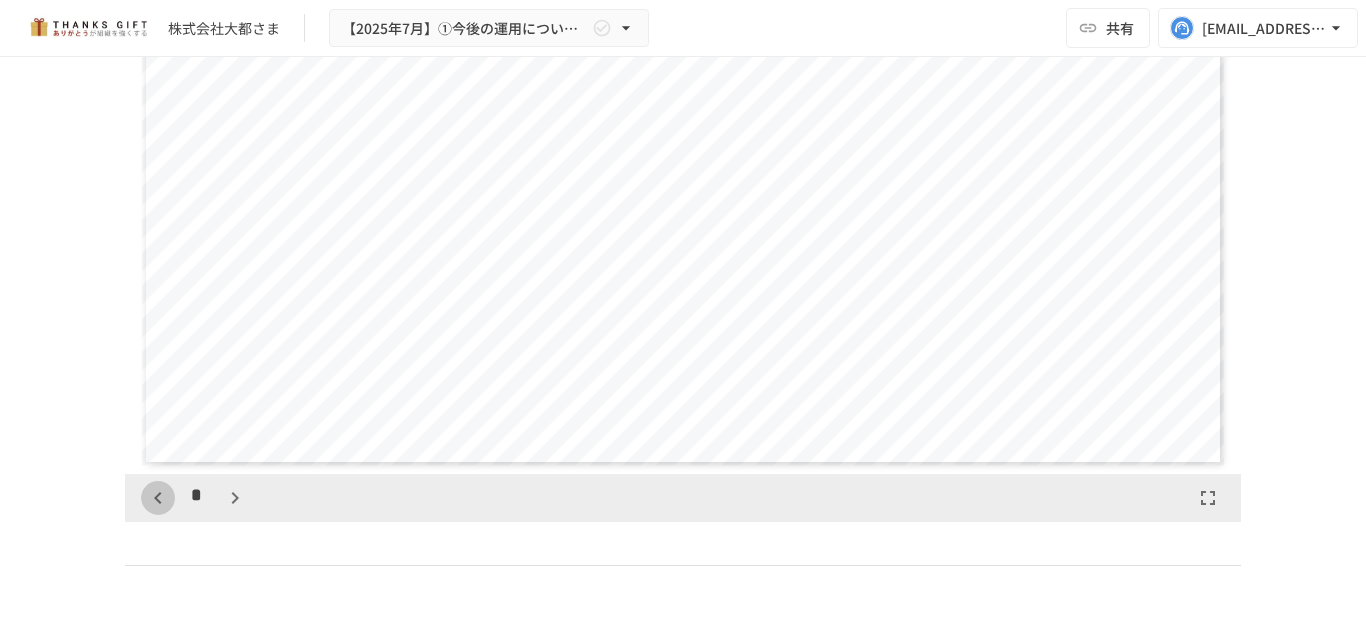 click 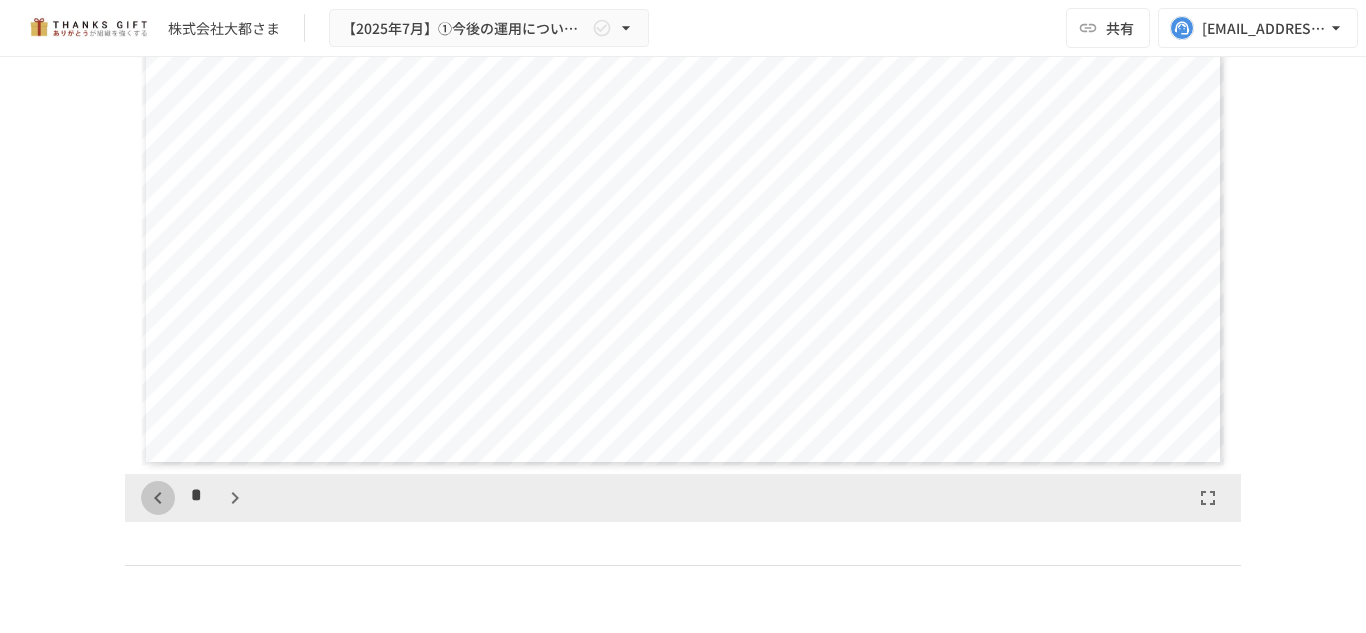 scroll, scrollTop: 4375, scrollLeft: 0, axis: vertical 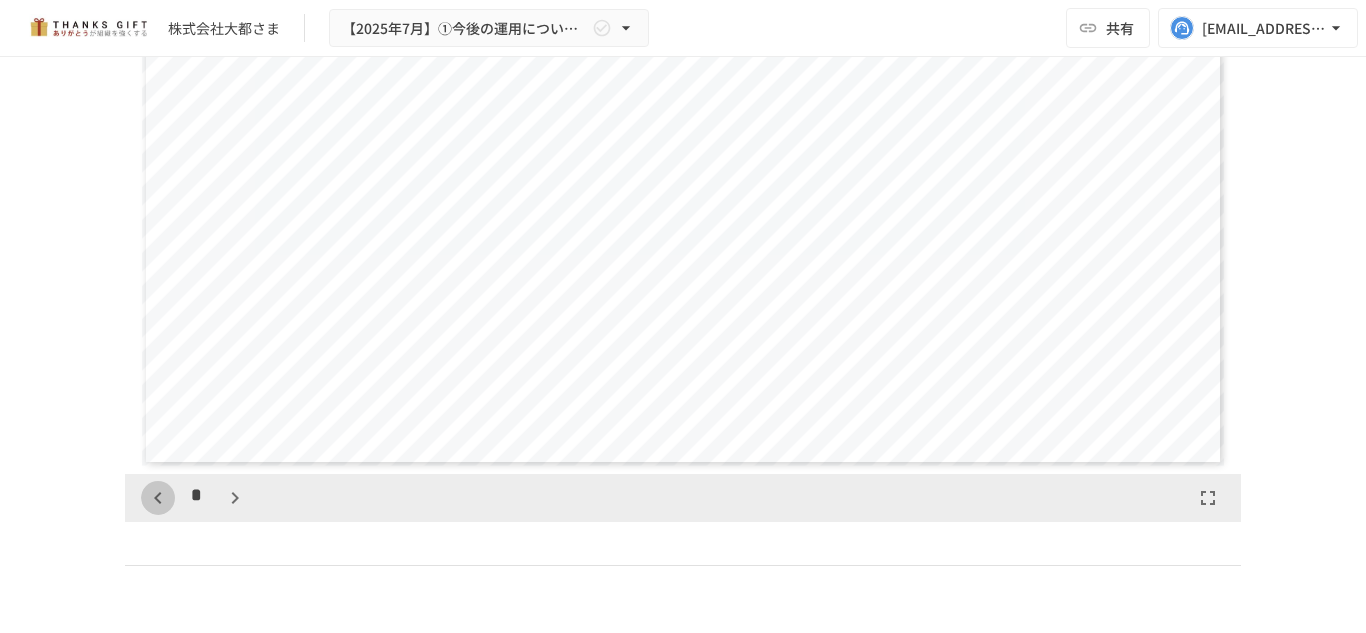 click 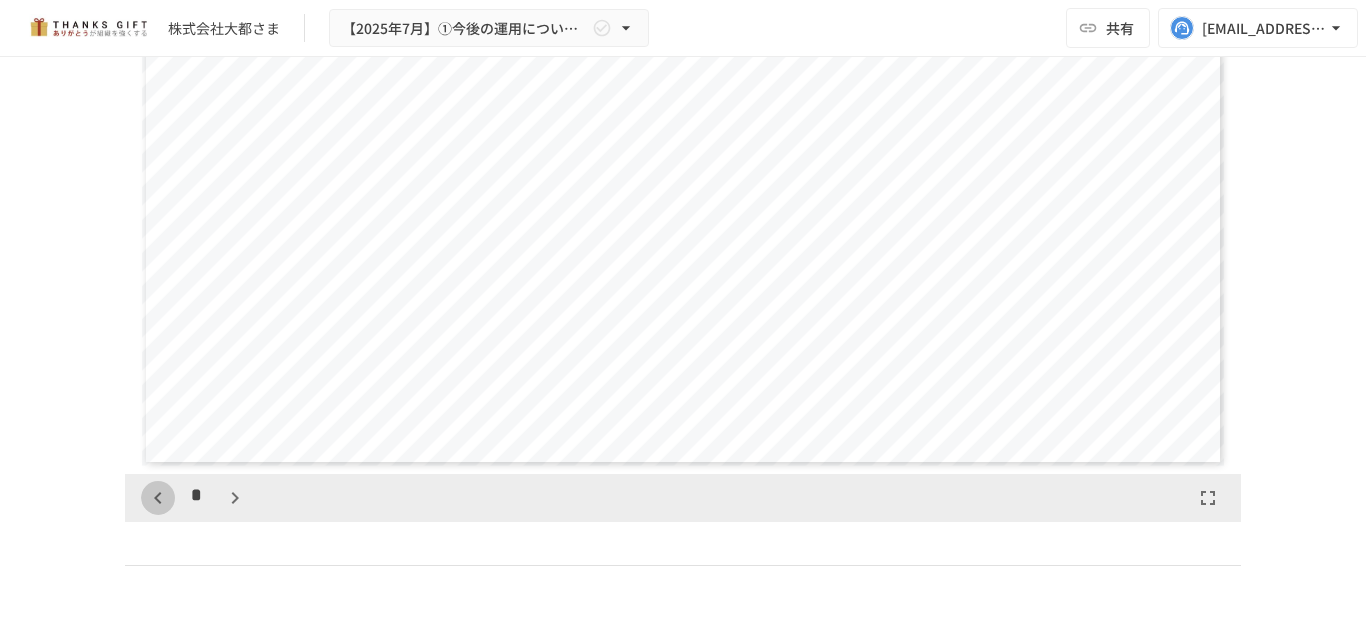 click 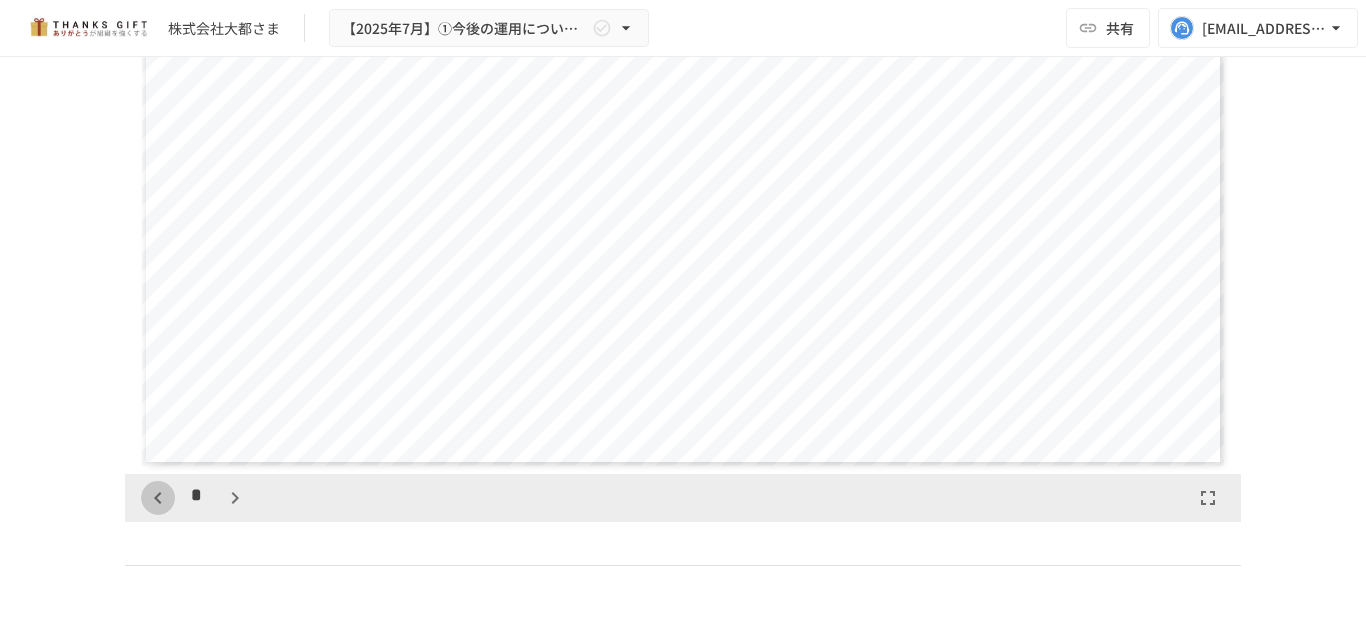 click 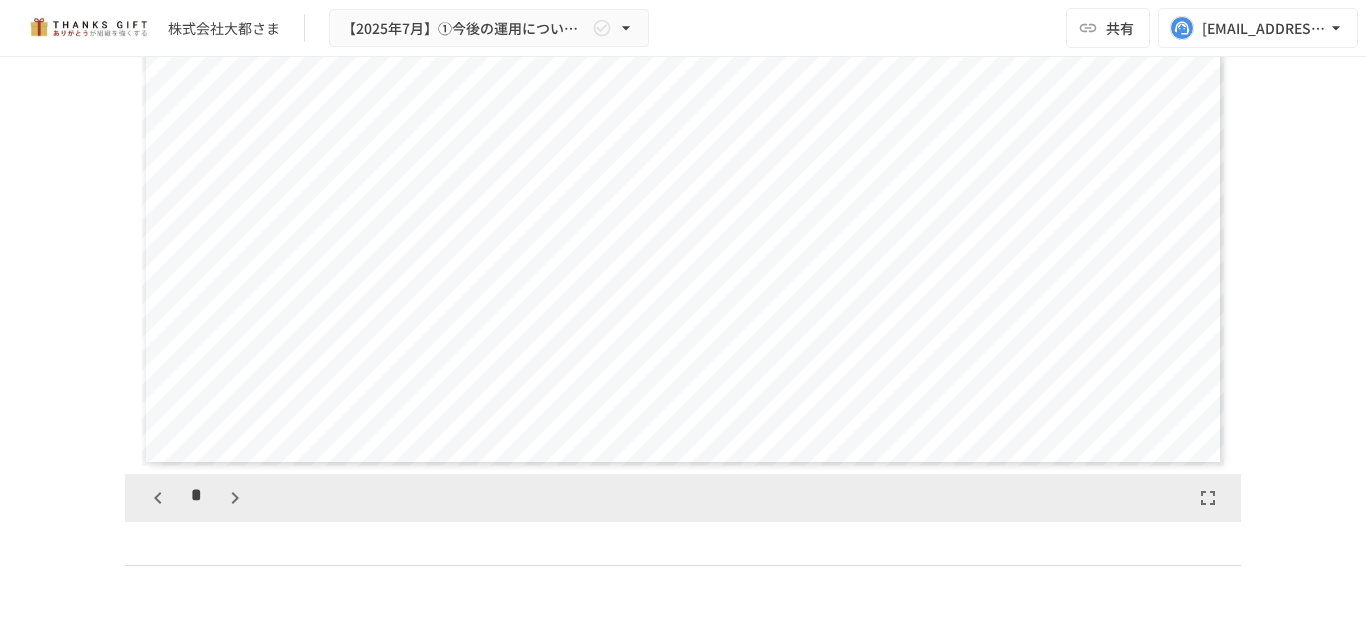 click 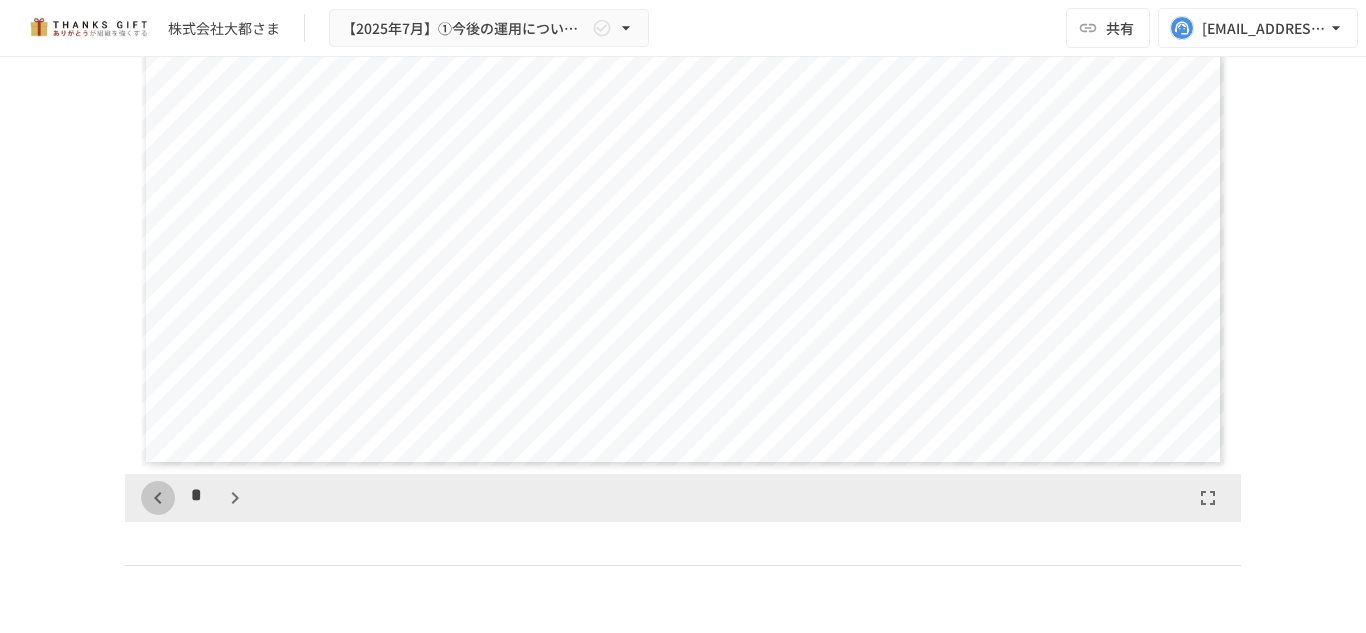 click 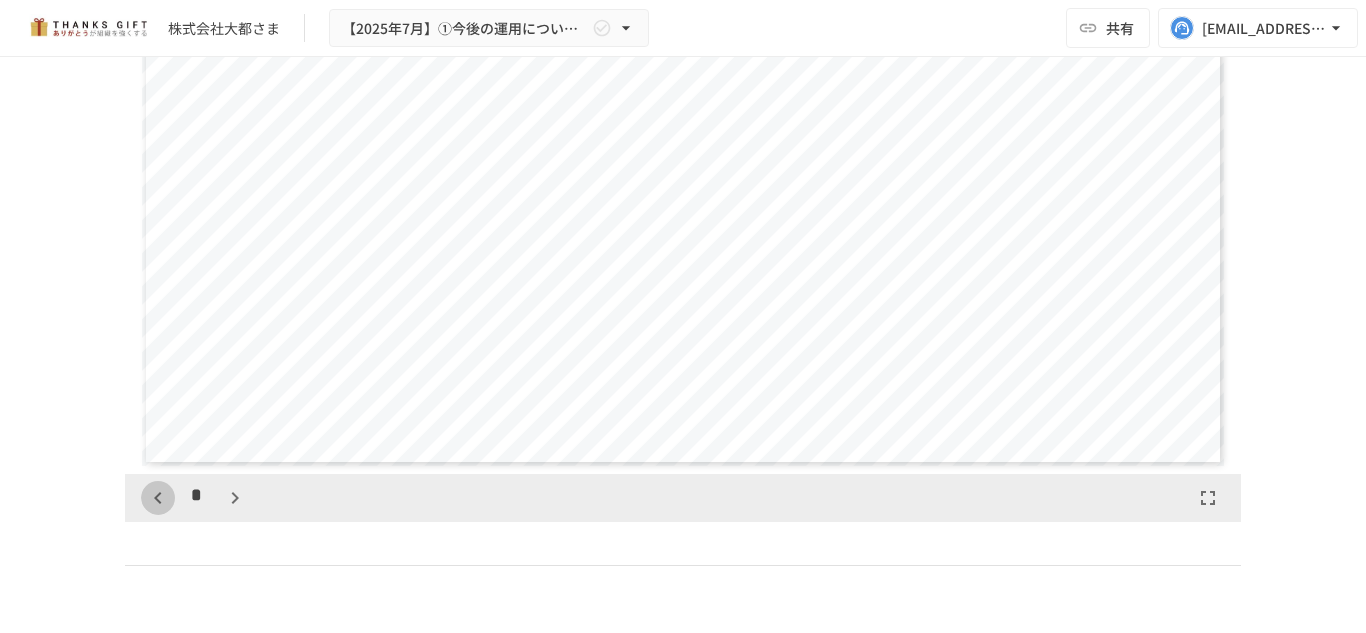 click 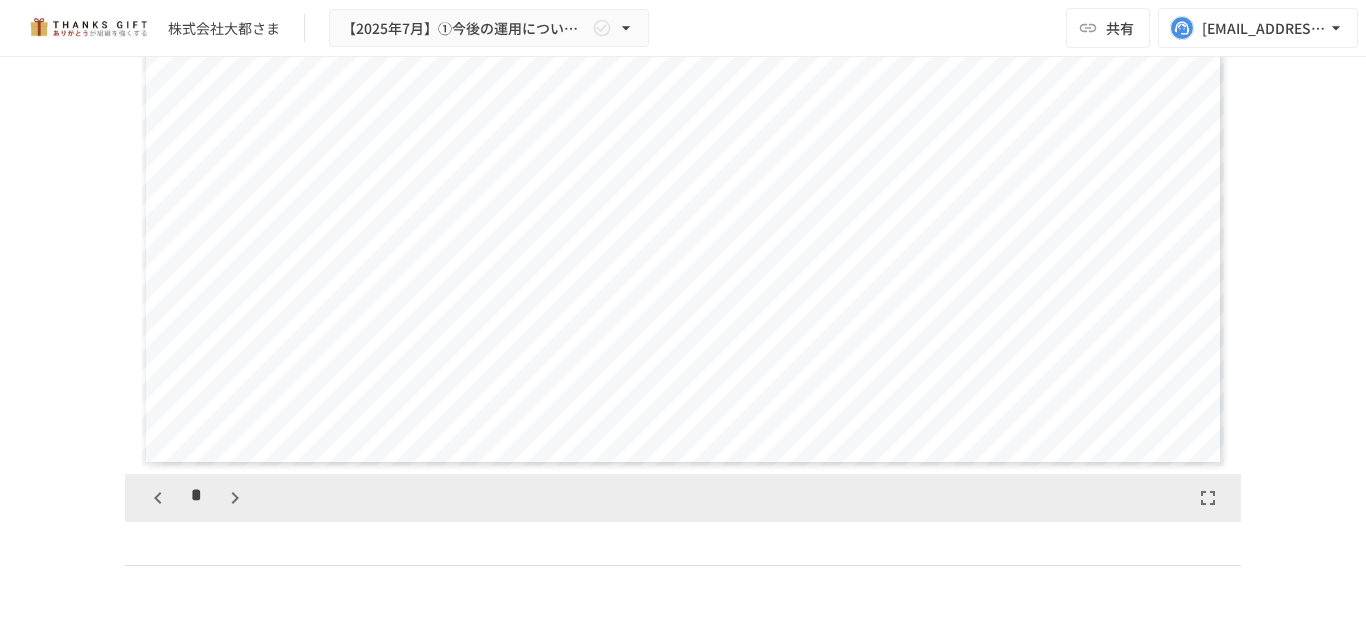 scroll, scrollTop: 625, scrollLeft: 0, axis: vertical 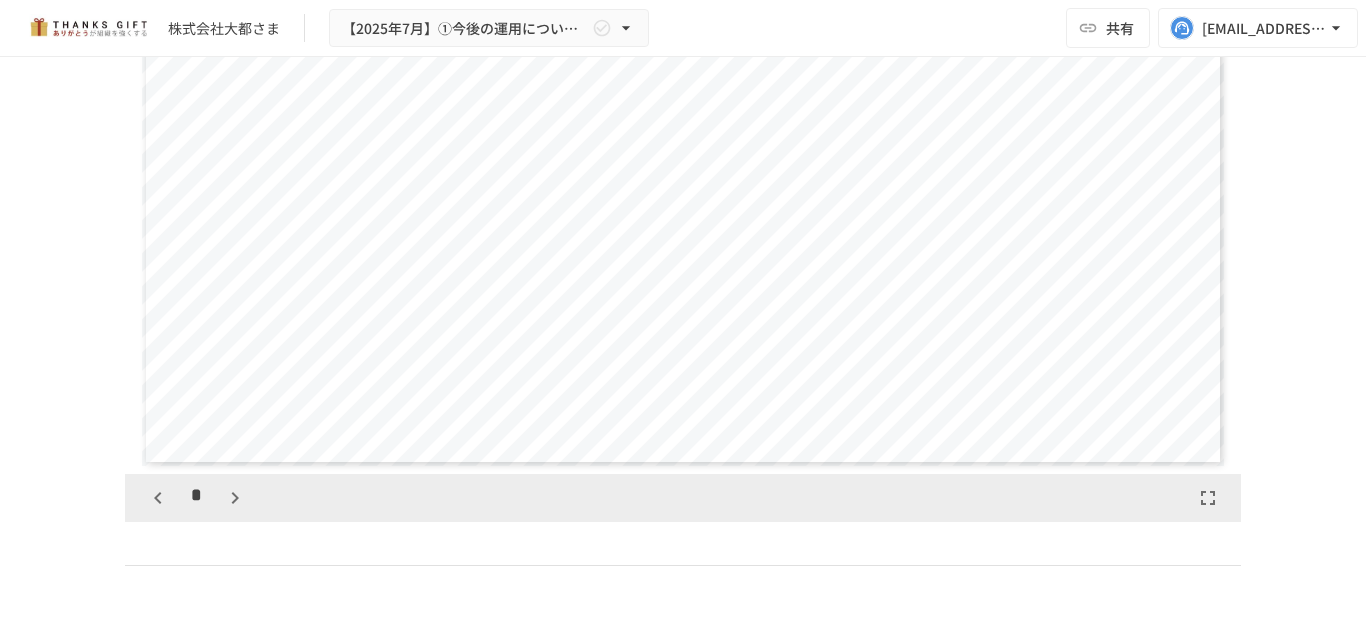 click 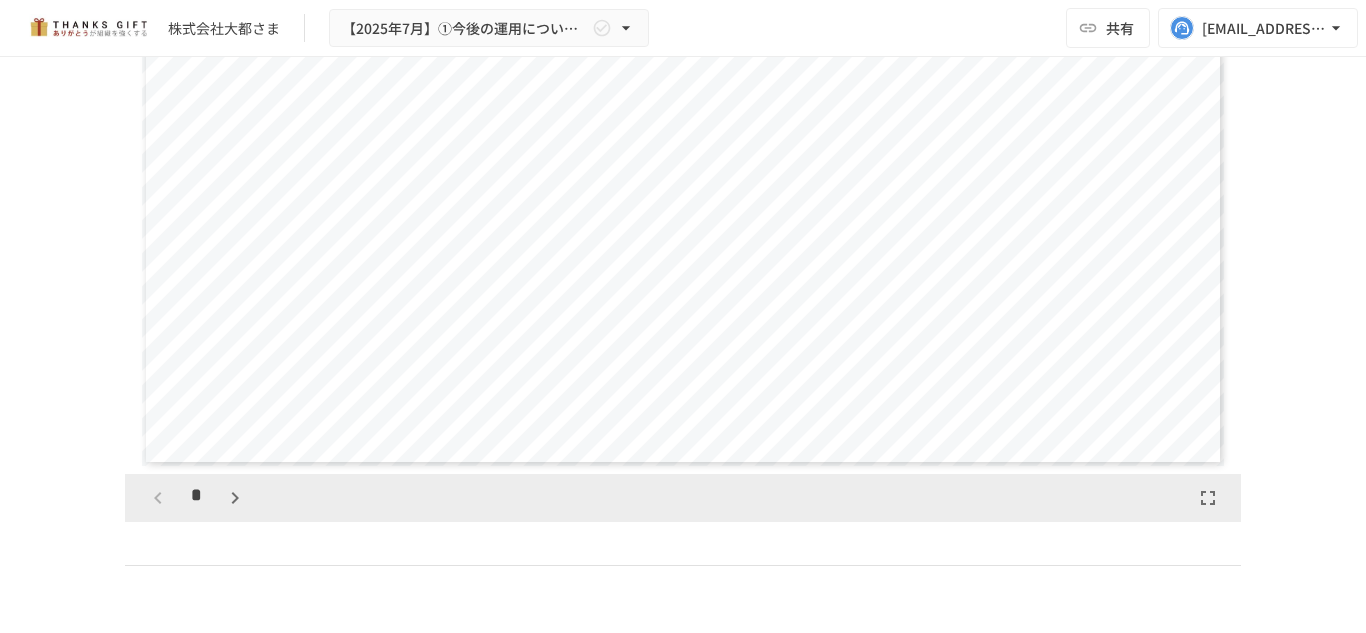 scroll, scrollTop: 0, scrollLeft: 0, axis: both 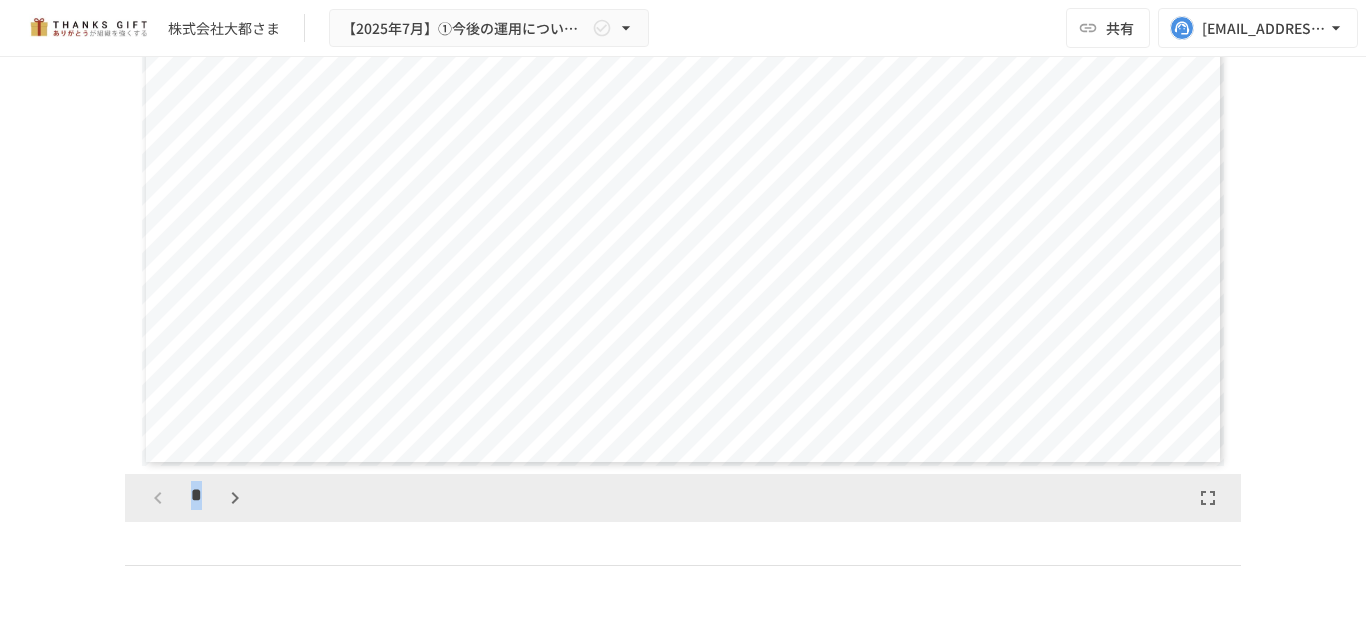 click on "*" at bounding box center [196, 498] 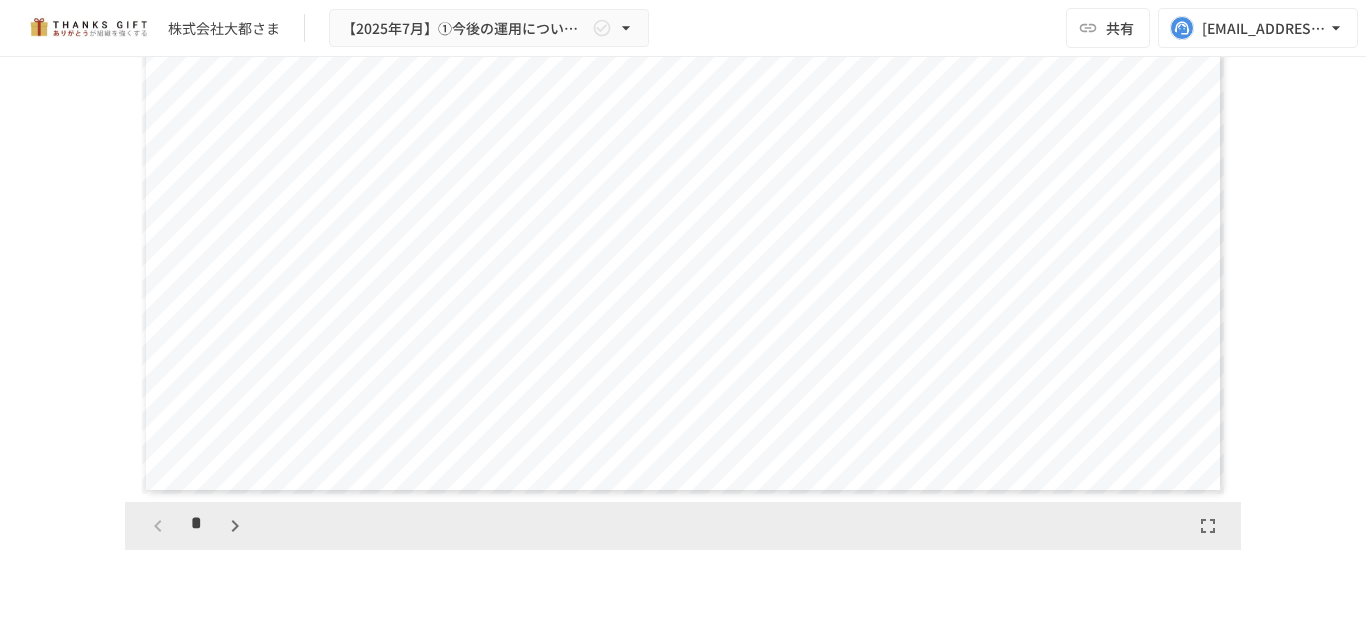 click on "**********" at bounding box center [683, 324] 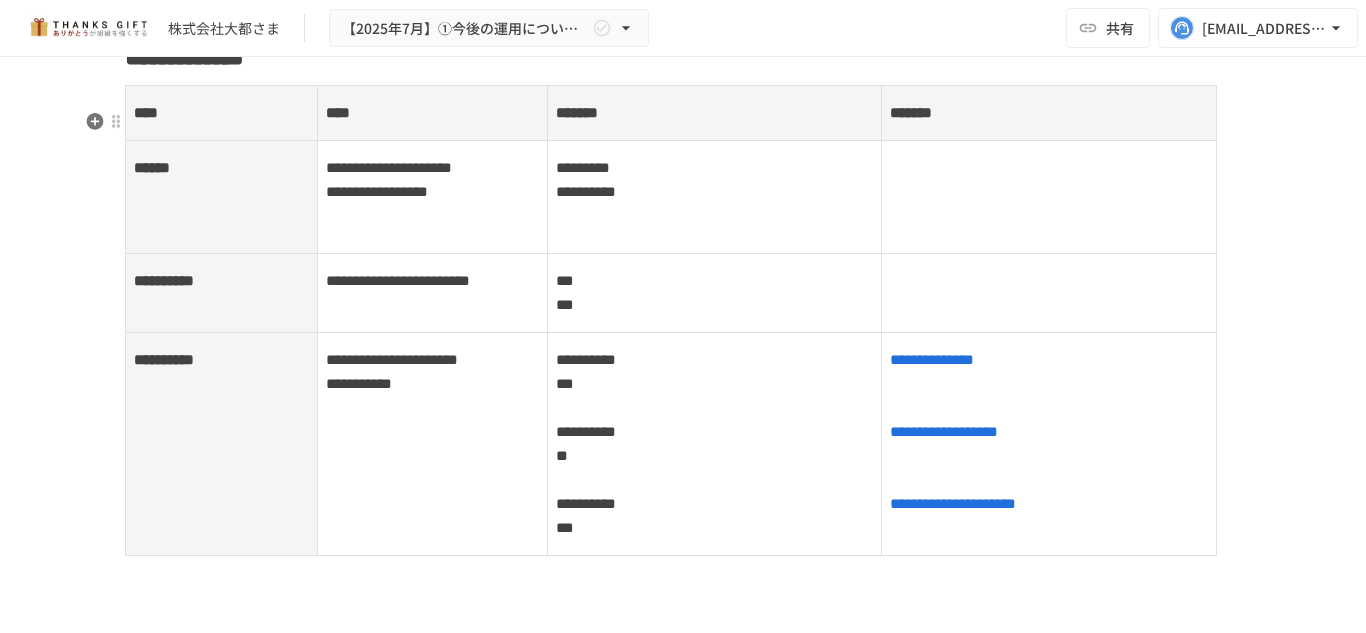 scroll, scrollTop: 2723, scrollLeft: 0, axis: vertical 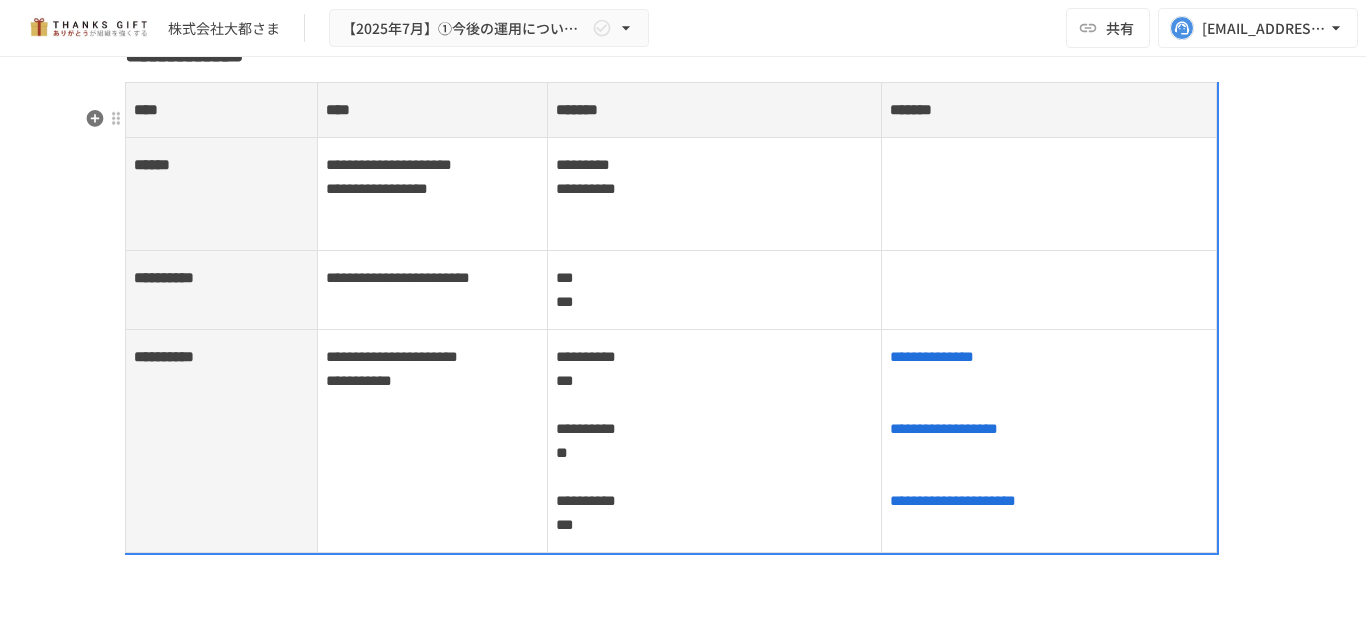 click on "**********" at bounding box center (586, 188) 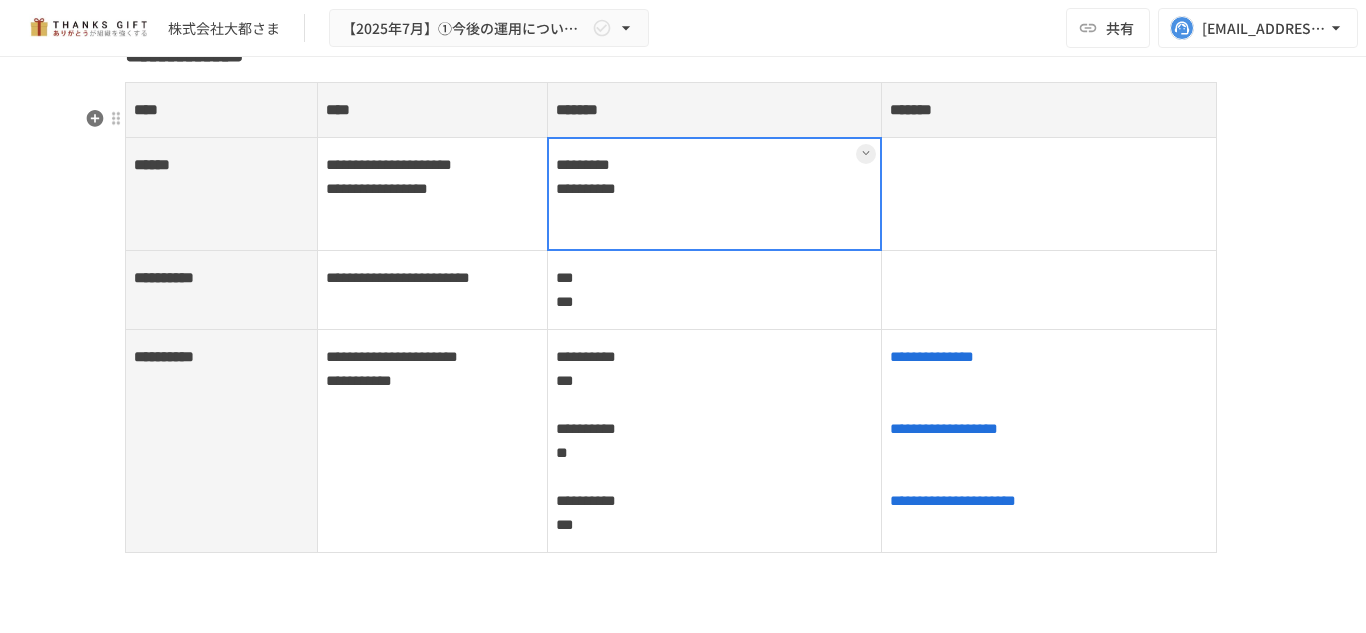 click on "**********" at bounding box center (714, 194) 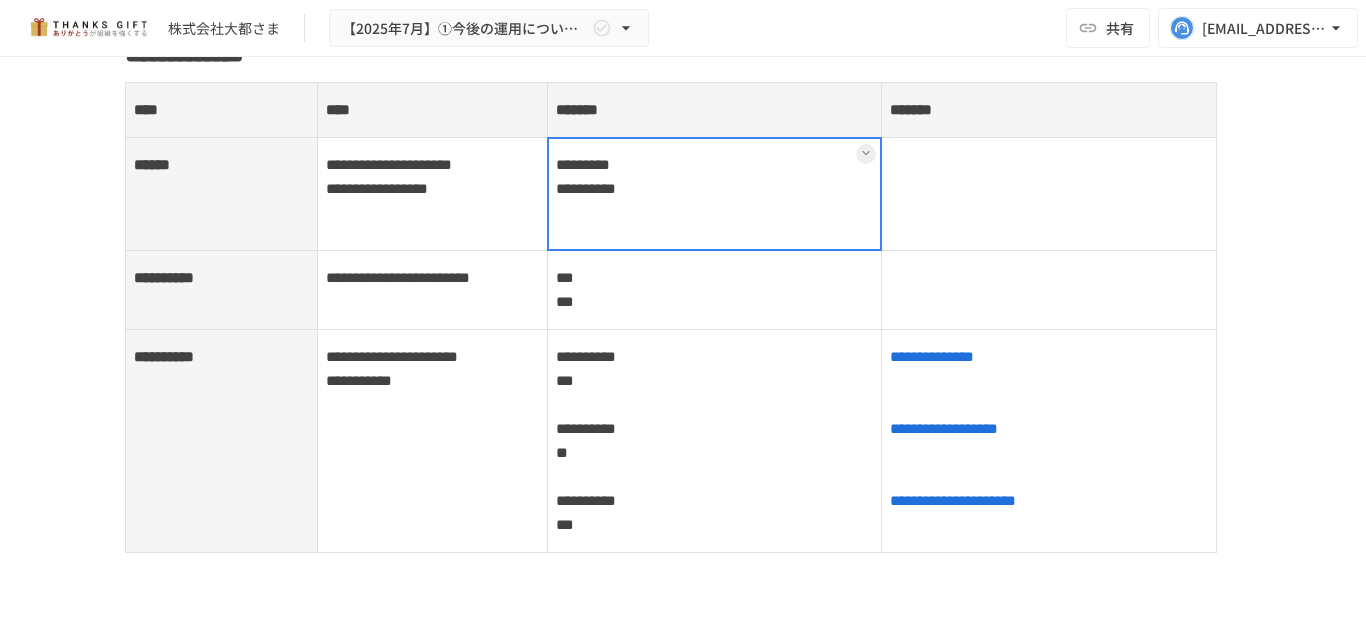 click on "**********" at bounding box center (683, 324) 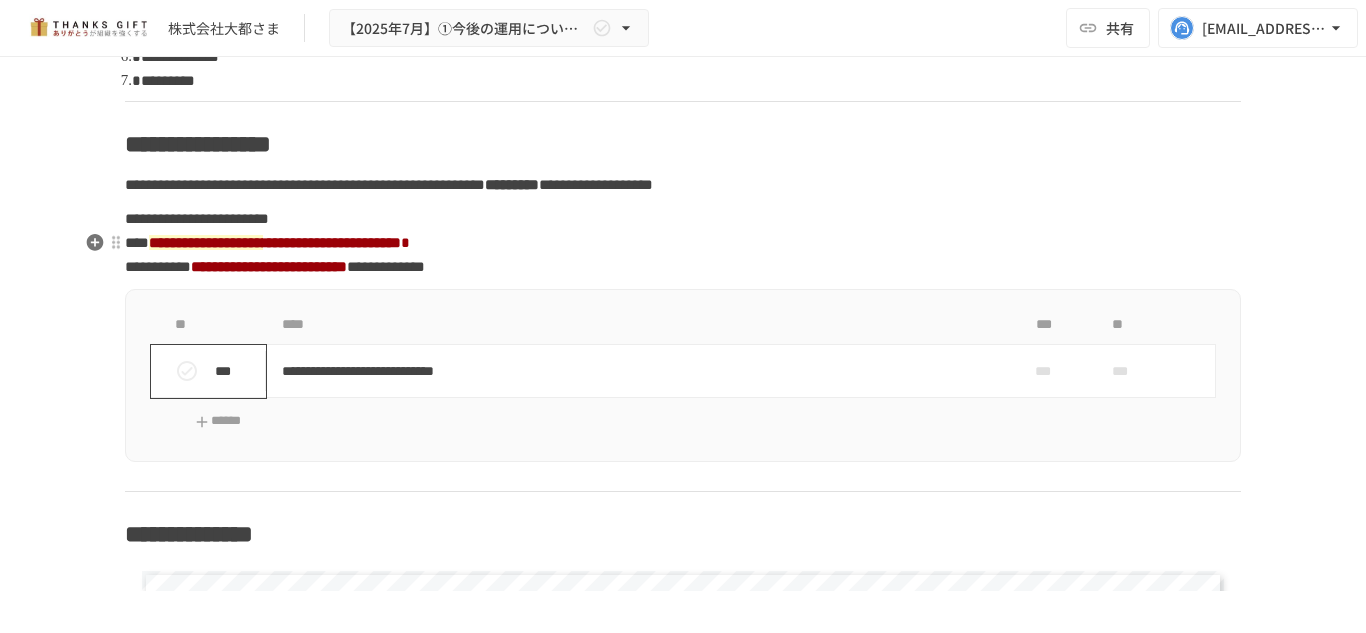 scroll, scrollTop: 1487, scrollLeft: 0, axis: vertical 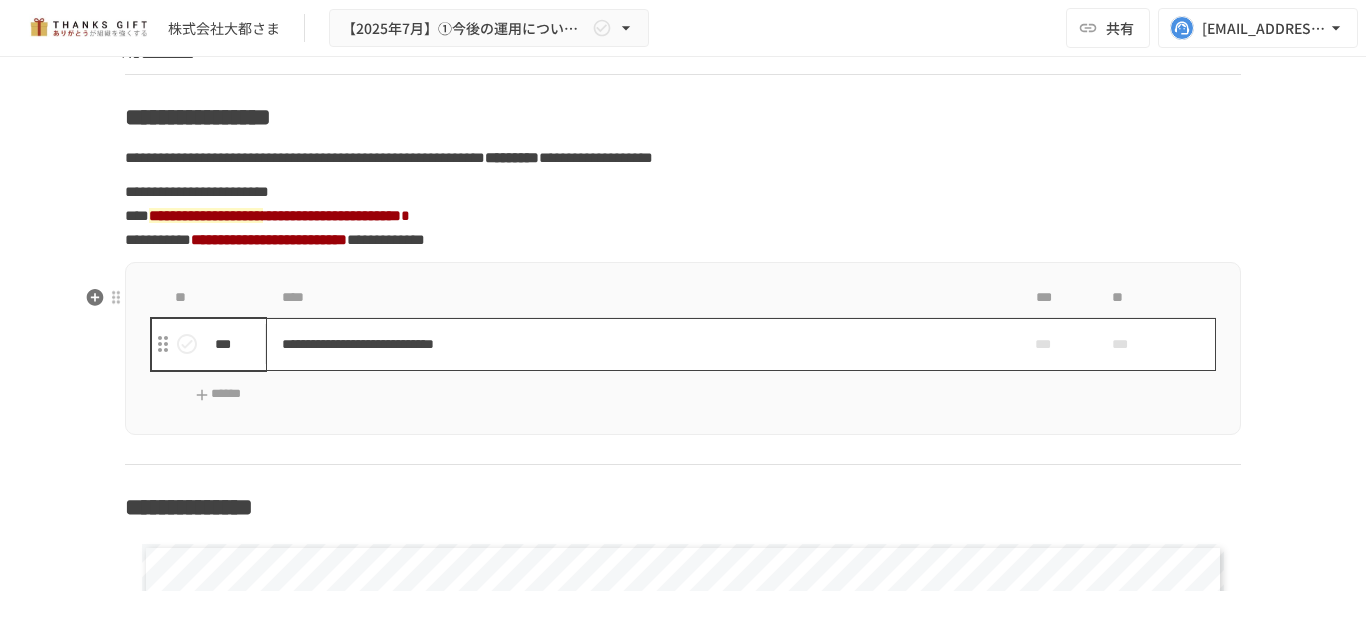 click on "**********" at bounding box center (641, 344) 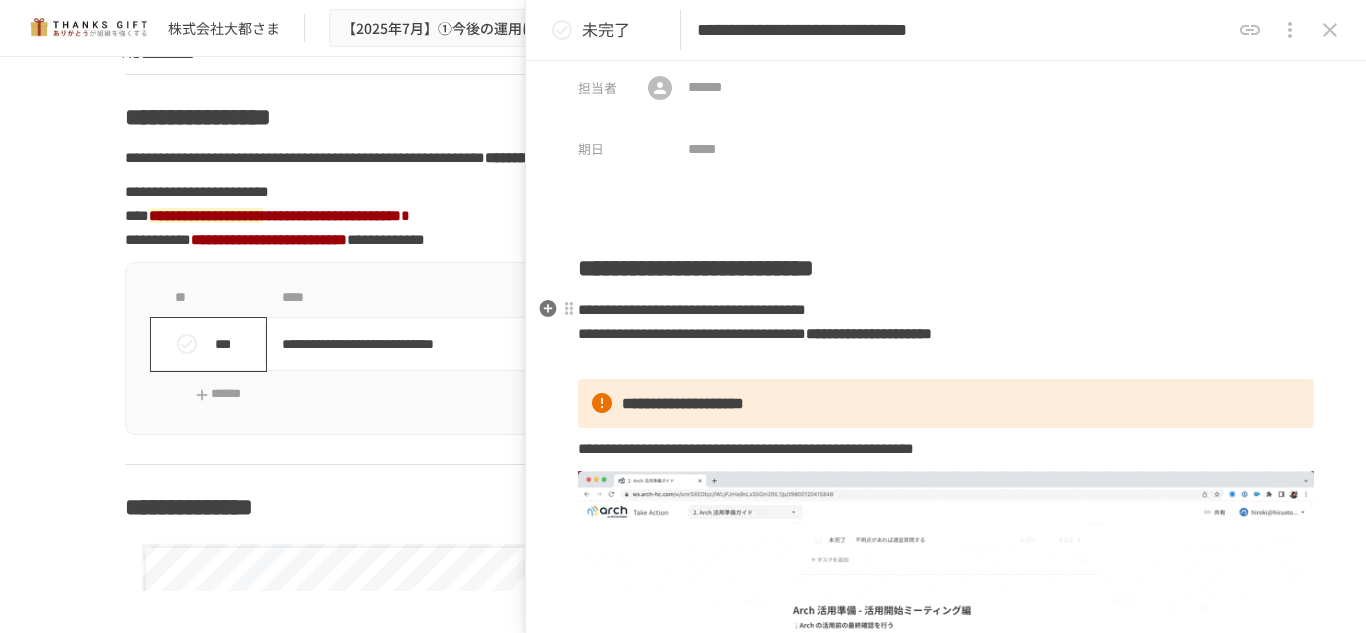 scroll, scrollTop: 23, scrollLeft: 0, axis: vertical 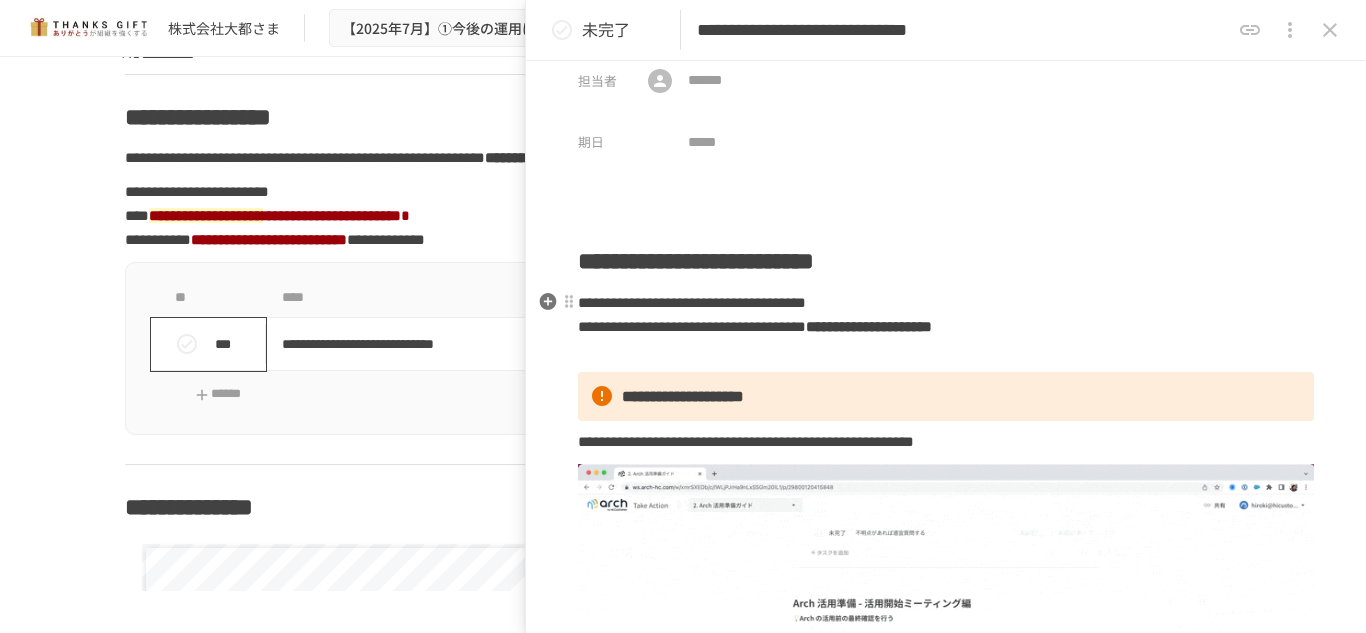 click on "**********" at bounding box center [946, 327] 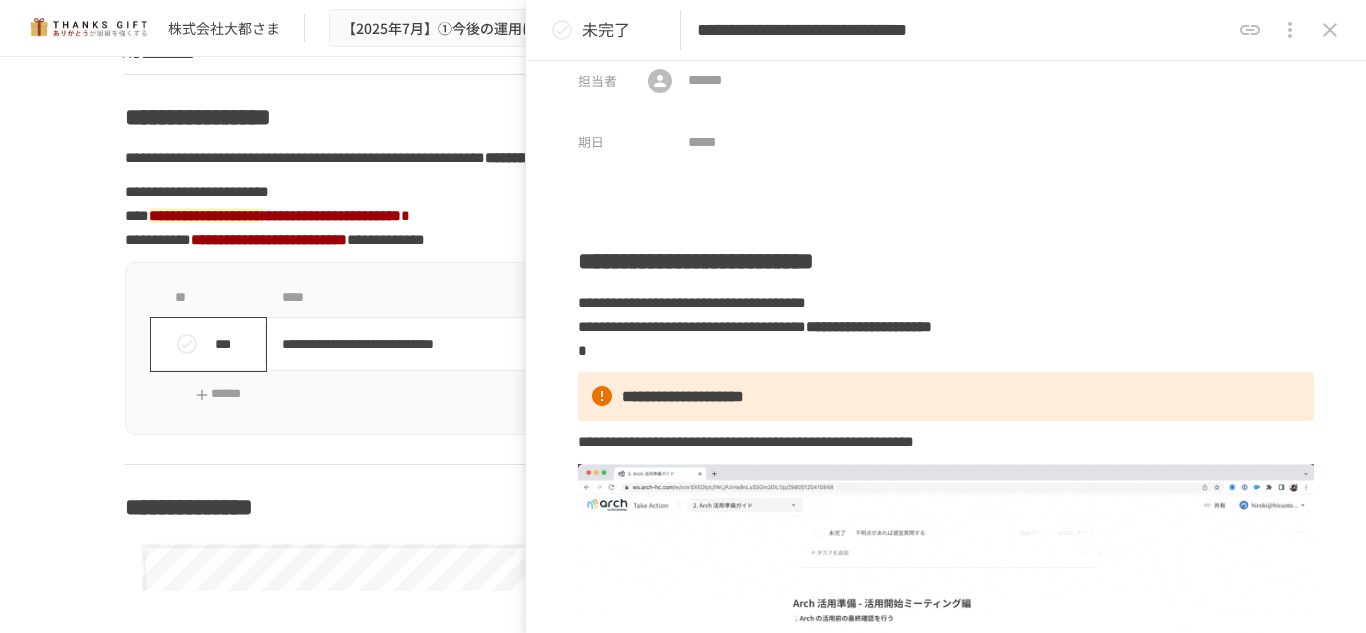 type 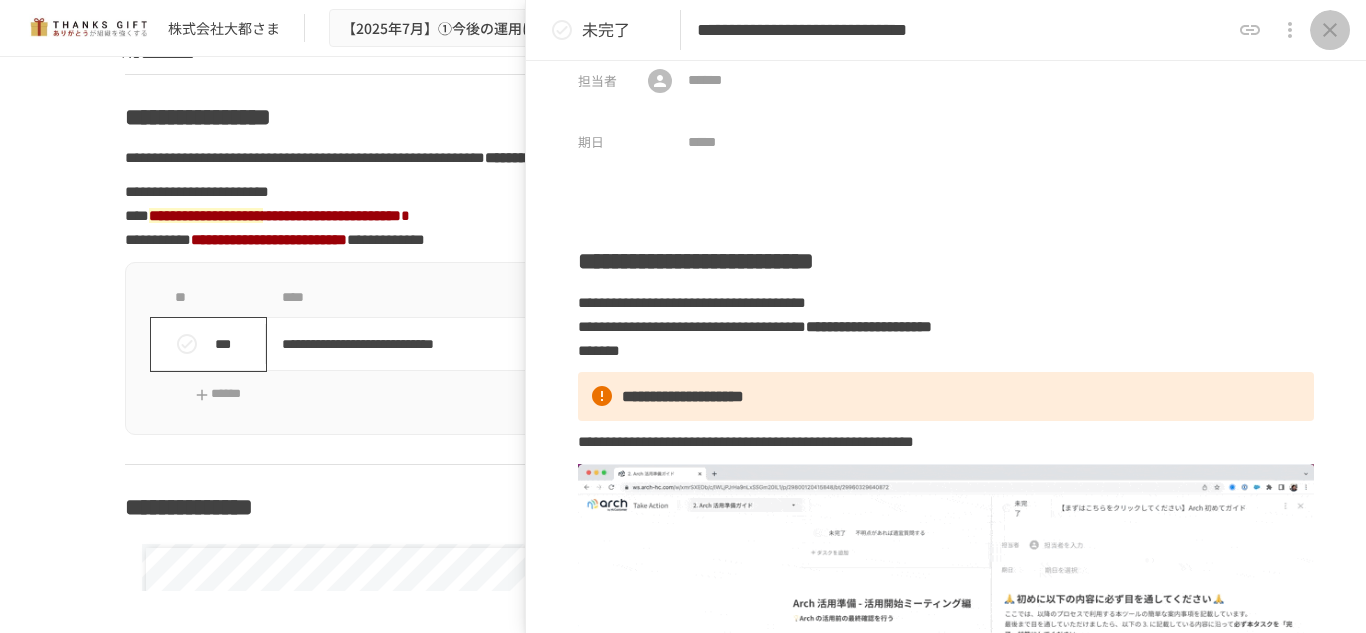click 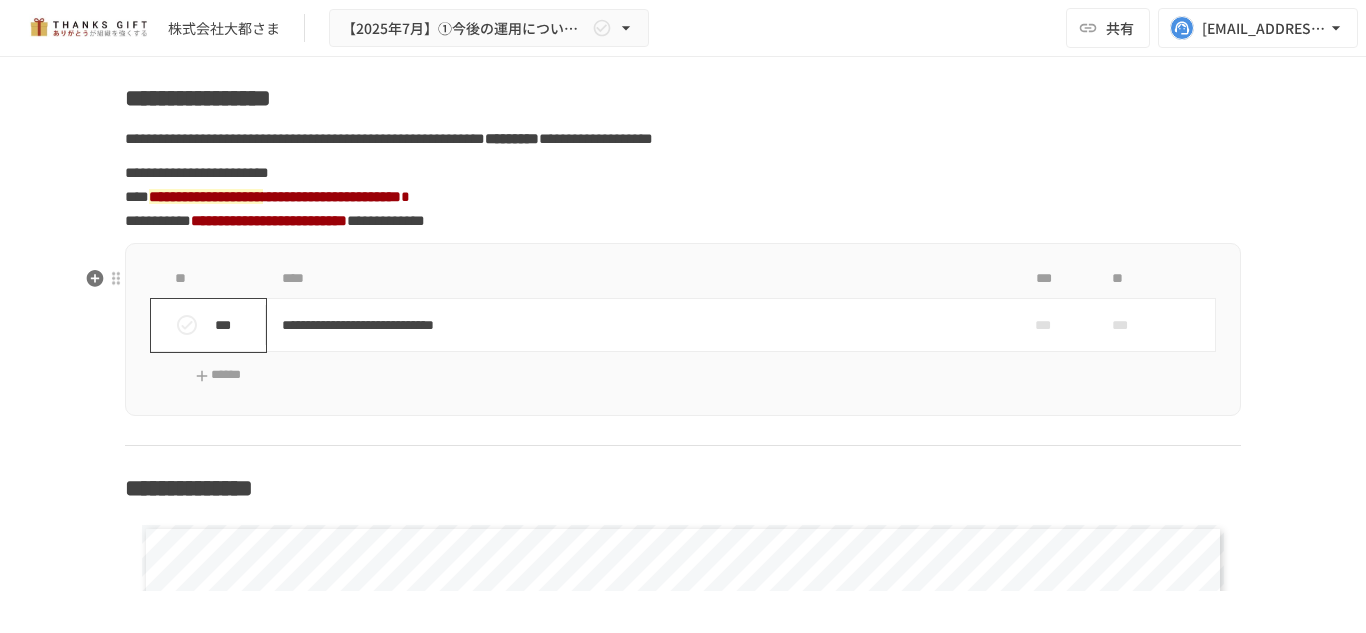 scroll, scrollTop: 1509, scrollLeft: 0, axis: vertical 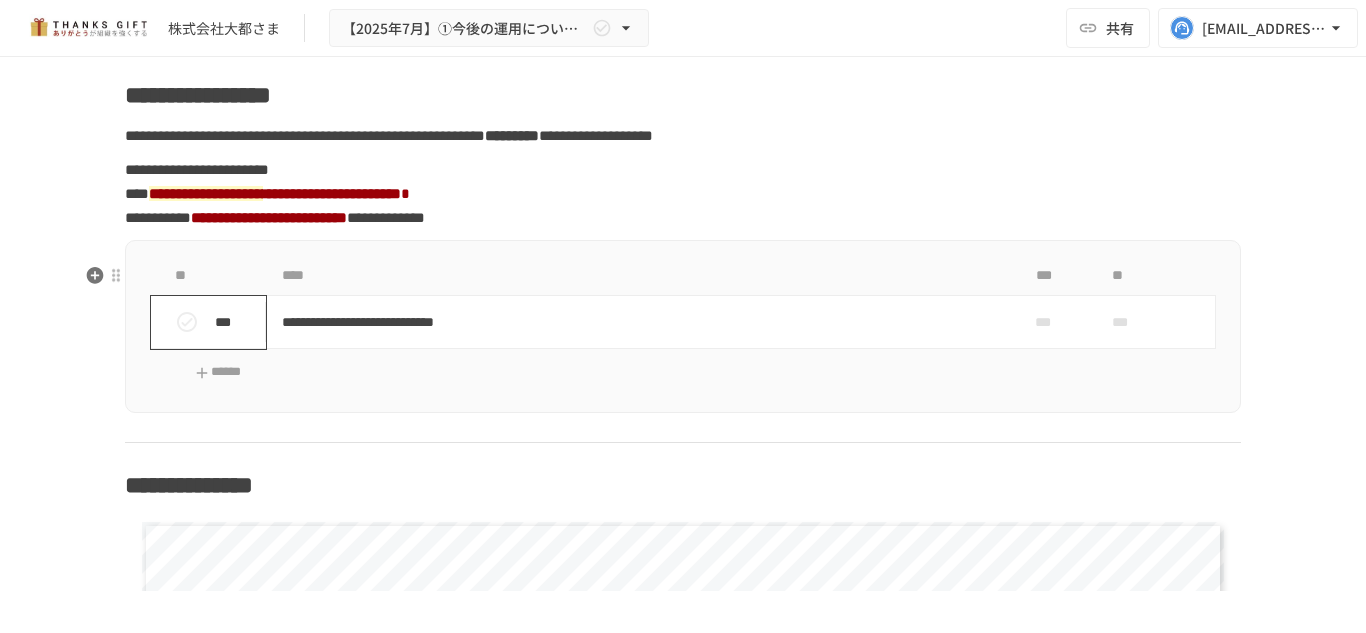 click 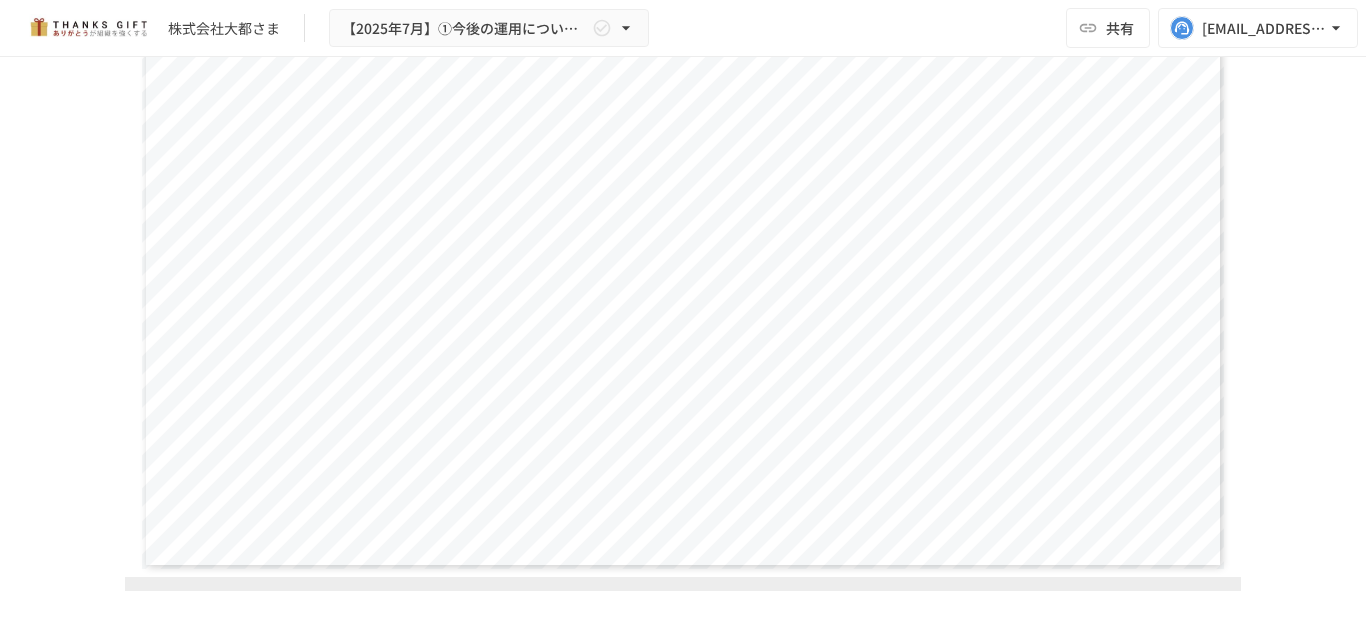 scroll, scrollTop: 2114, scrollLeft: 0, axis: vertical 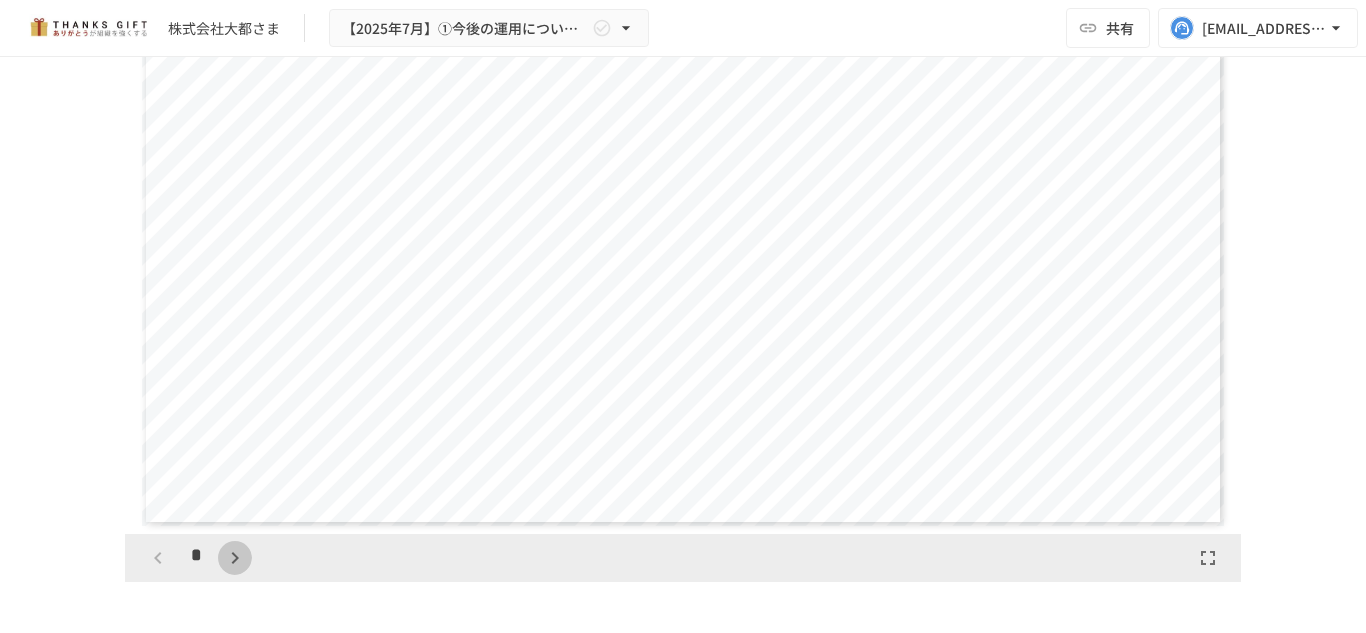 click 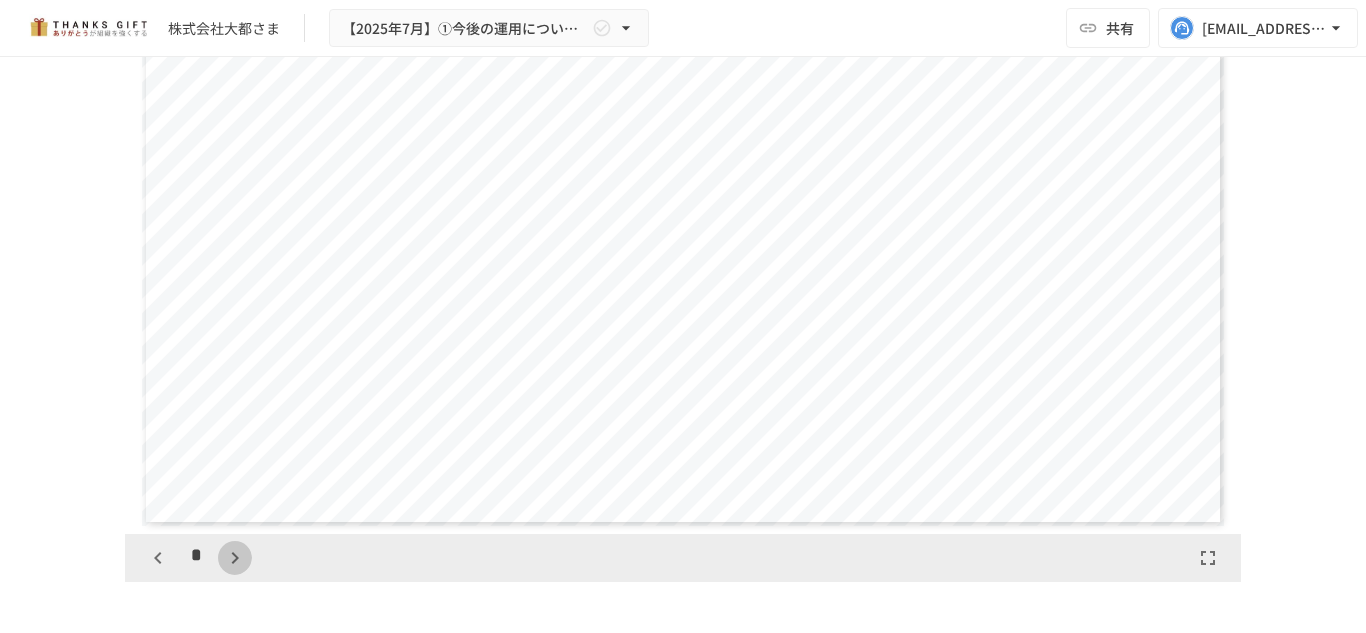click 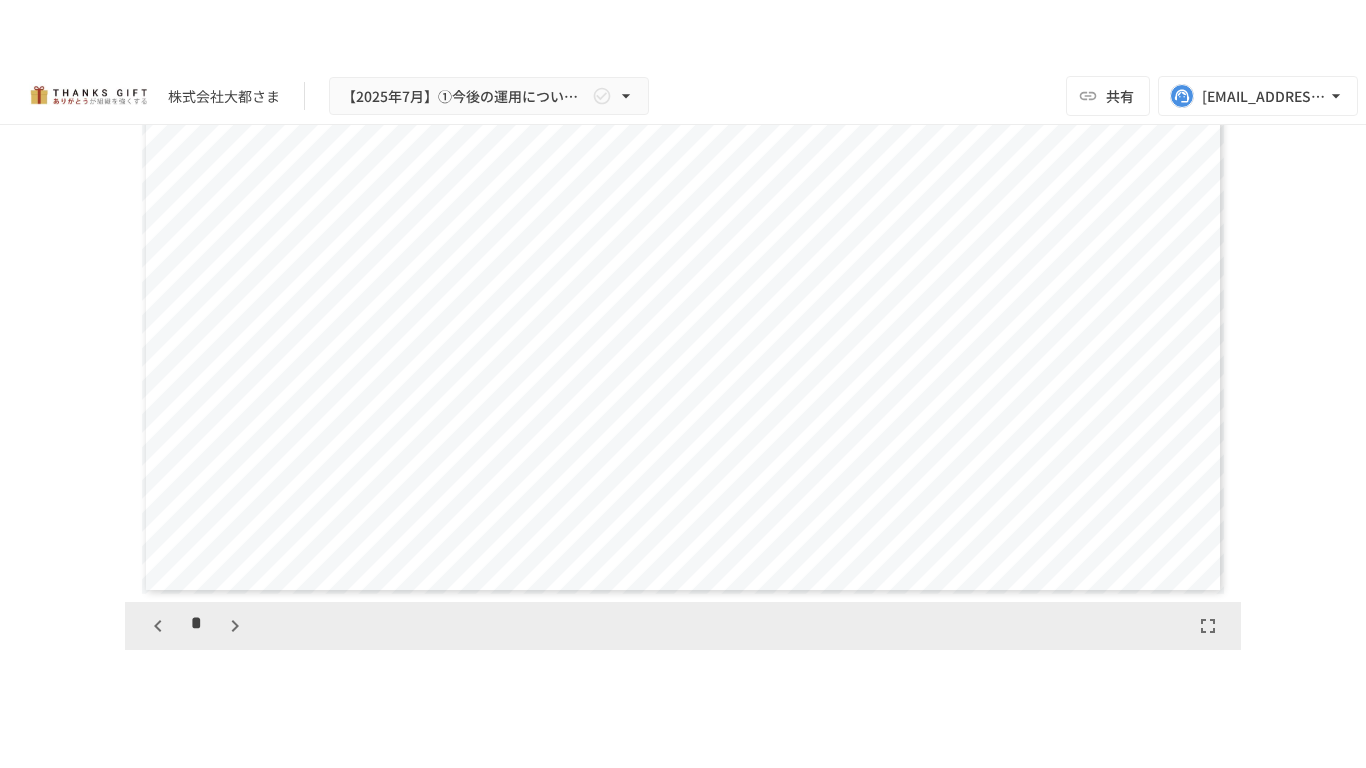 scroll, scrollTop: 1875, scrollLeft: 0, axis: vertical 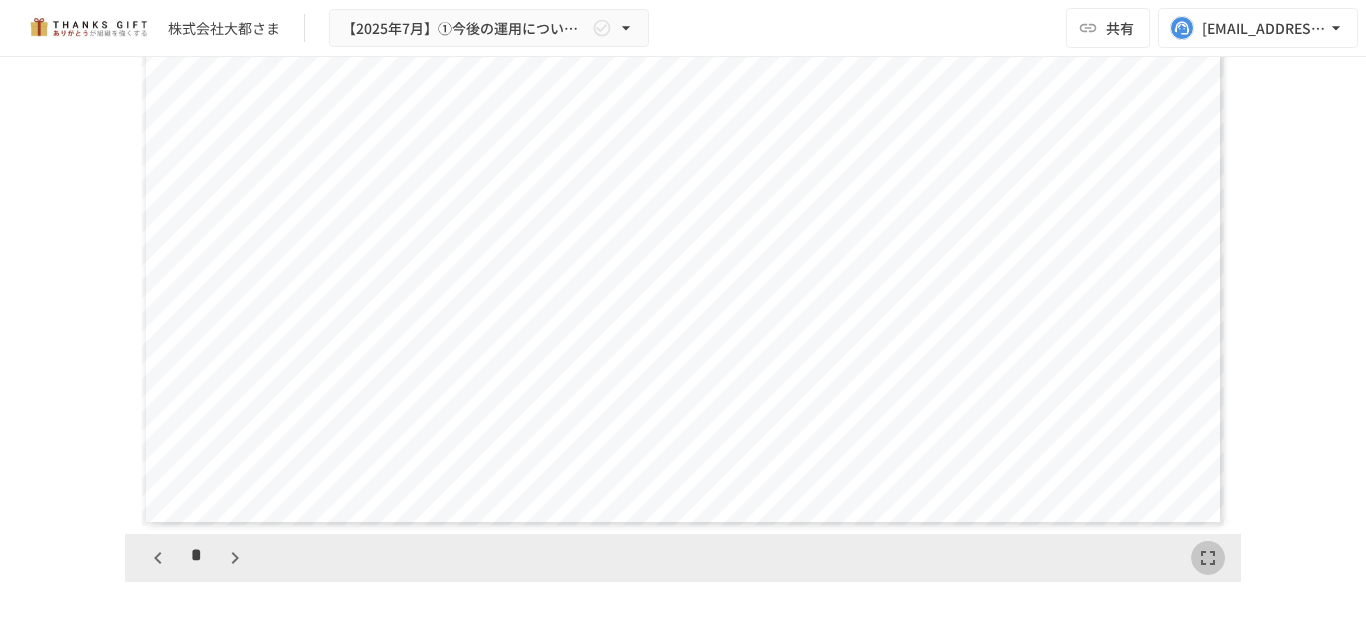 click 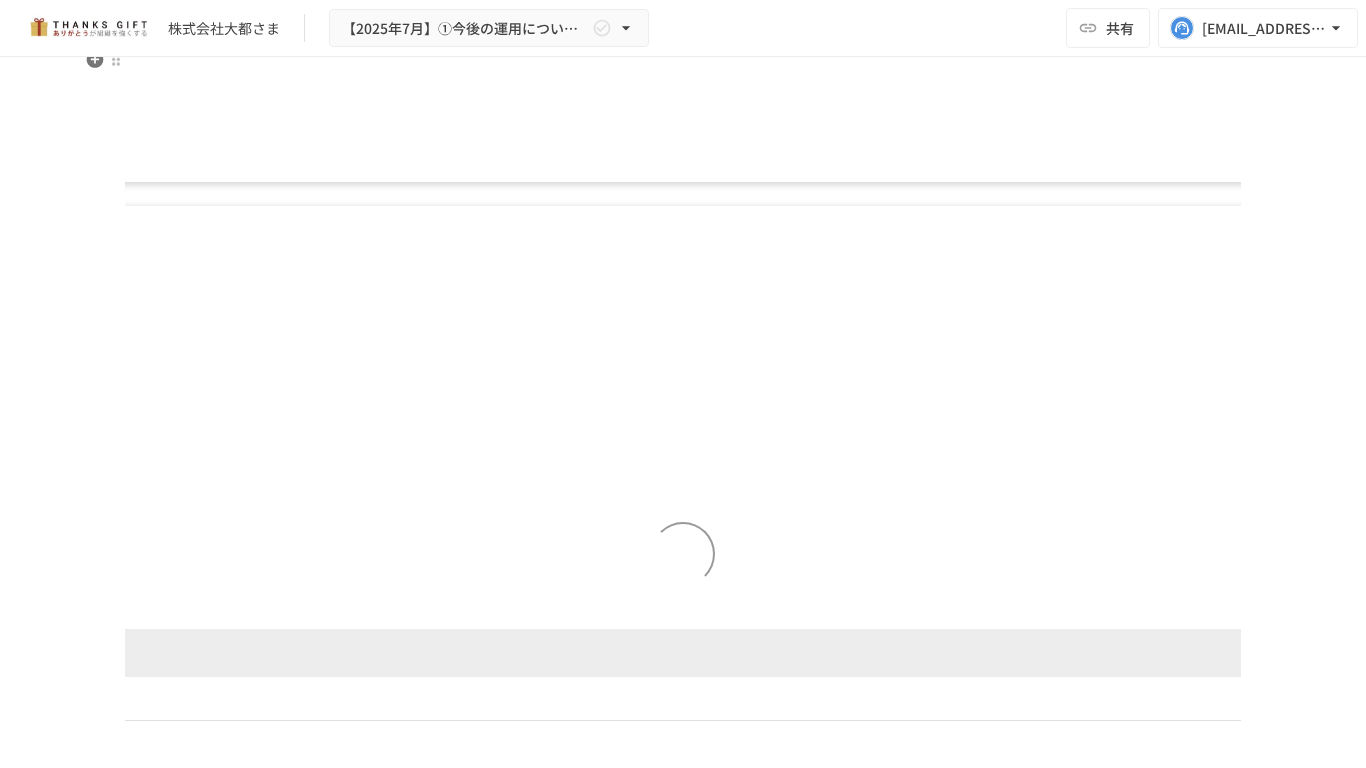 scroll, scrollTop: 2160, scrollLeft: 0, axis: vertical 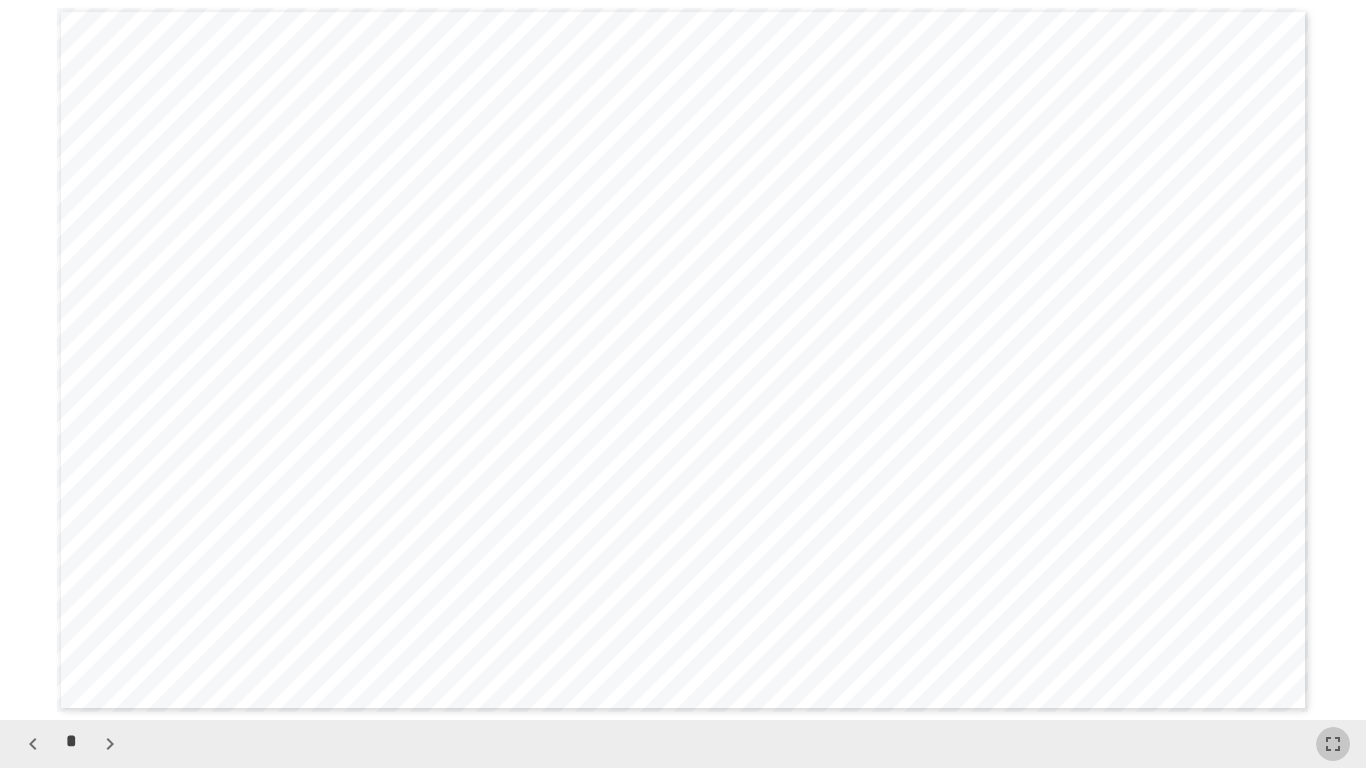 click 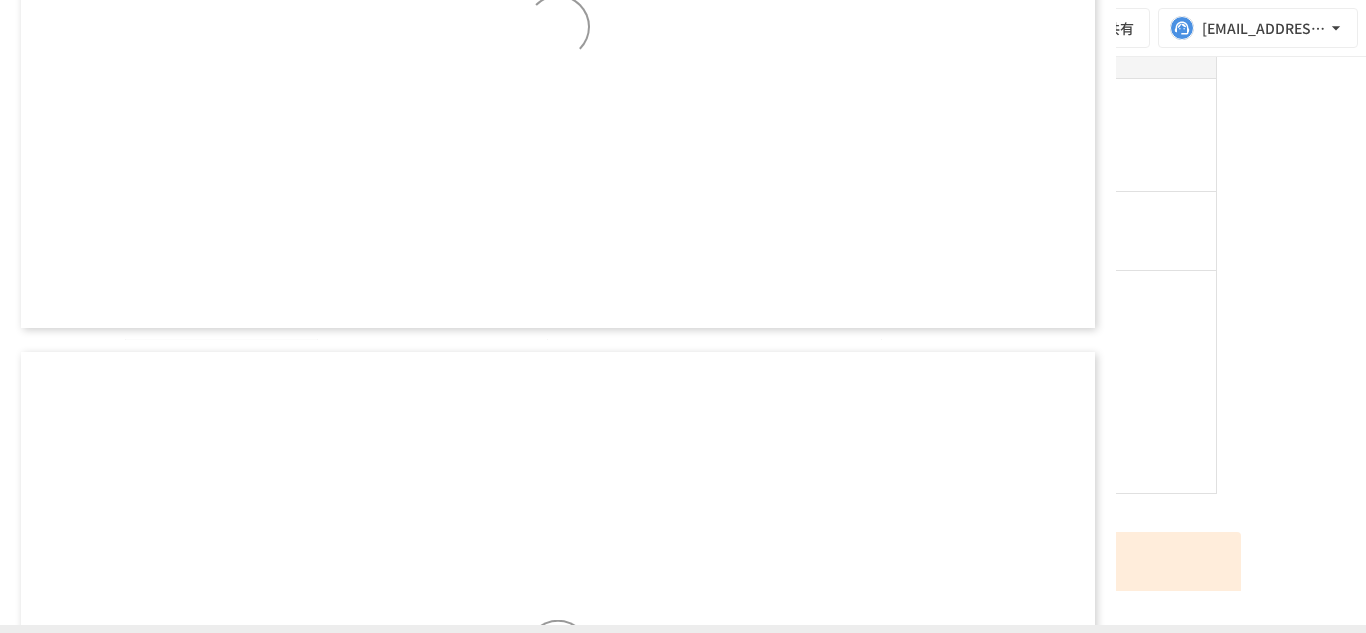 scroll, scrollTop: 1875, scrollLeft: 0, axis: vertical 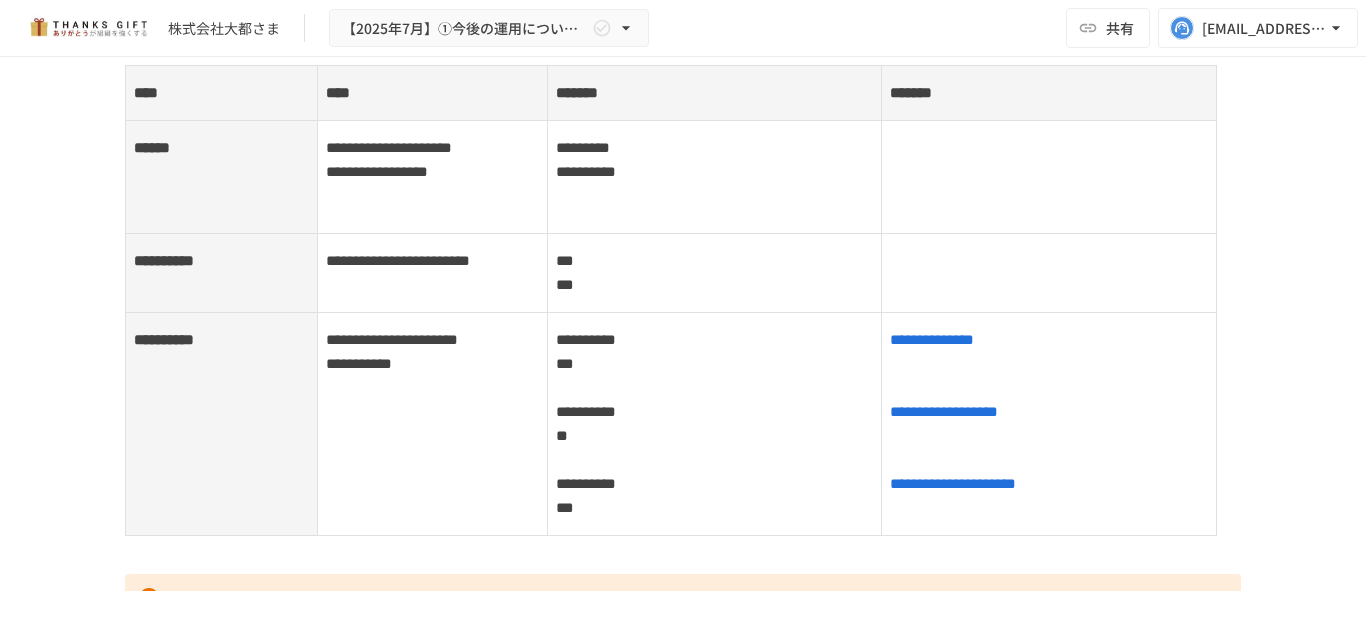 type 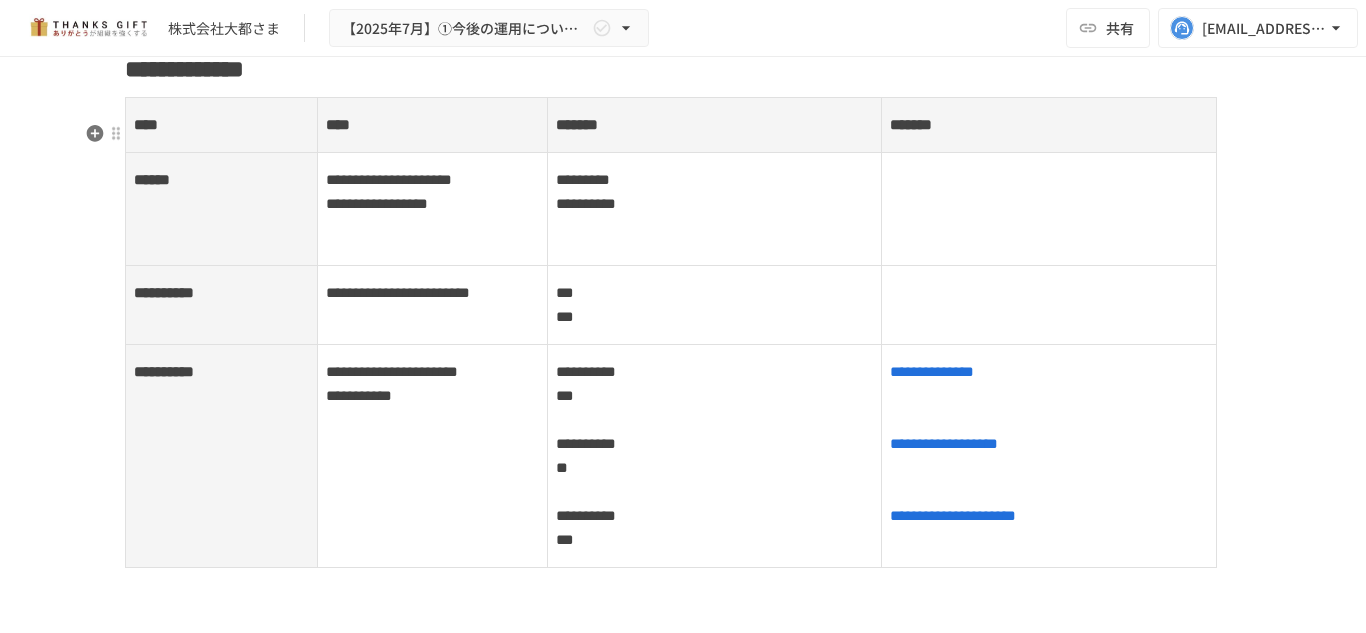 scroll, scrollTop: 2712, scrollLeft: 0, axis: vertical 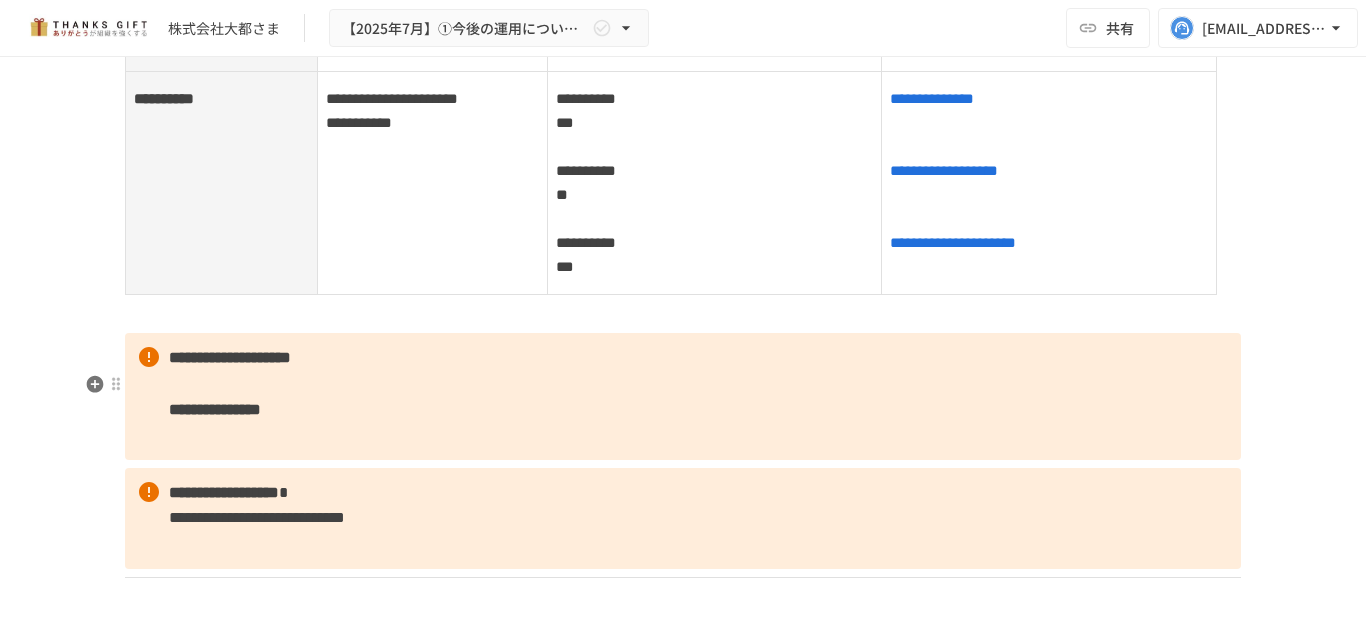 click on "**********" at bounding box center [683, 396] 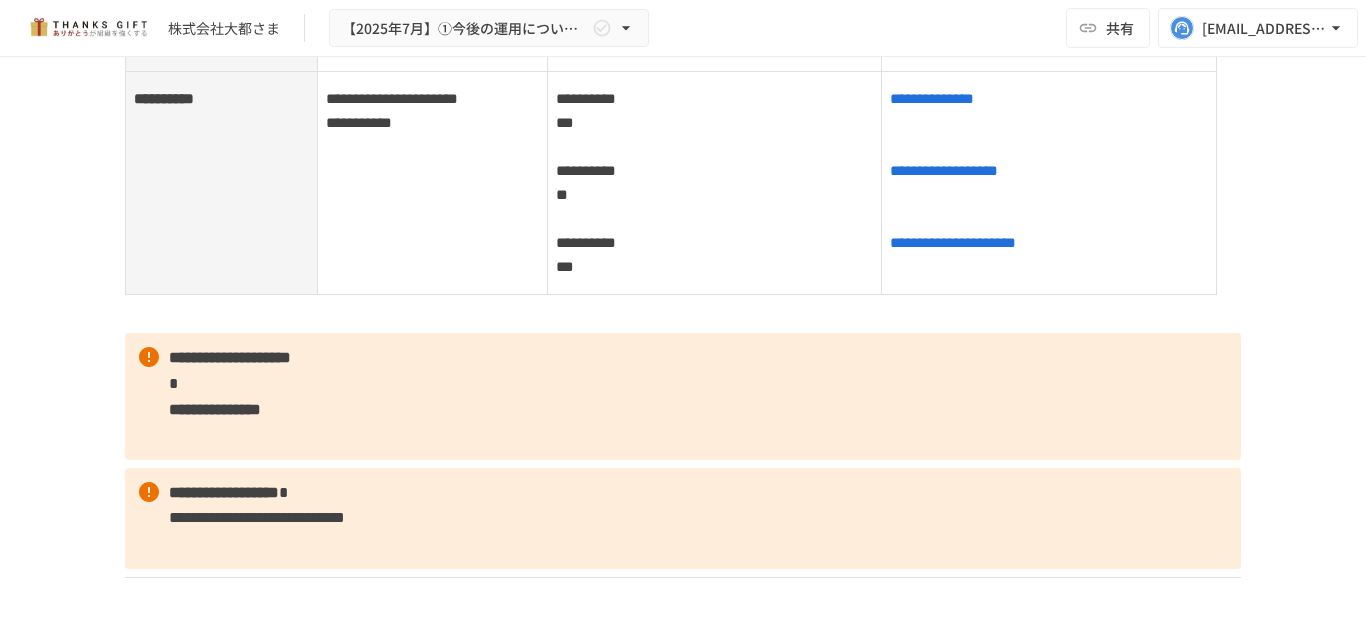 type 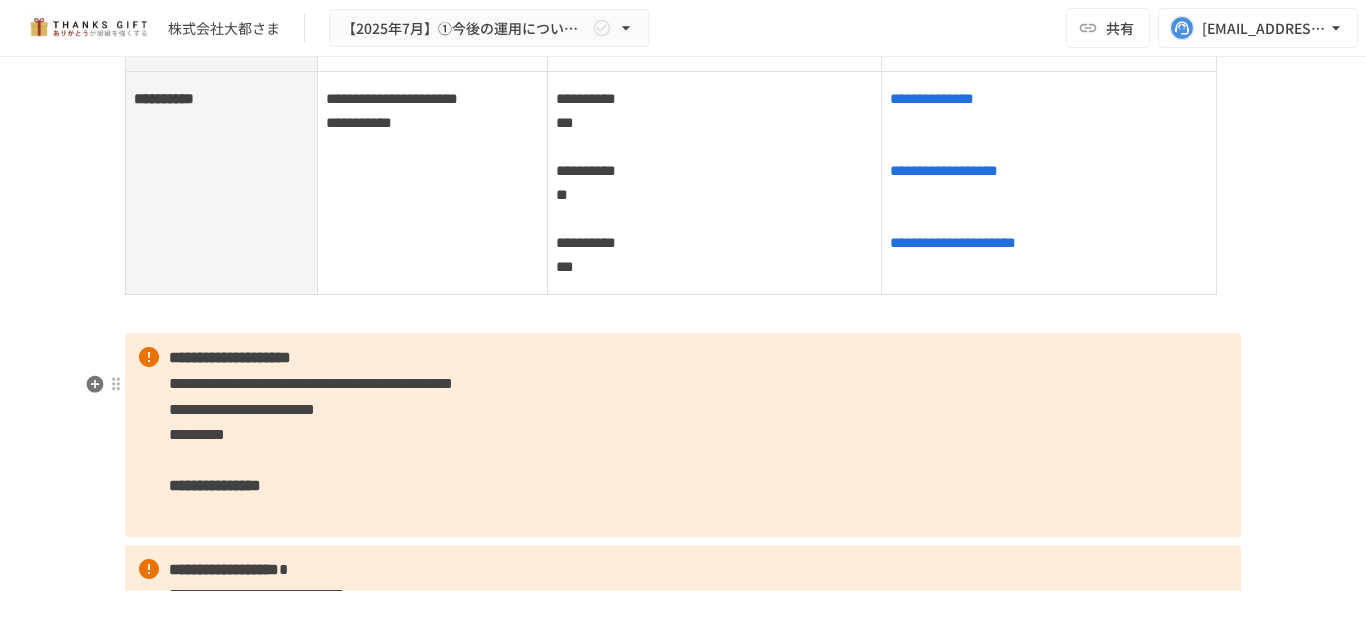 click on "*********" at bounding box center [197, 434] 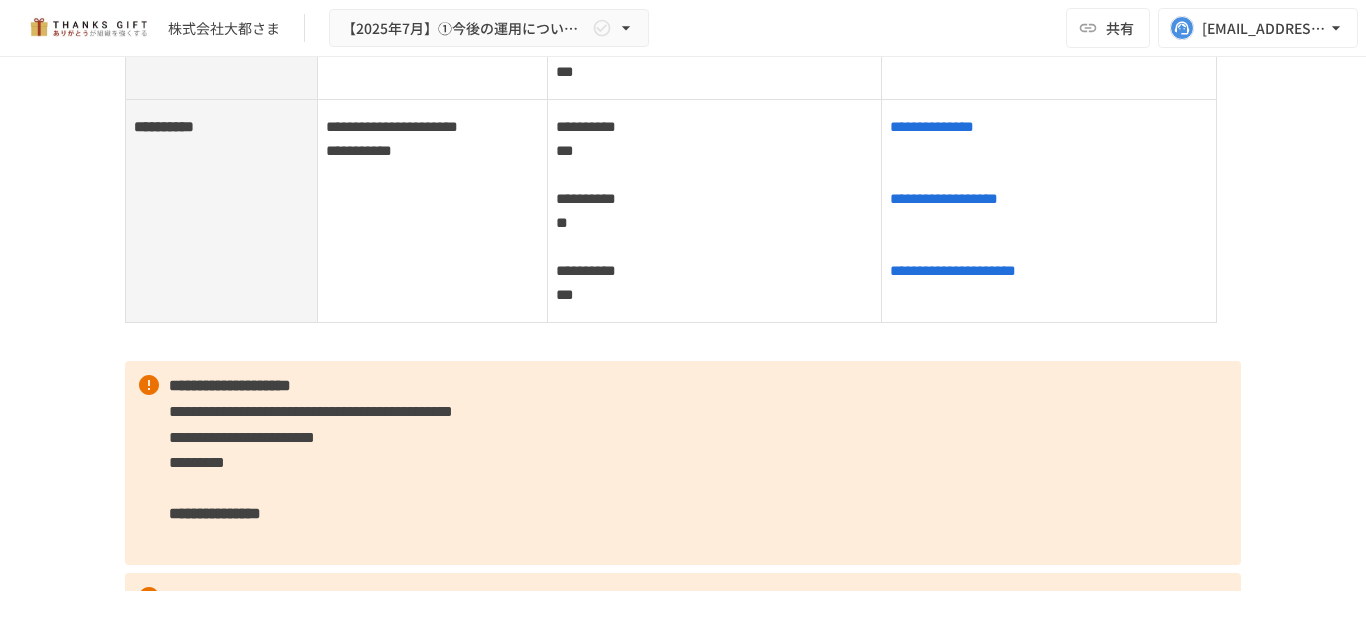 scroll, scrollTop: 2957, scrollLeft: 0, axis: vertical 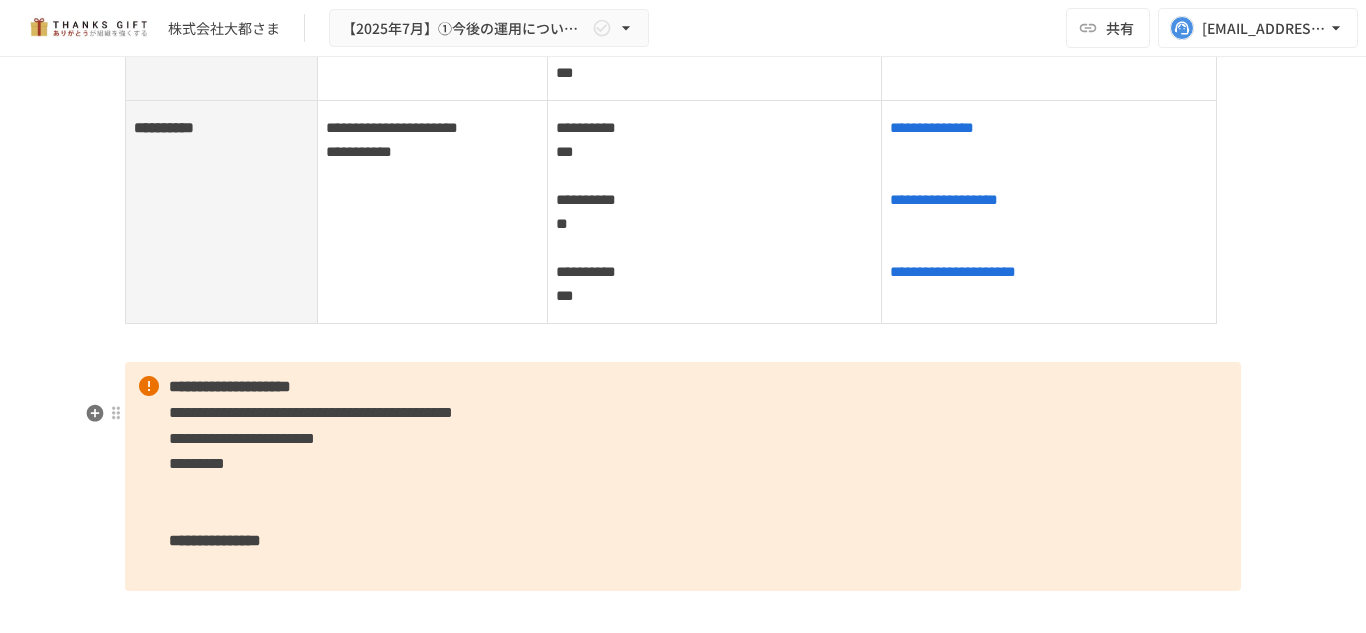 click on "**********" at bounding box center [683, 476] 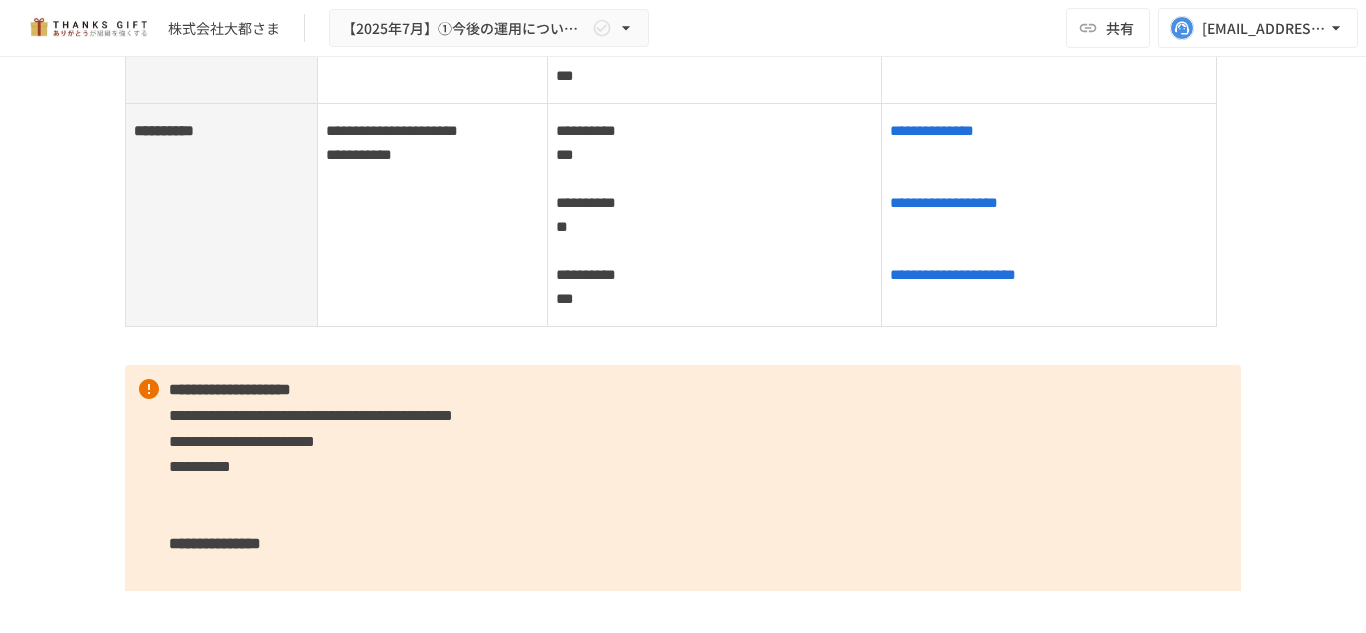 scroll, scrollTop: 2952, scrollLeft: 0, axis: vertical 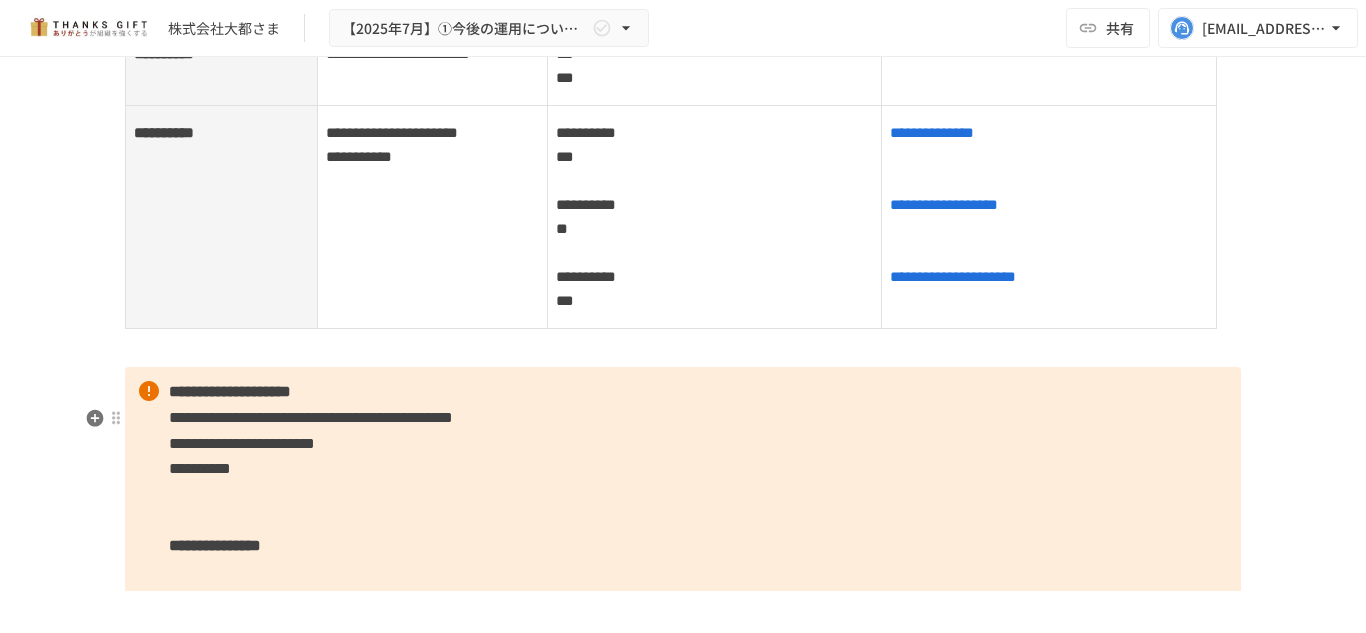 click on "**********" at bounding box center [683, 481] 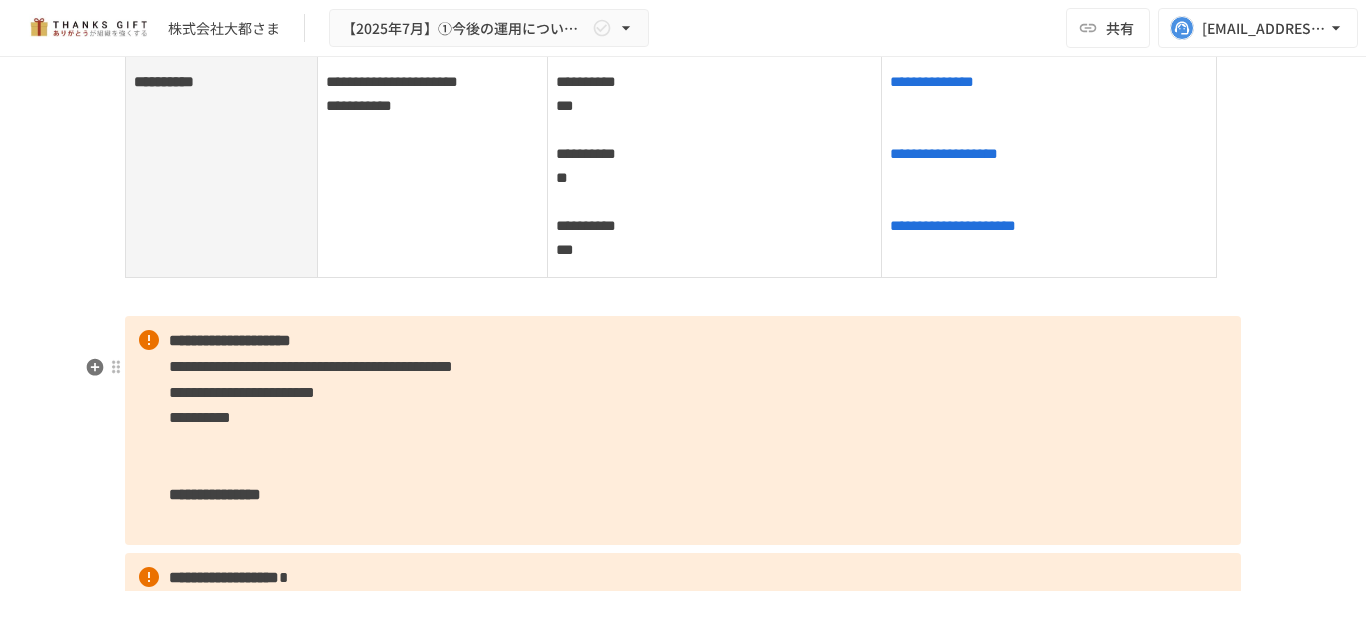 scroll, scrollTop: 3004, scrollLeft: 0, axis: vertical 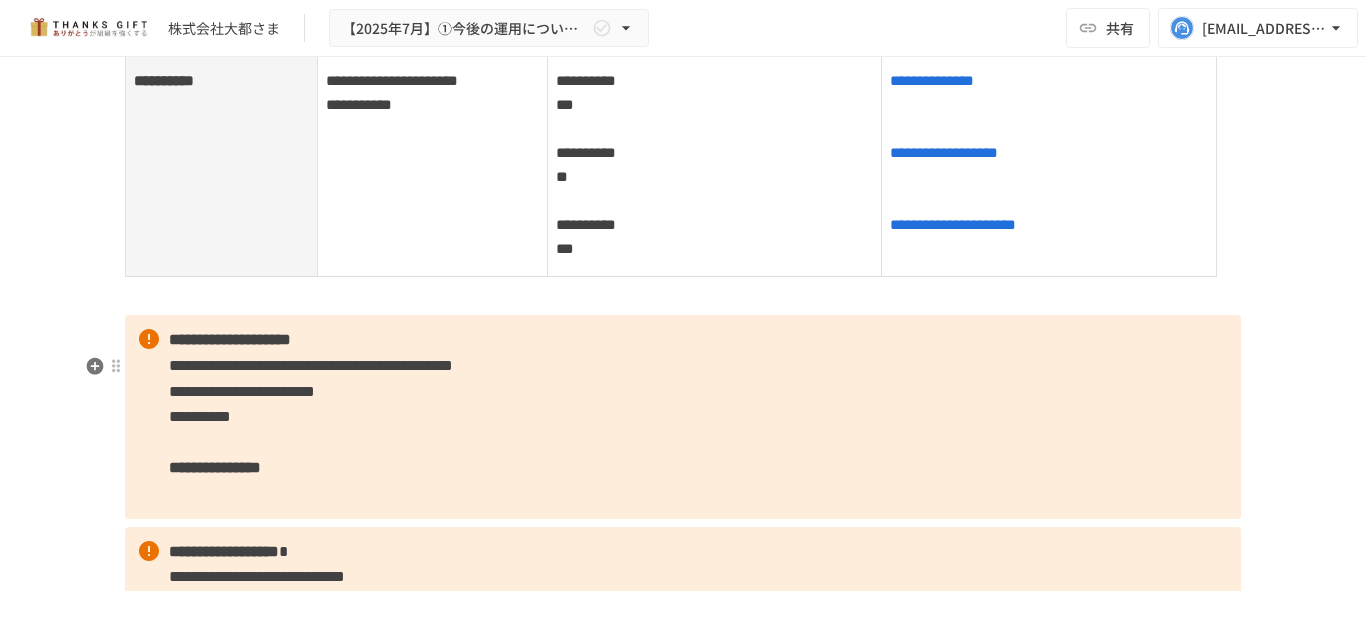 click on "**********" at bounding box center (683, 416) 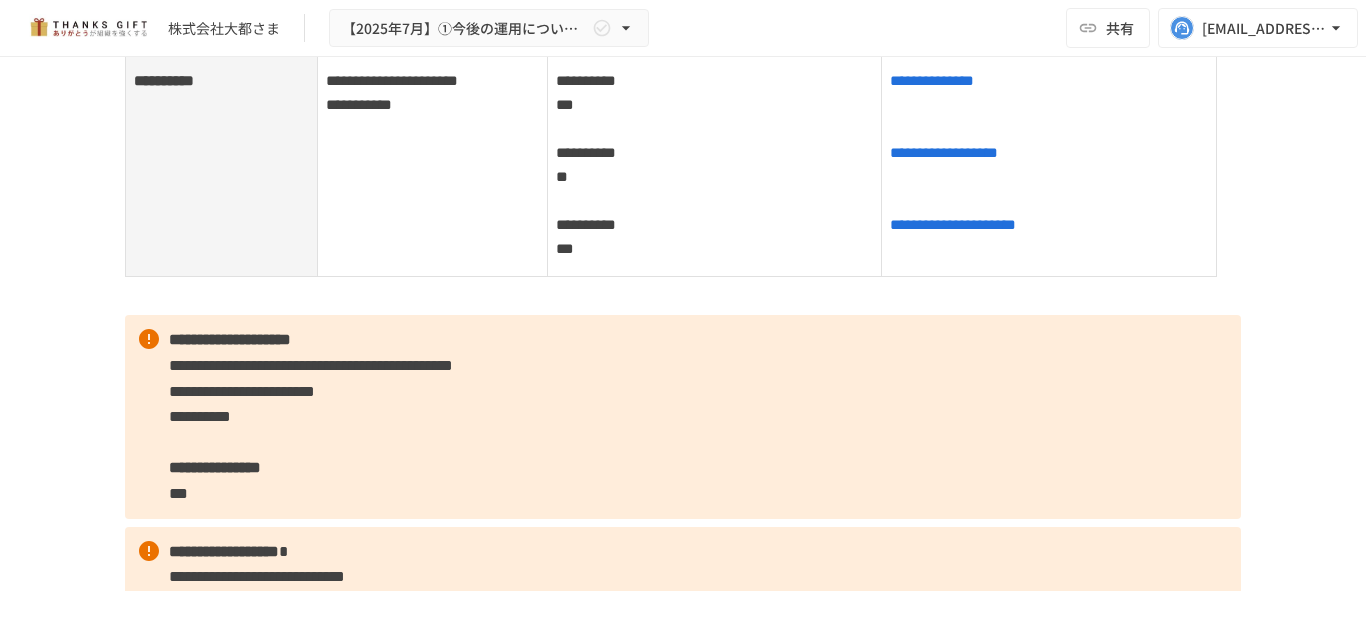 scroll, scrollTop: 2777, scrollLeft: 0, axis: vertical 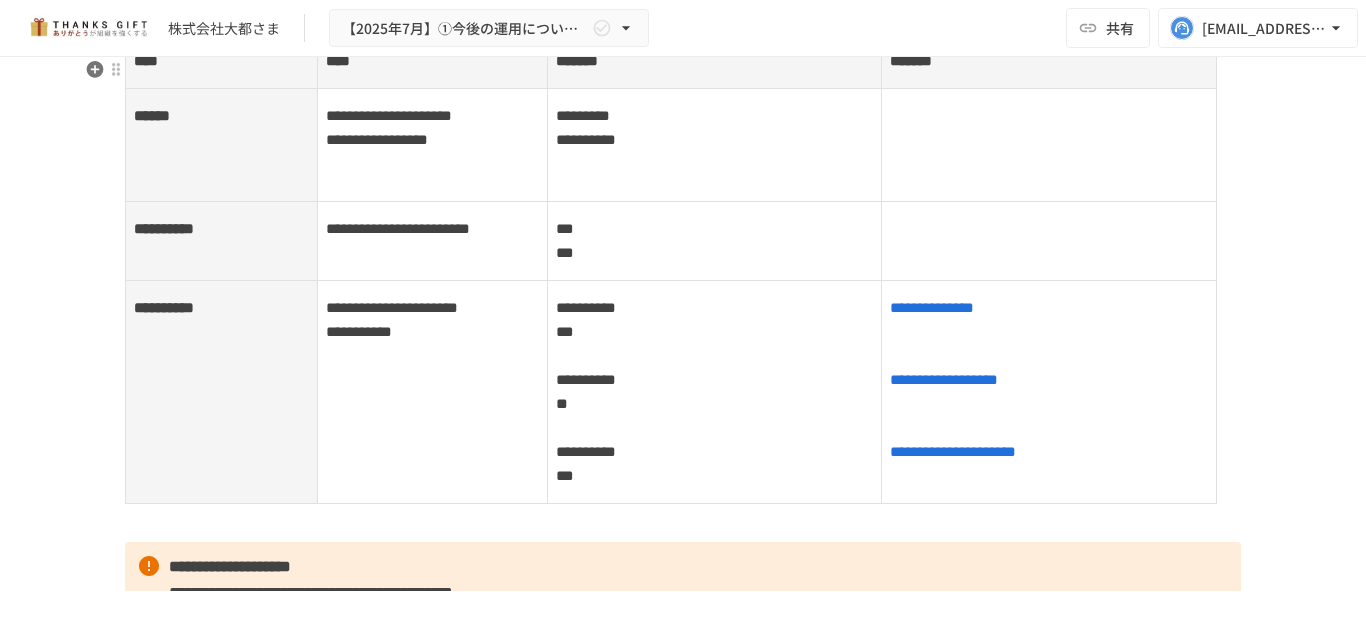 click on "**********" at bounding box center [671, 269] 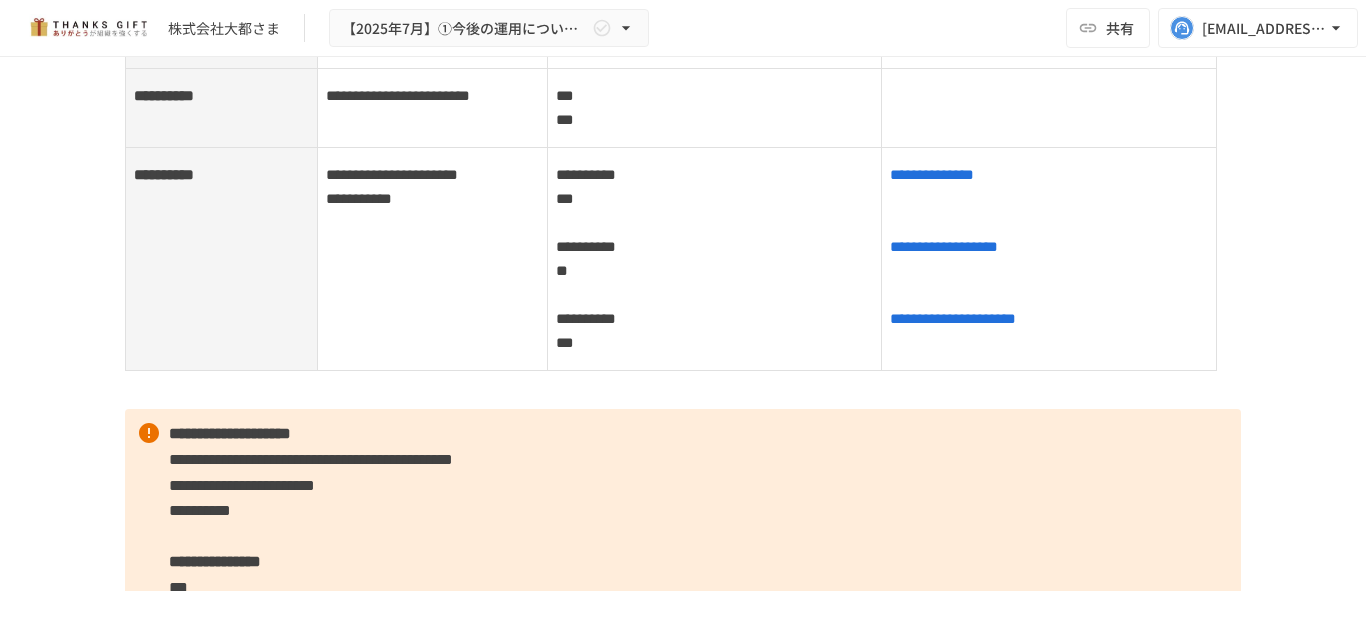 scroll, scrollTop: 2911, scrollLeft: 0, axis: vertical 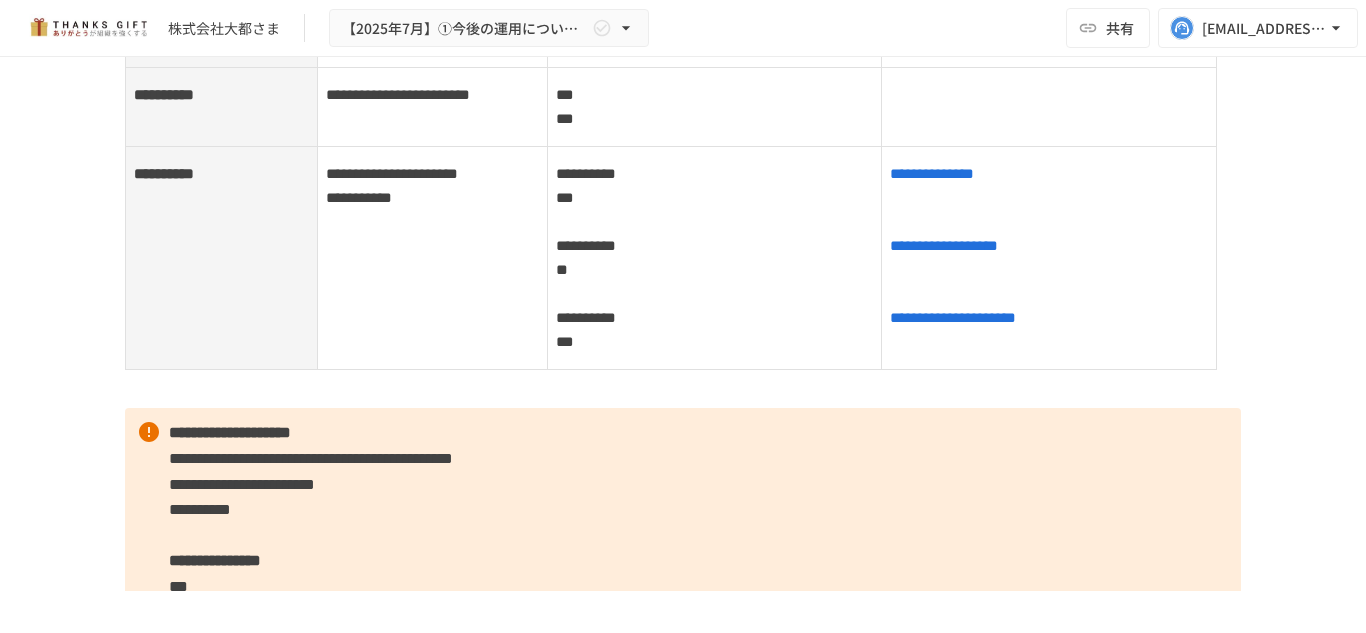 click on "**********" at bounding box center [714, 258] 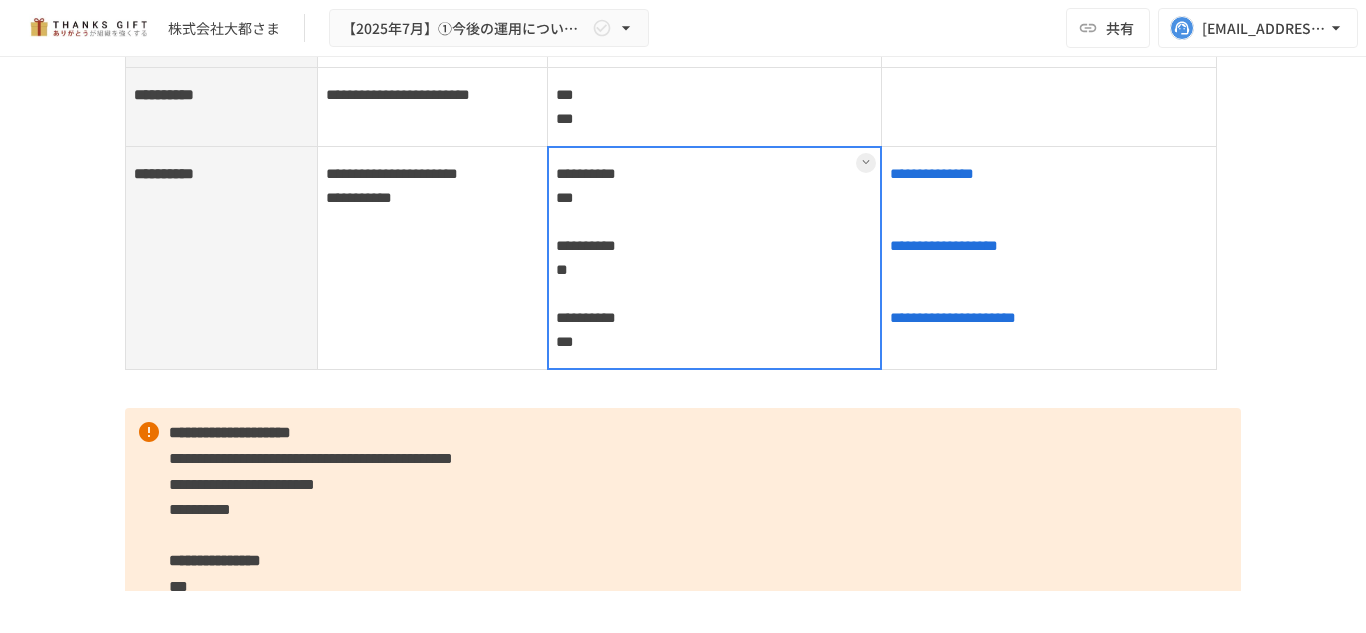 click at bounding box center (715, 258) 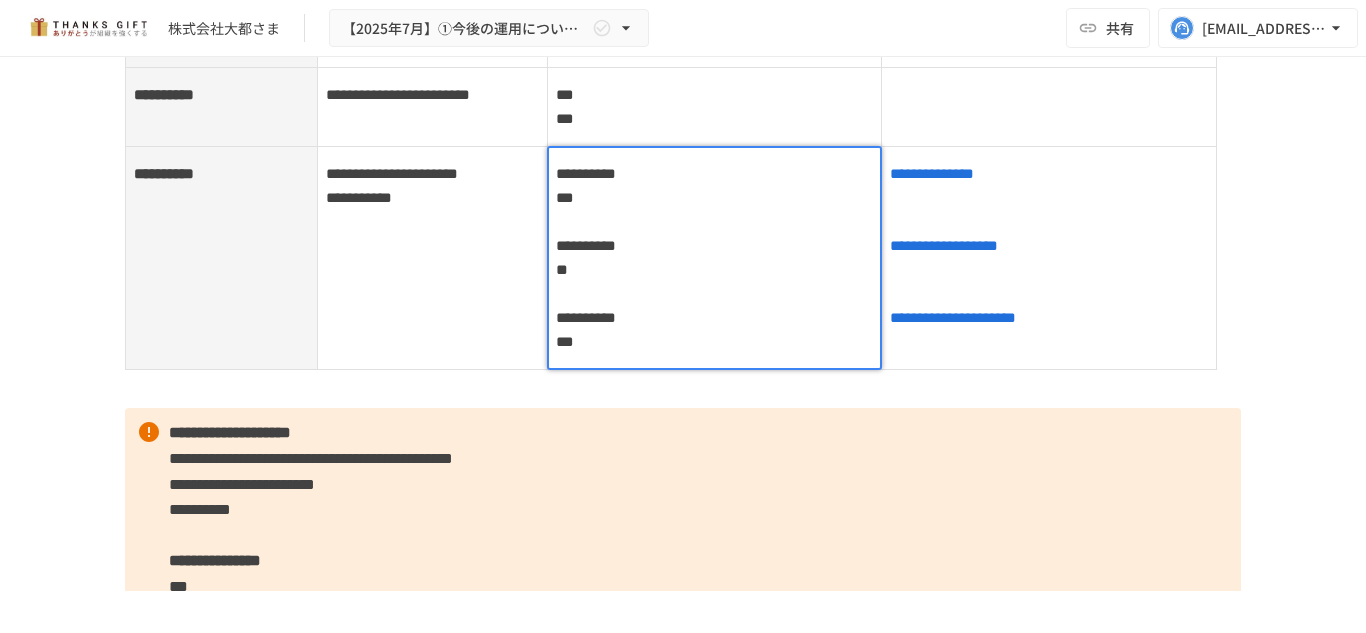click on "**********" at bounding box center (715, 258) 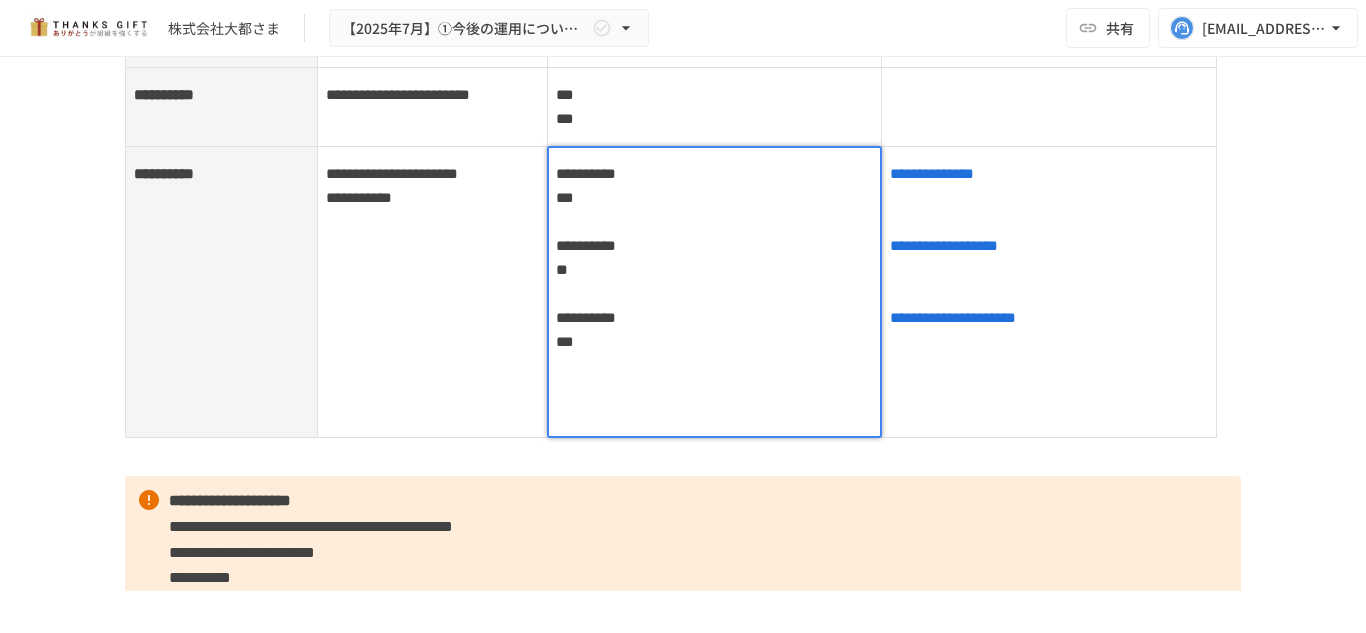 type 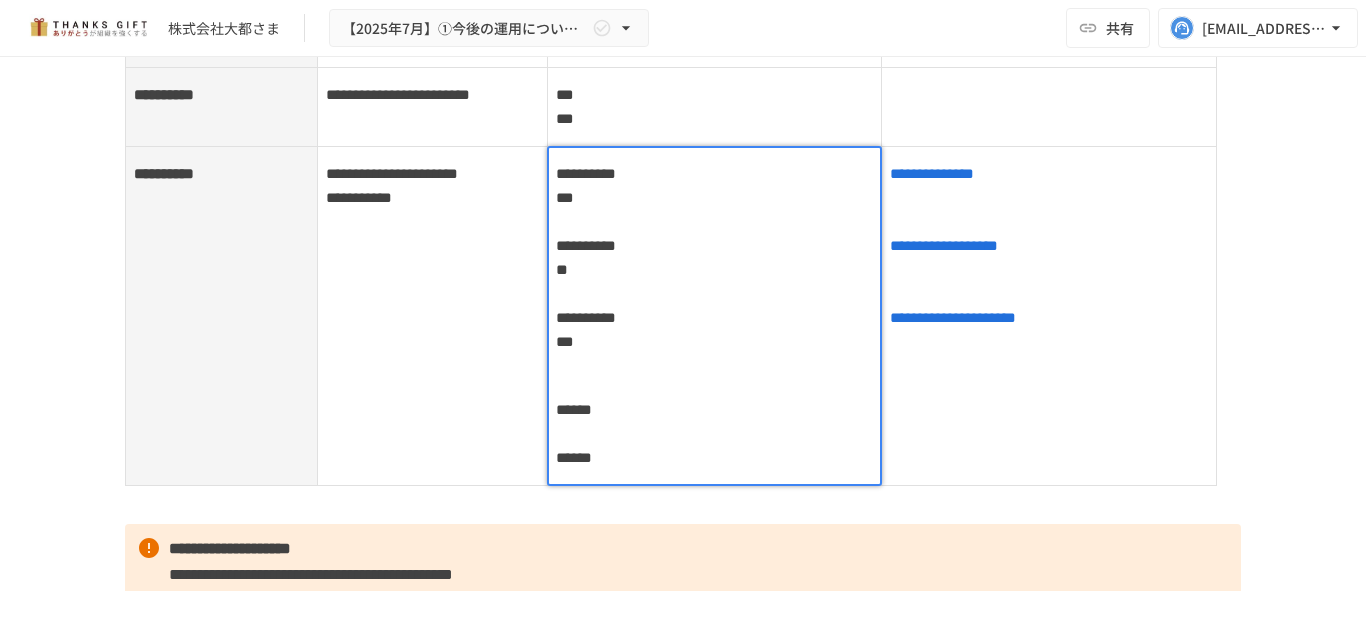 click on "******" at bounding box center (574, 409) 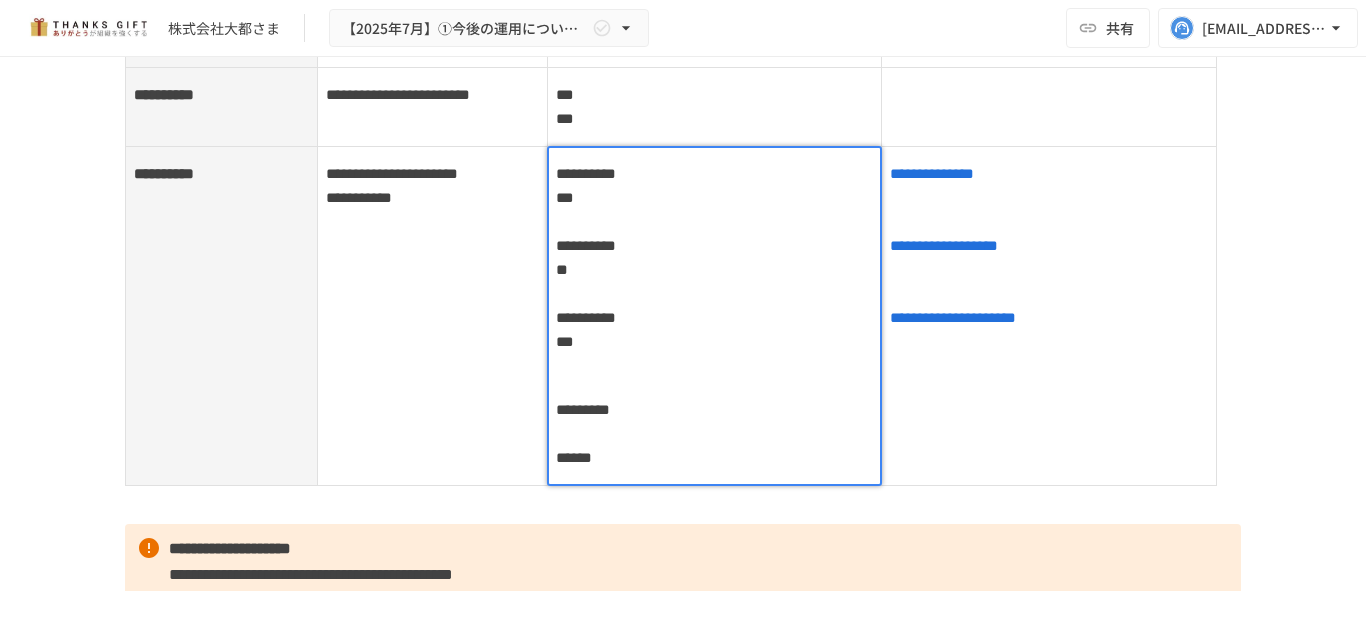 click on "********* ******" at bounding box center [715, 434] 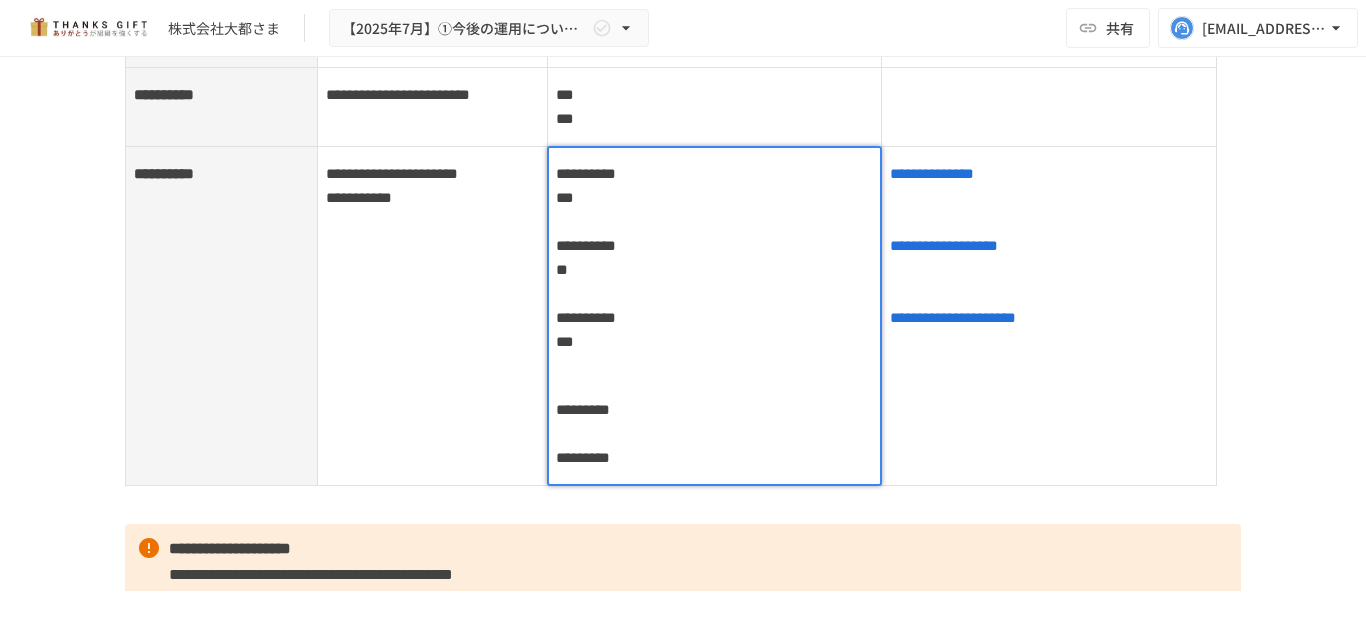 click on "********* *********" at bounding box center (715, 434) 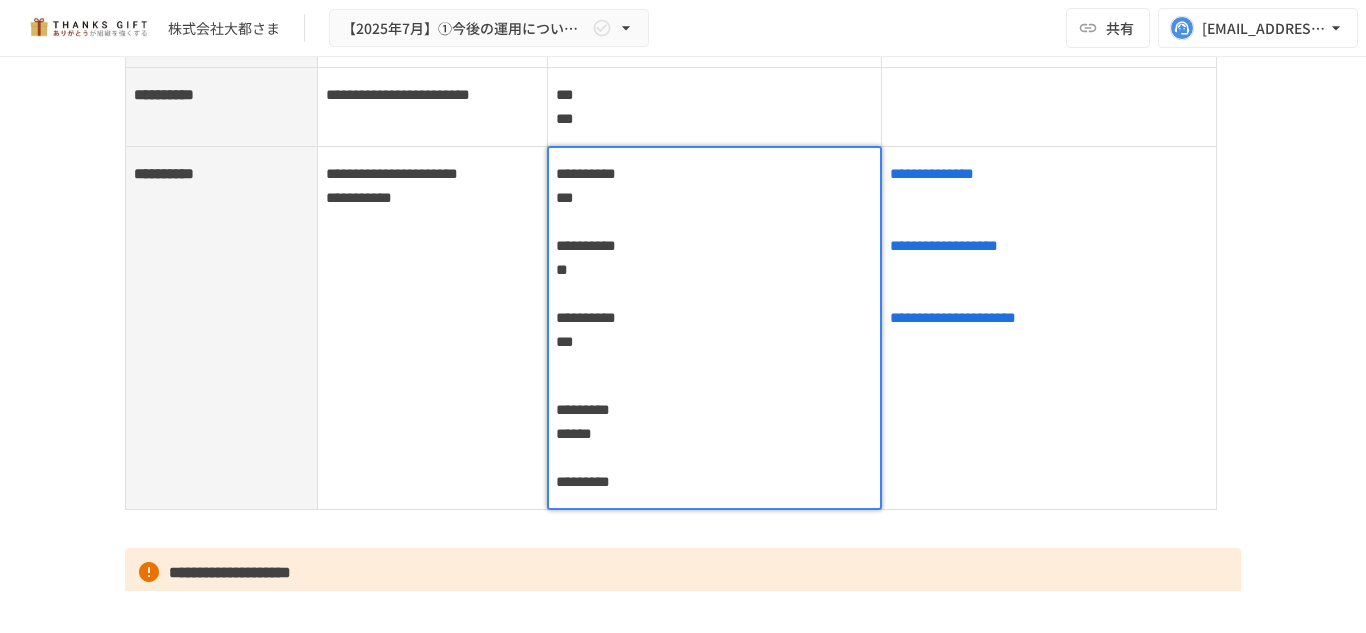 click on "**********" at bounding box center [1049, 328] 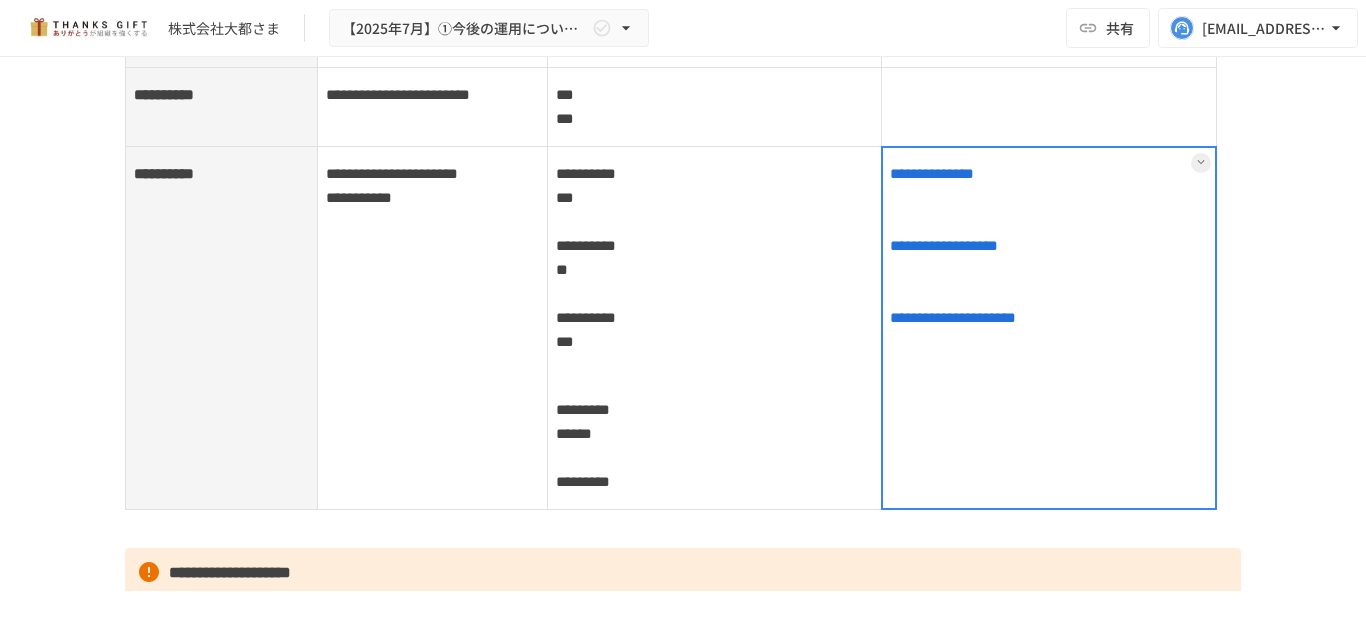 click at bounding box center [1049, 328] 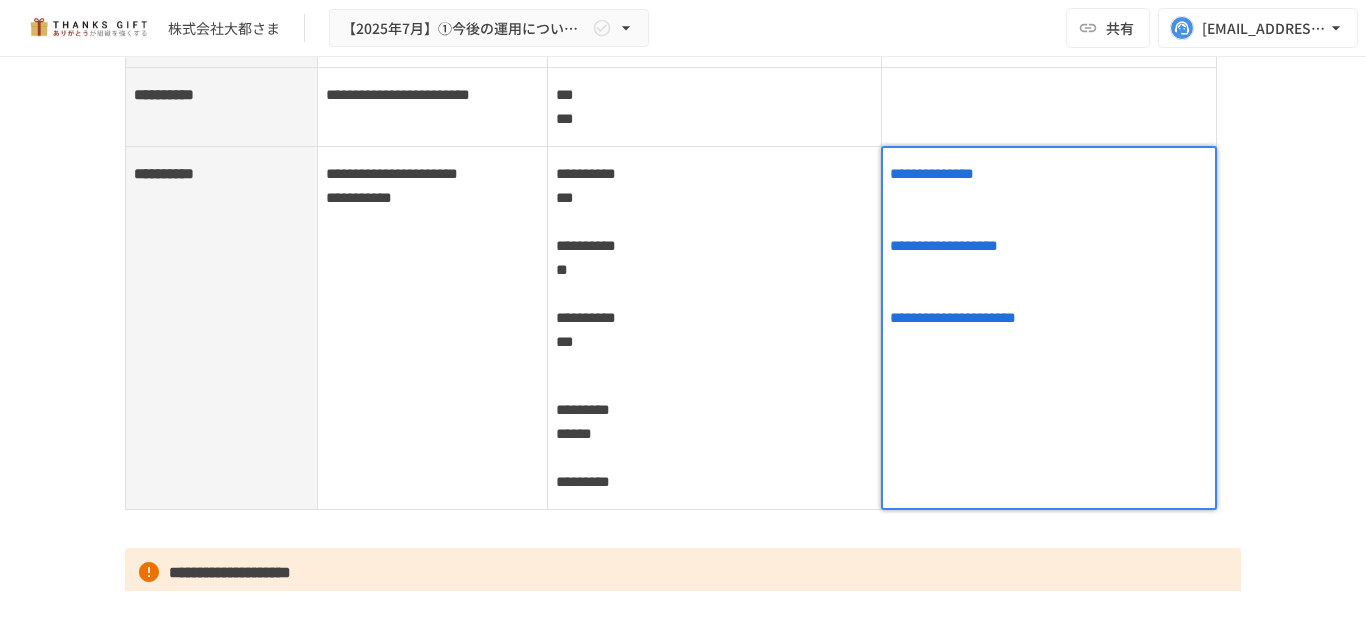 click at bounding box center [1049, 328] 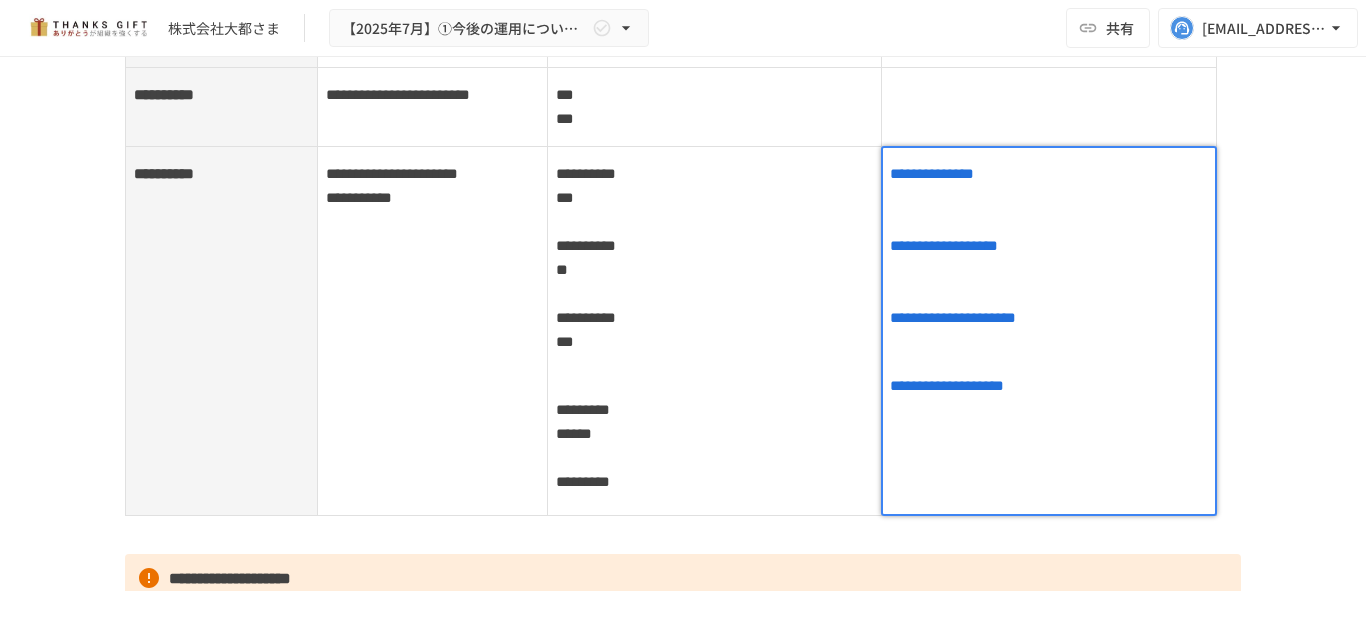 click at bounding box center (1049, 488) 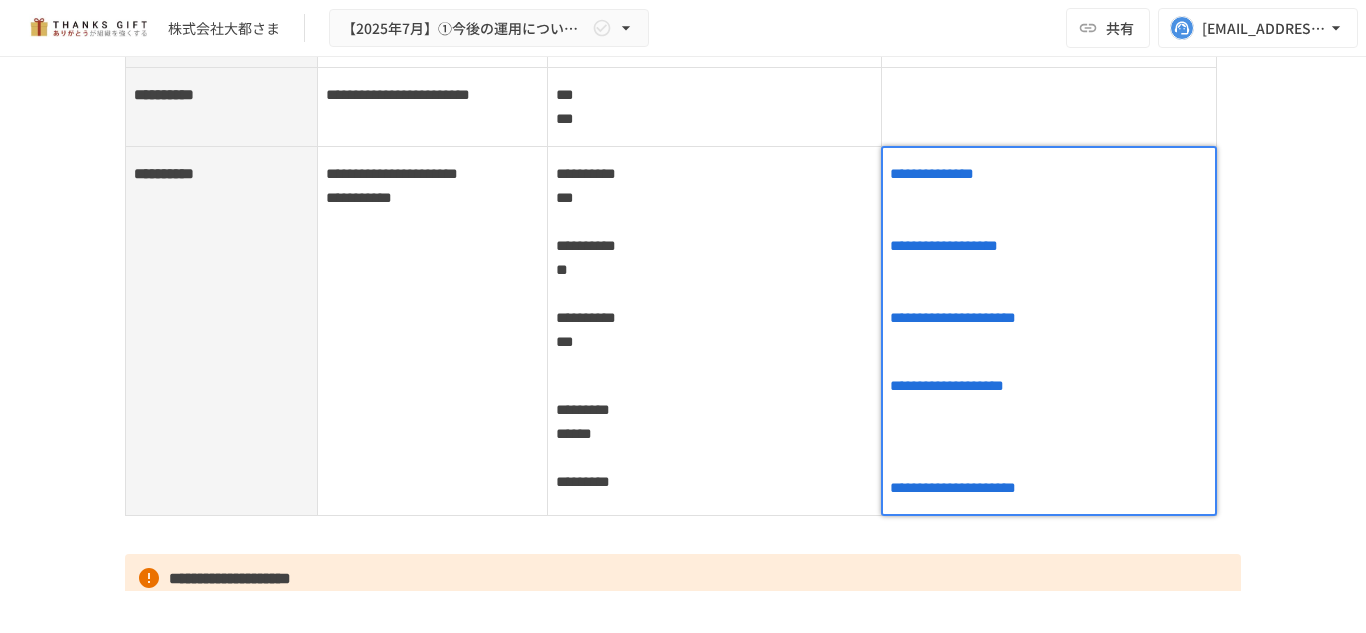 click at bounding box center [1049, 454] 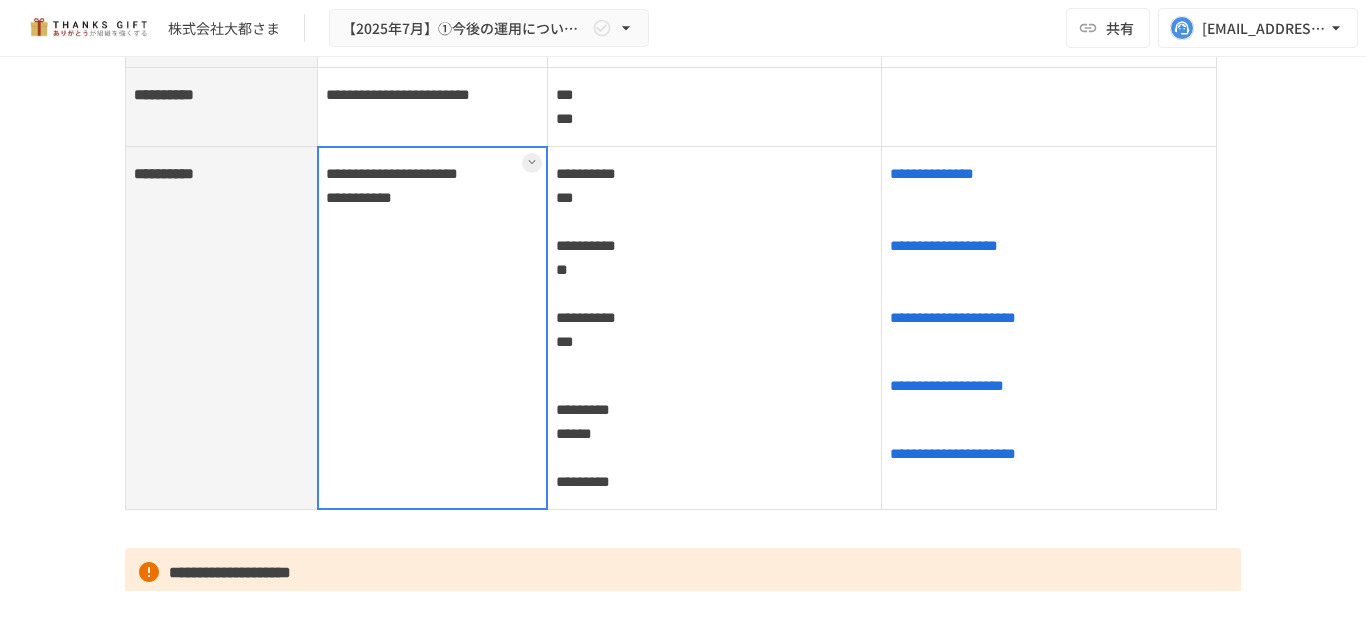 click on "**********" at bounding box center [433, 328] 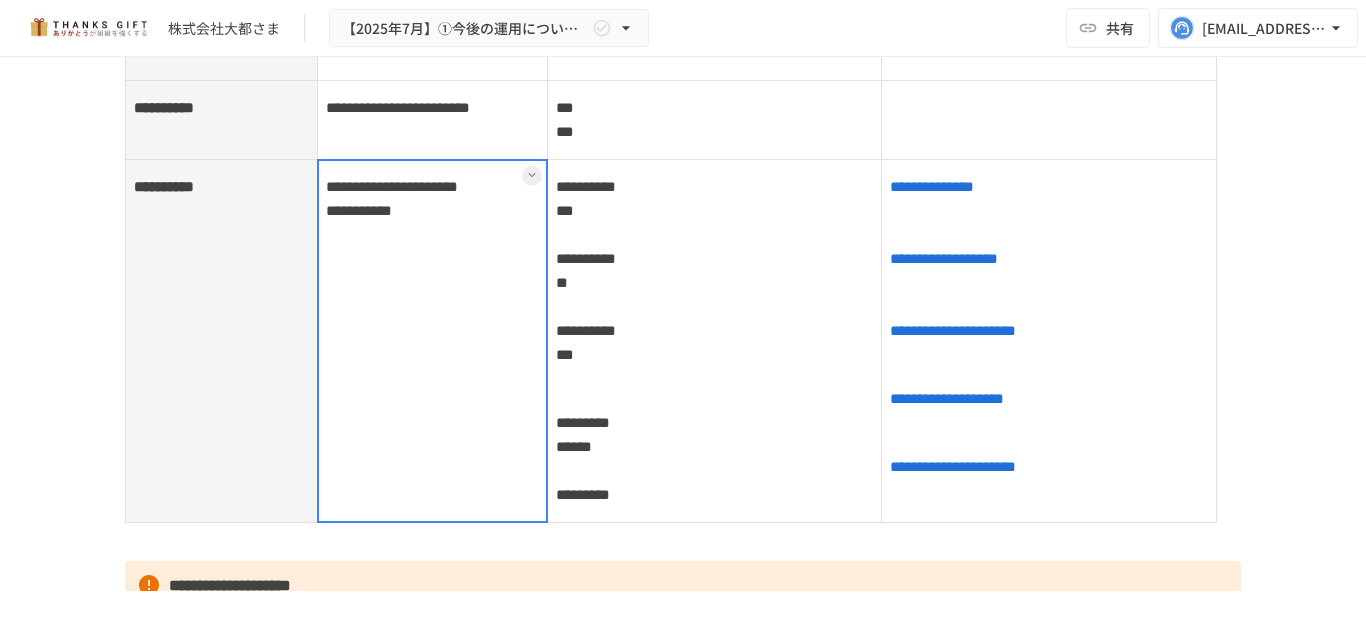 scroll, scrollTop: 2907, scrollLeft: 0, axis: vertical 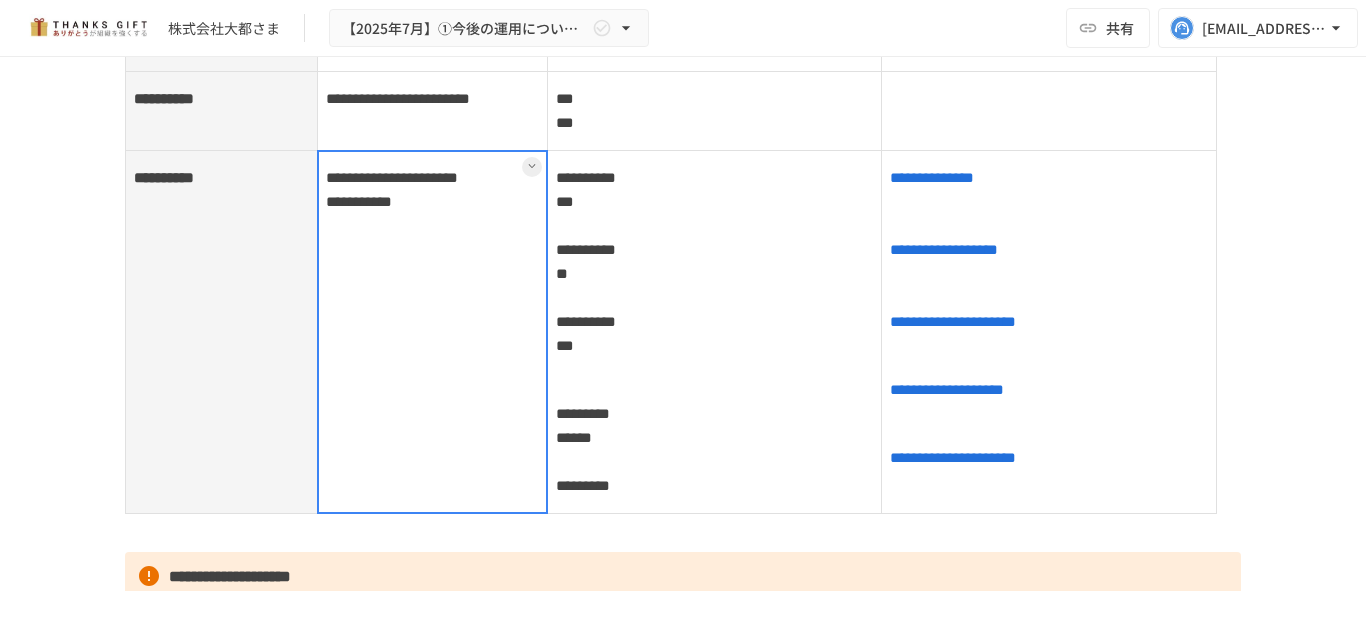 click on "**********" at bounding box center (683, 4198) 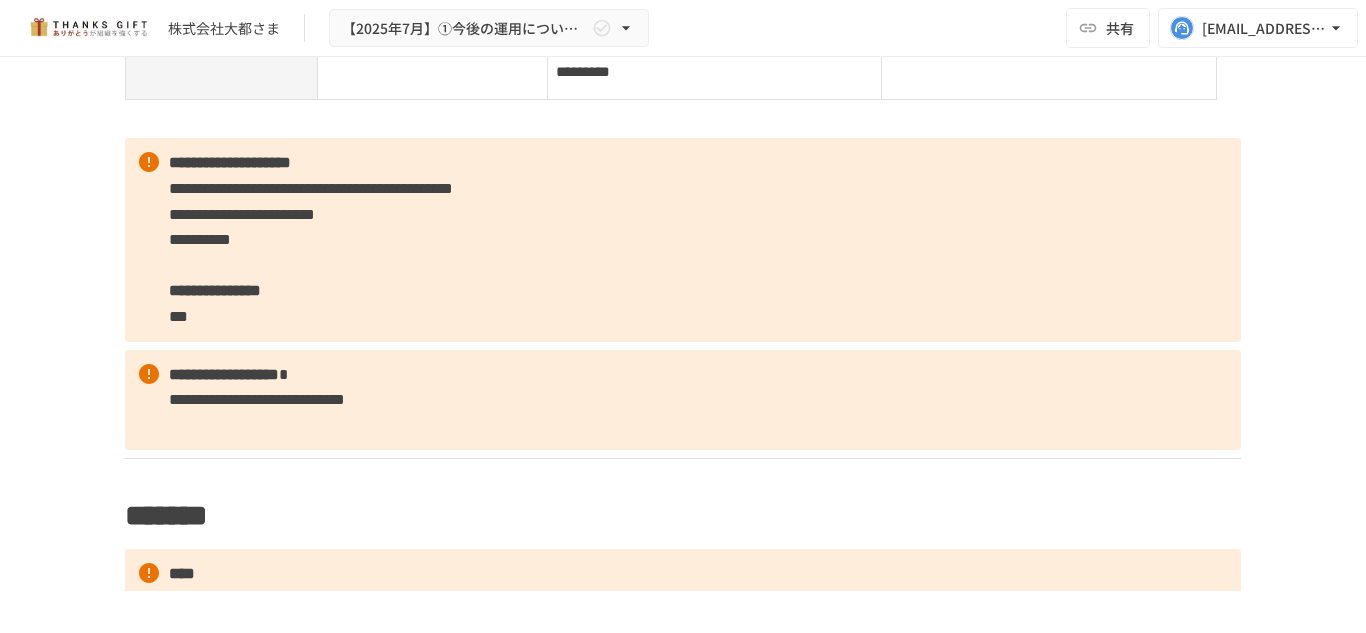 scroll, scrollTop: 3322, scrollLeft: 0, axis: vertical 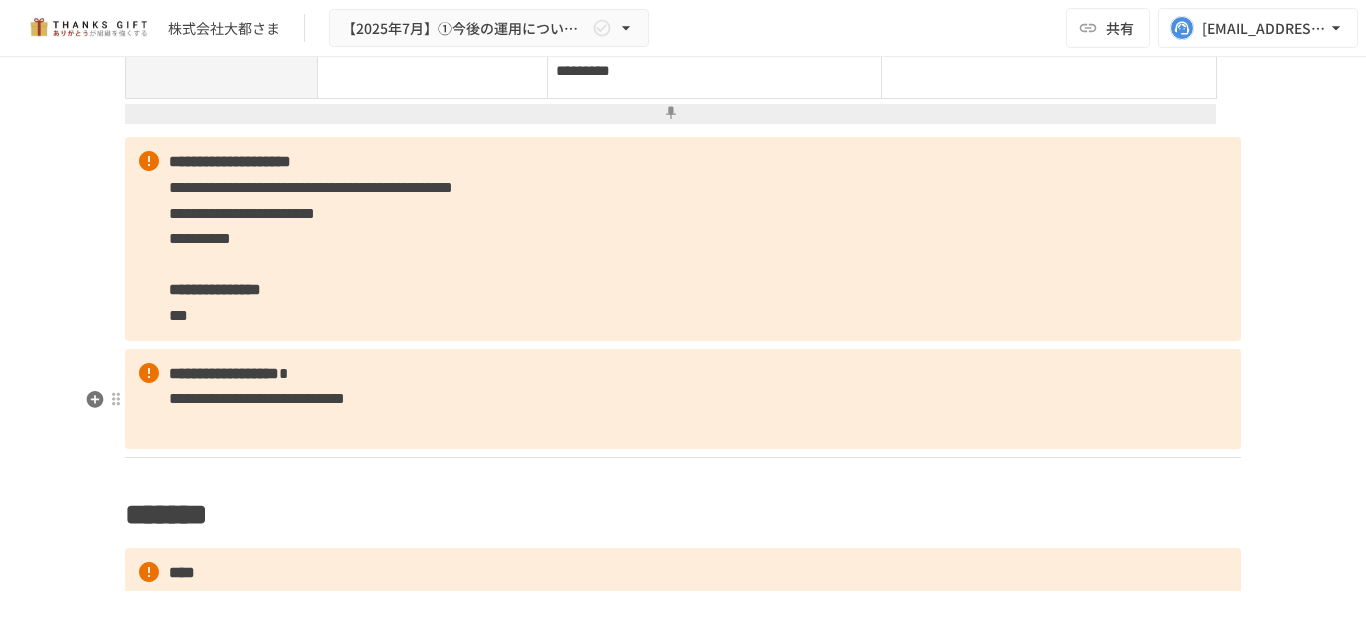 click on "**********" at bounding box center [683, 399] 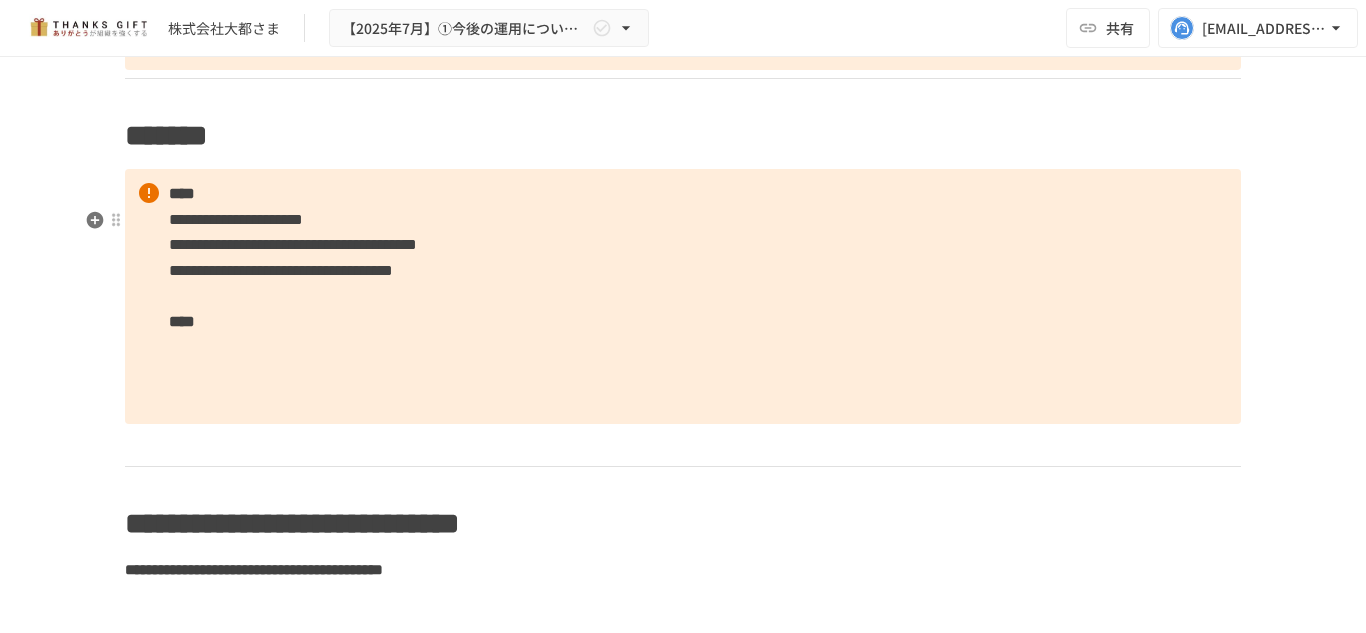 scroll, scrollTop: 3702, scrollLeft: 0, axis: vertical 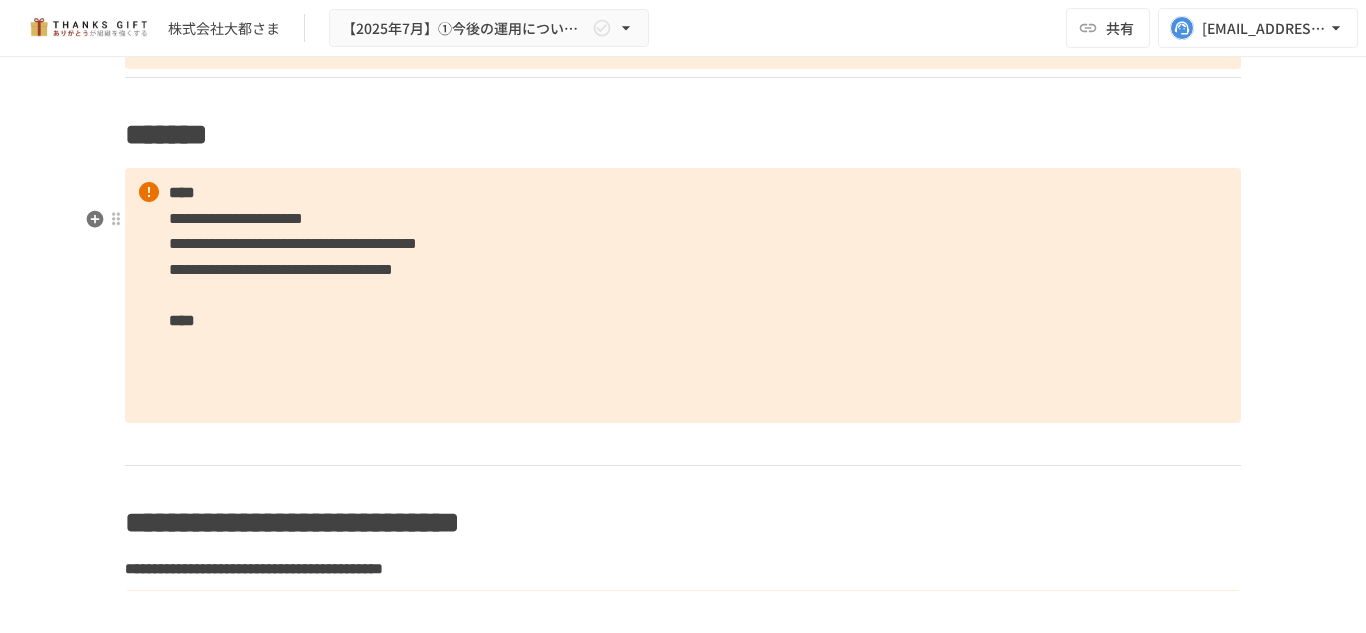 click on "**********" at bounding box center [683, 295] 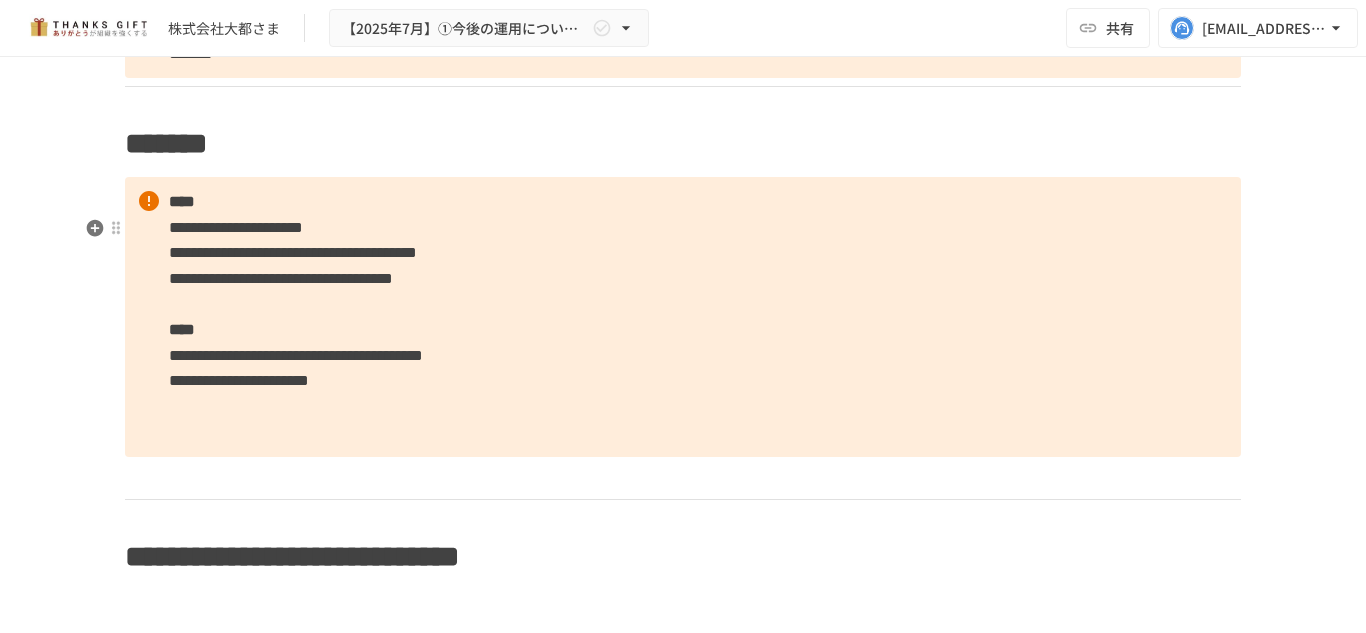 scroll, scrollTop: 3708, scrollLeft: 0, axis: vertical 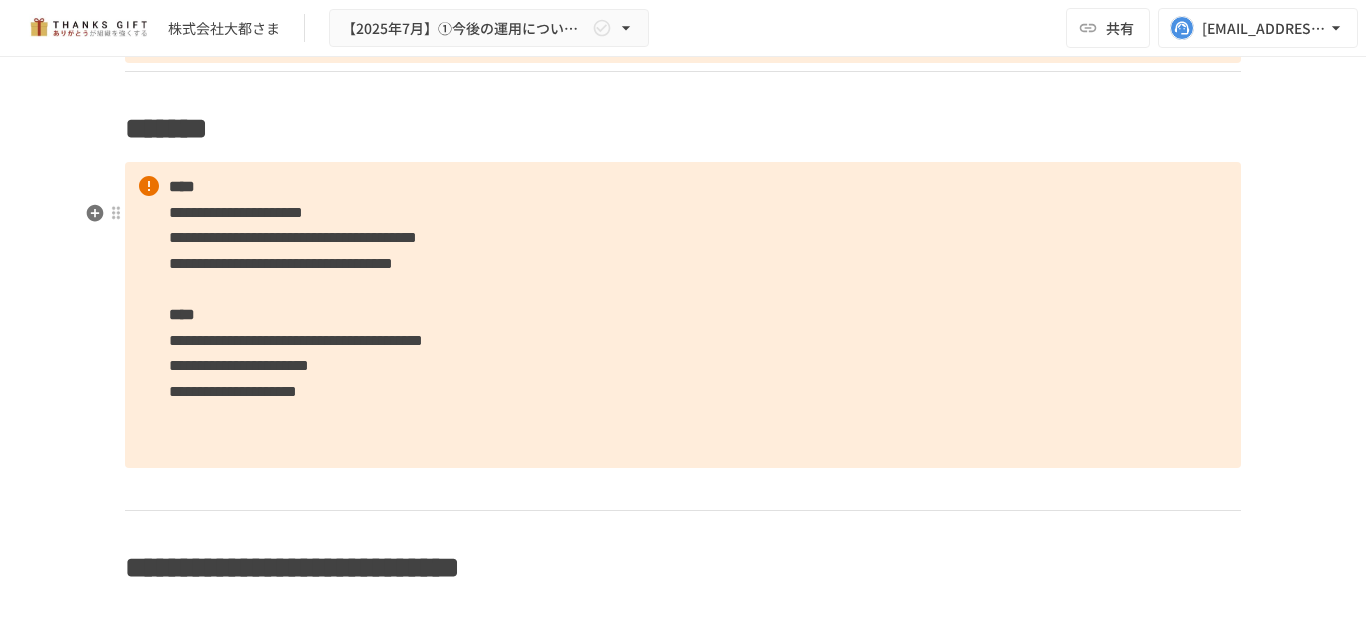 click on "**********" at bounding box center [683, 315] 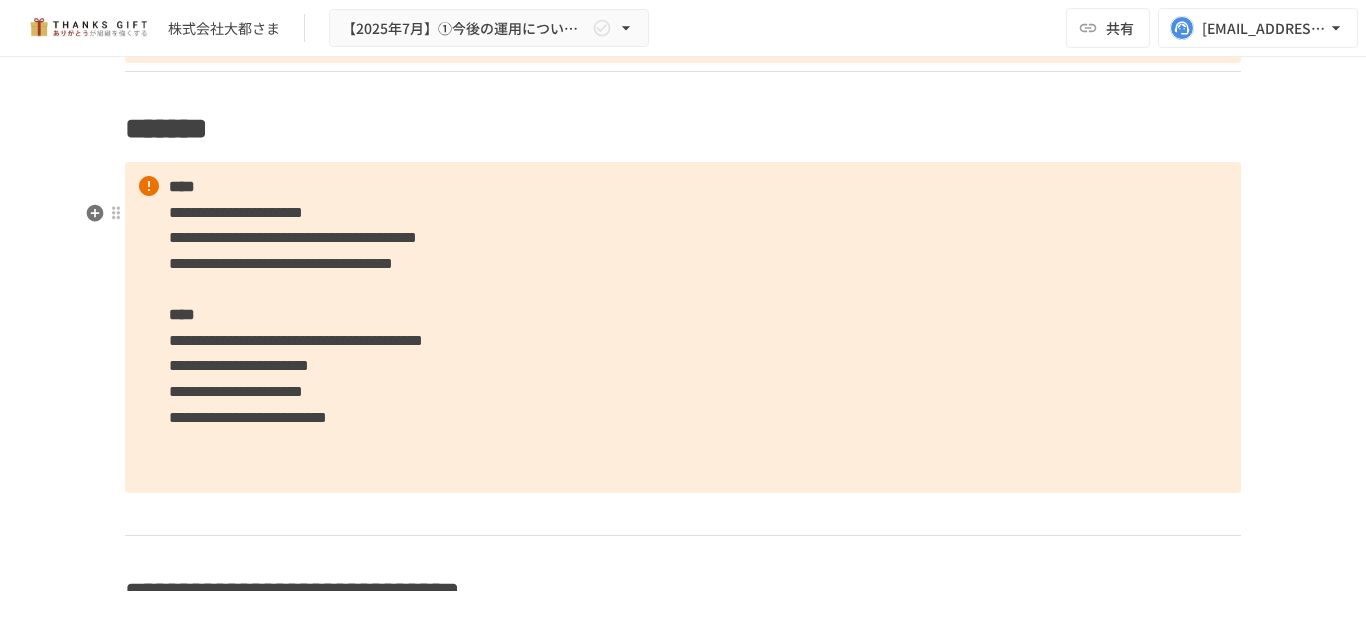 click on "**********" at bounding box center (683, 327) 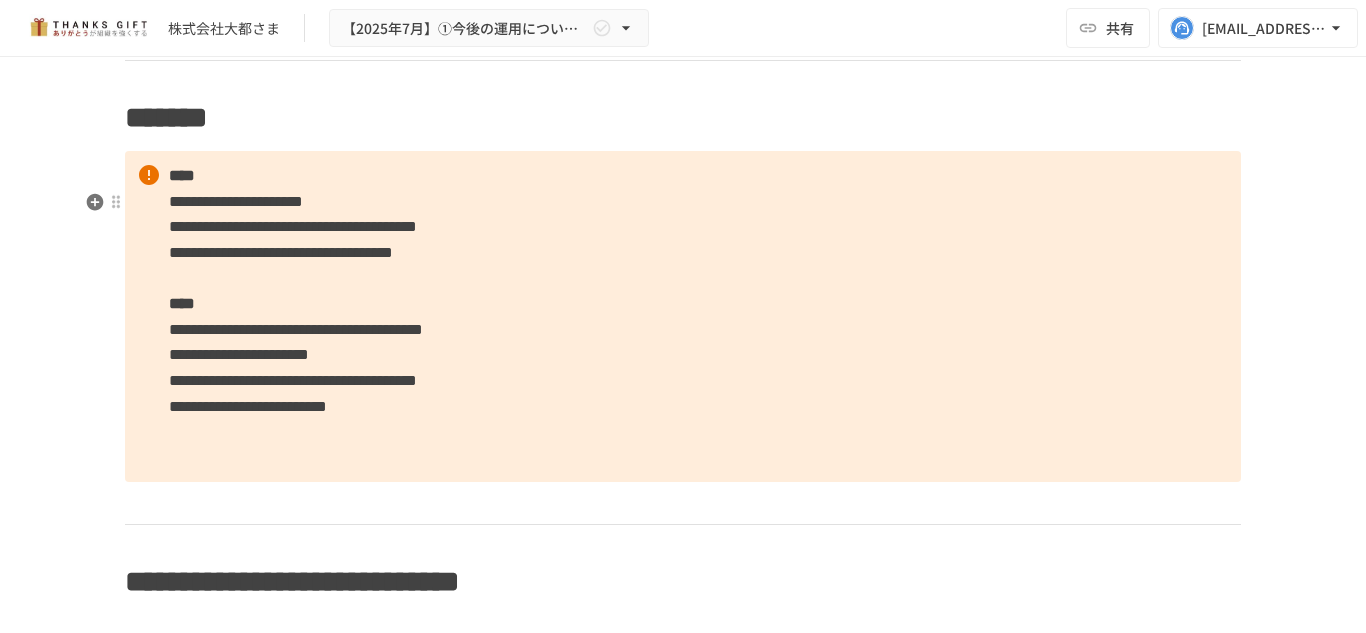 scroll, scrollTop: 3722, scrollLeft: 0, axis: vertical 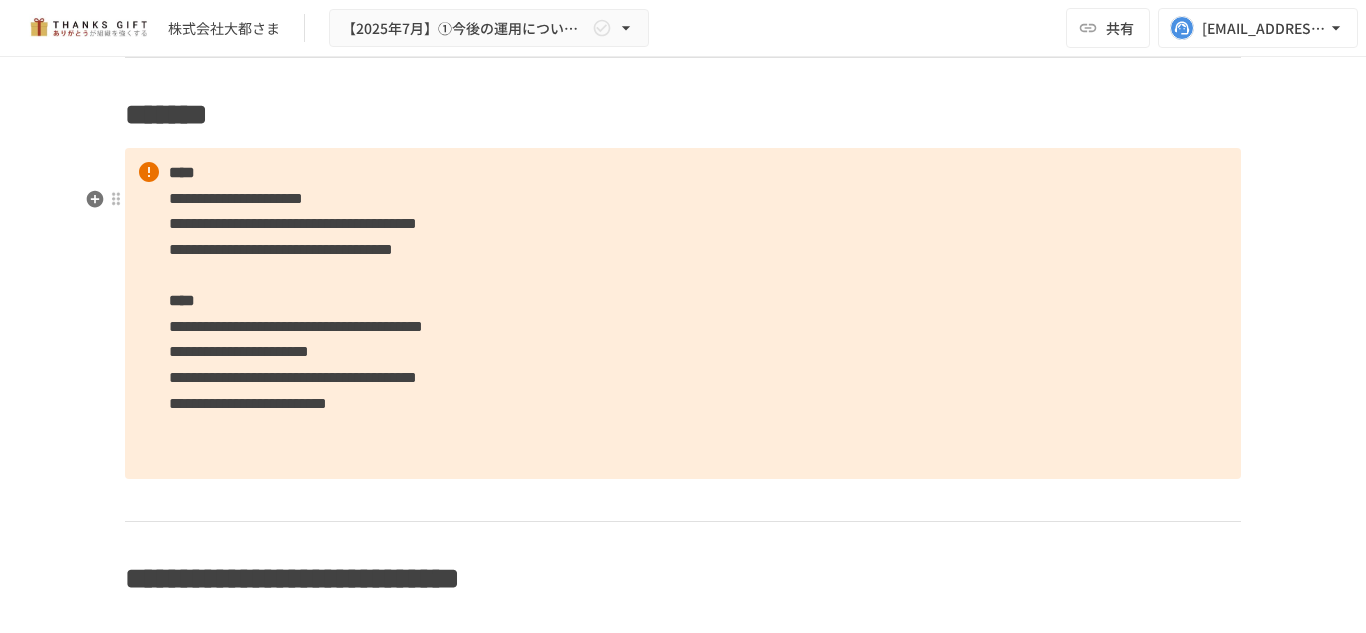 drag, startPoint x: 564, startPoint y: 413, endPoint x: 509, endPoint y: 281, distance: 143 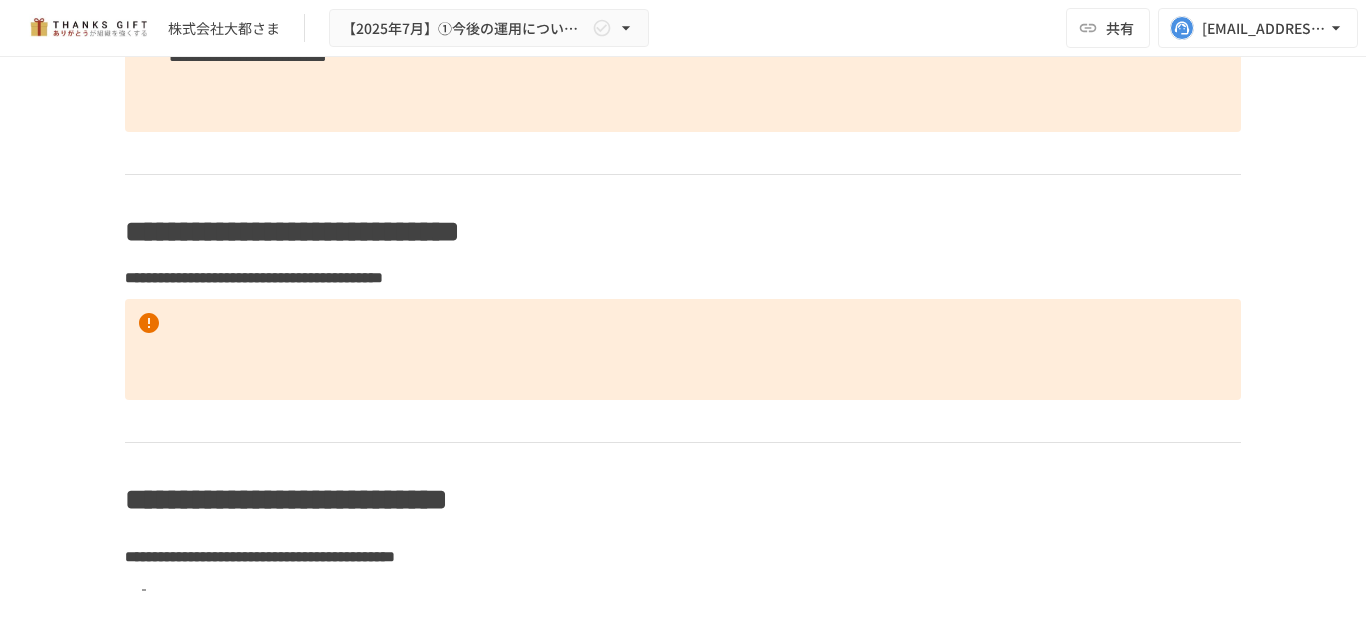 scroll, scrollTop: 4034, scrollLeft: 0, axis: vertical 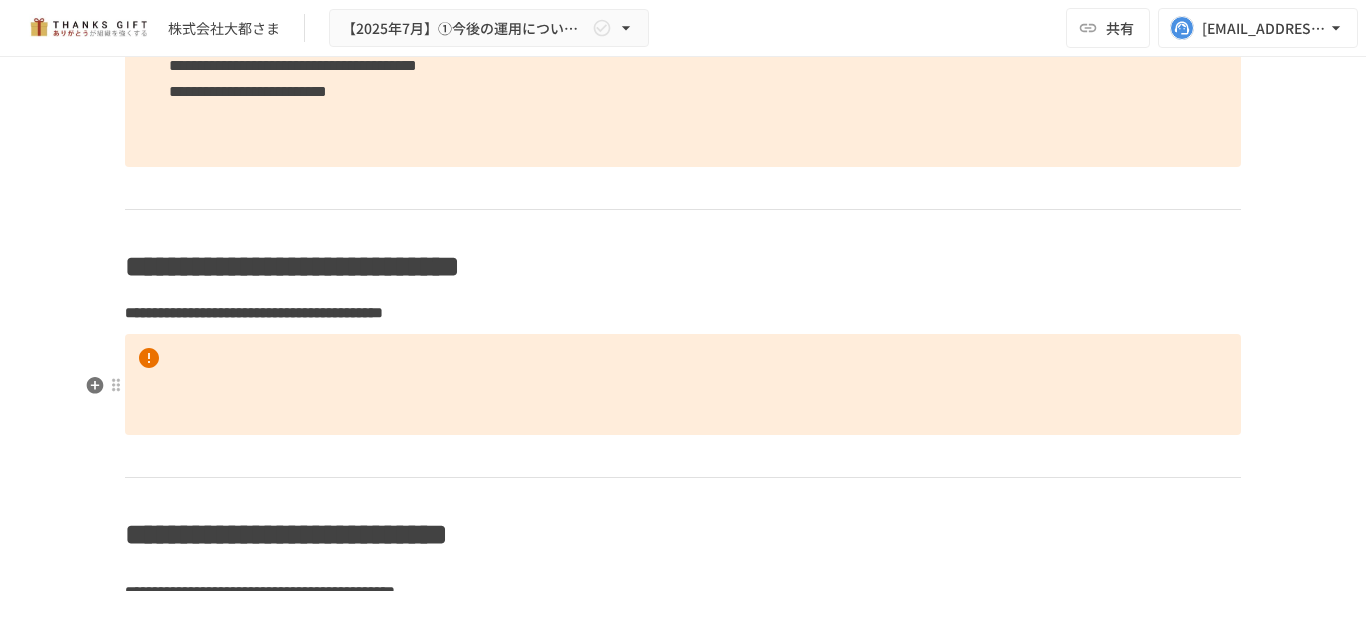 click at bounding box center (683, 384) 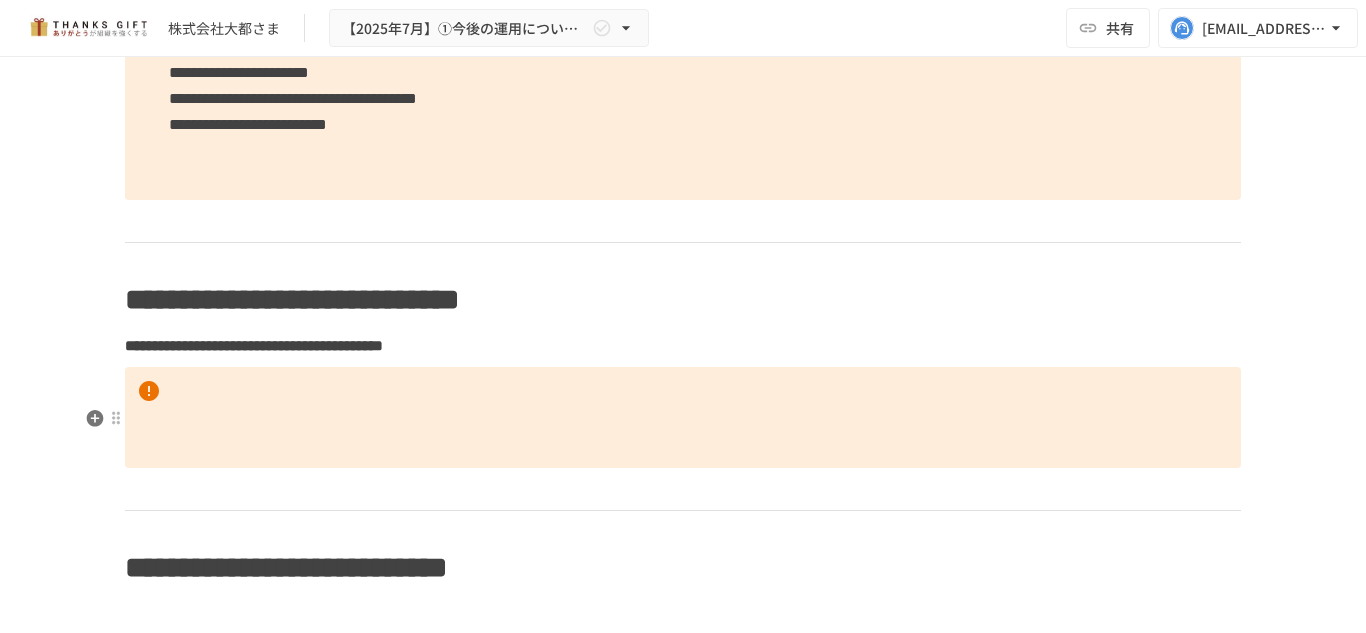 scroll, scrollTop: 4000, scrollLeft: 0, axis: vertical 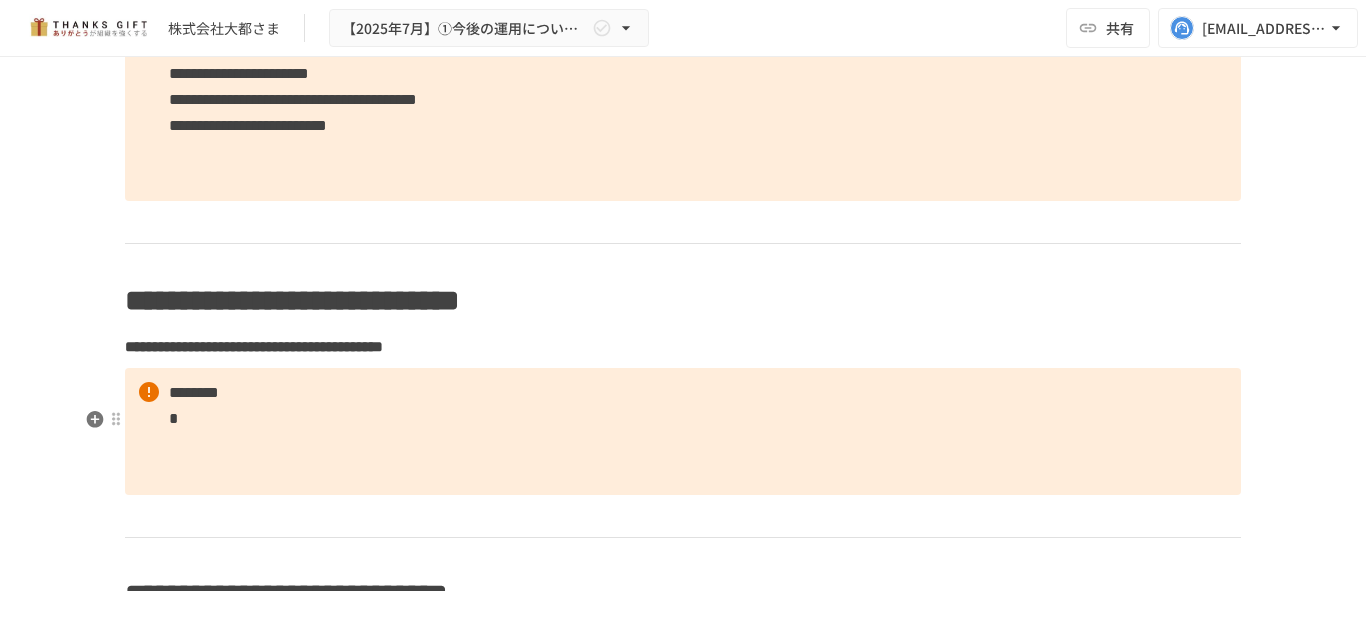 click on "********" at bounding box center [194, 392] 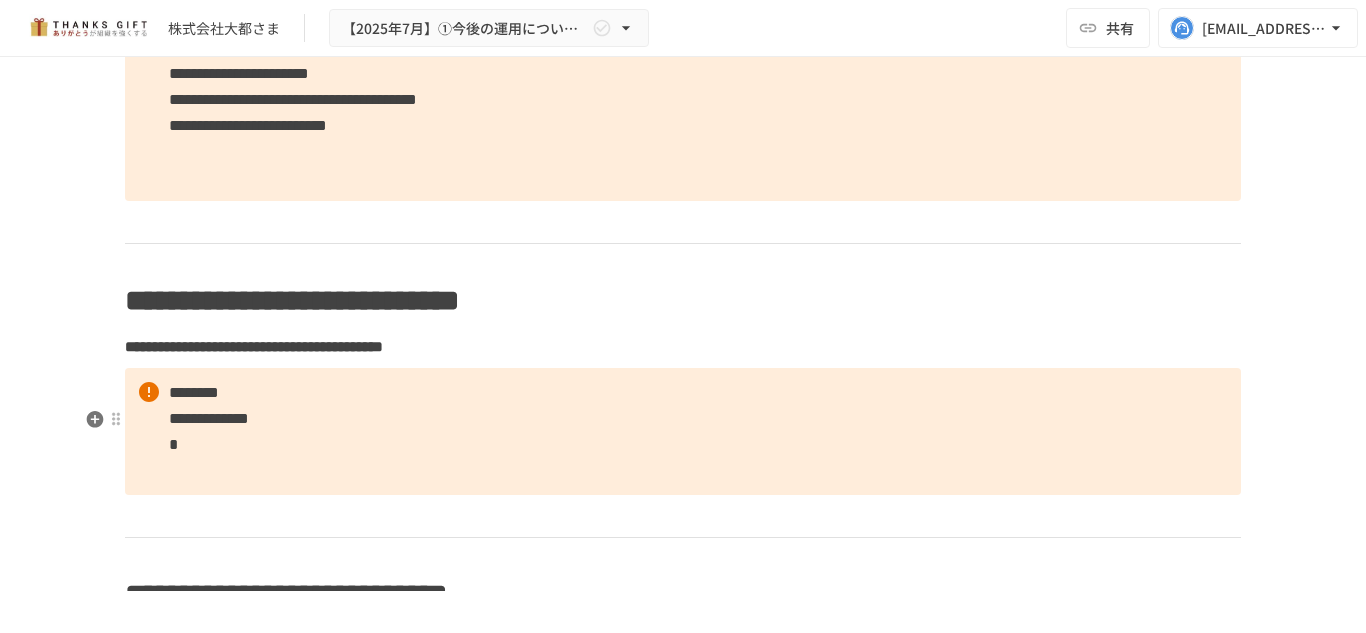 click on "**********" at bounding box center [683, 431] 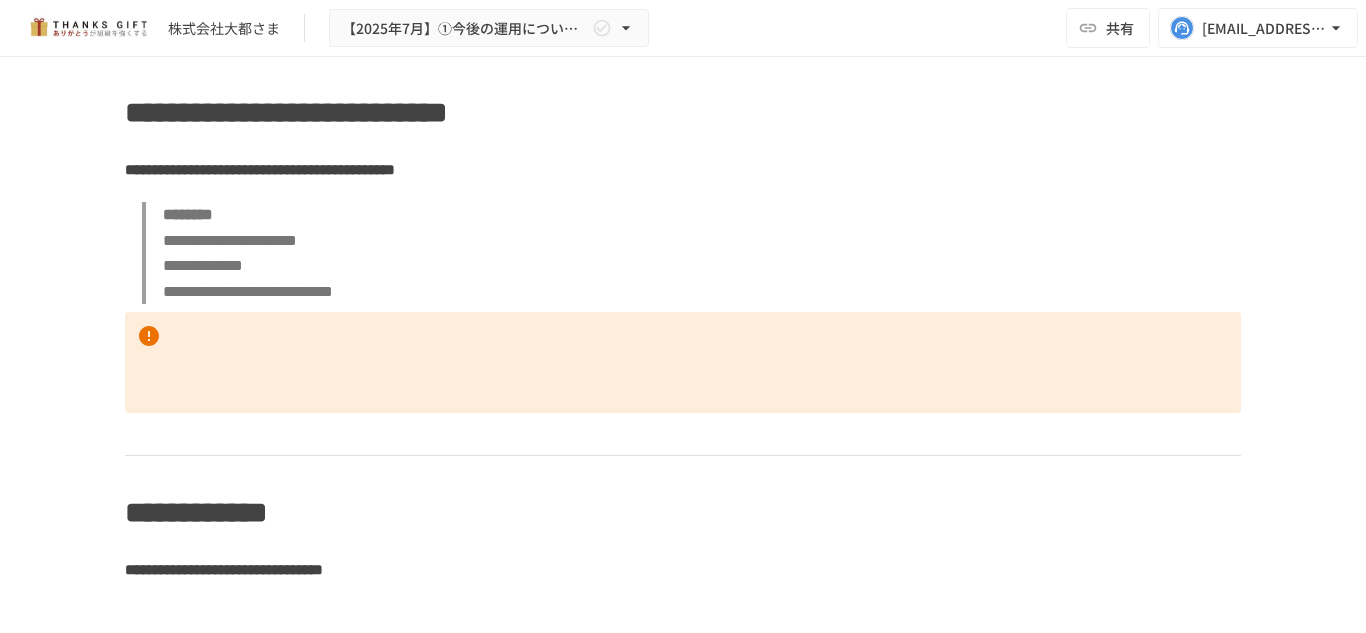 scroll, scrollTop: 4457, scrollLeft: 0, axis: vertical 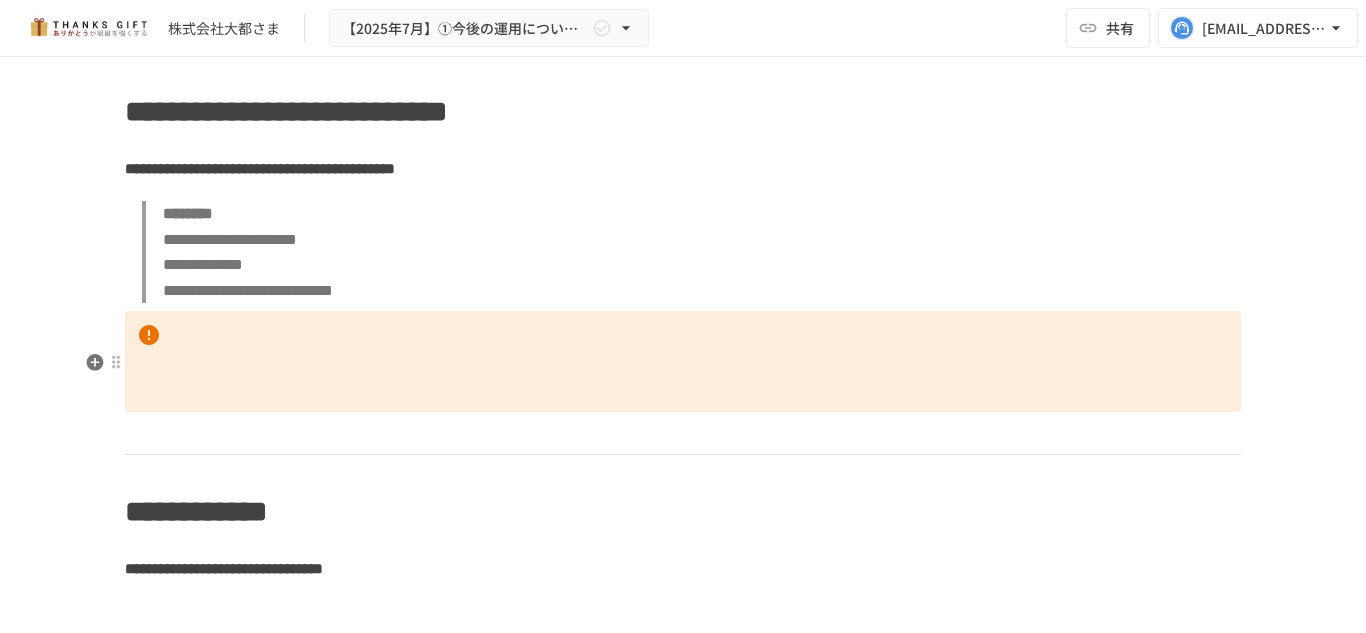 click at bounding box center (683, 361) 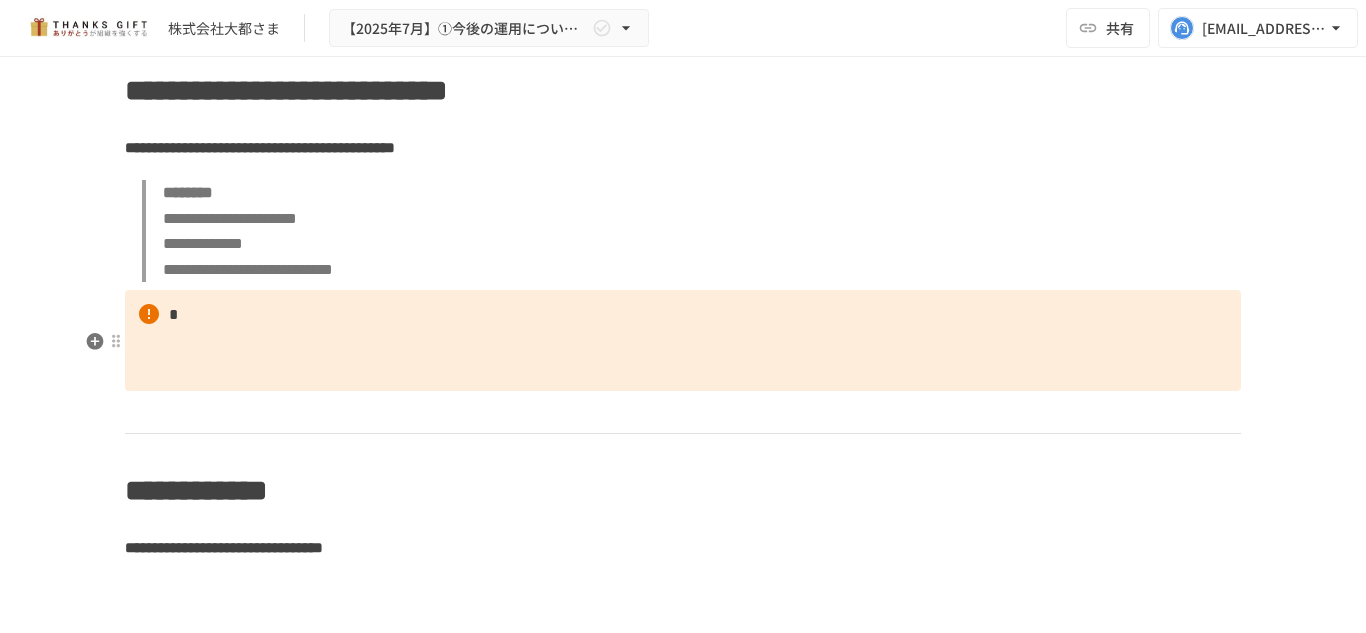scroll, scrollTop: 4479, scrollLeft: 0, axis: vertical 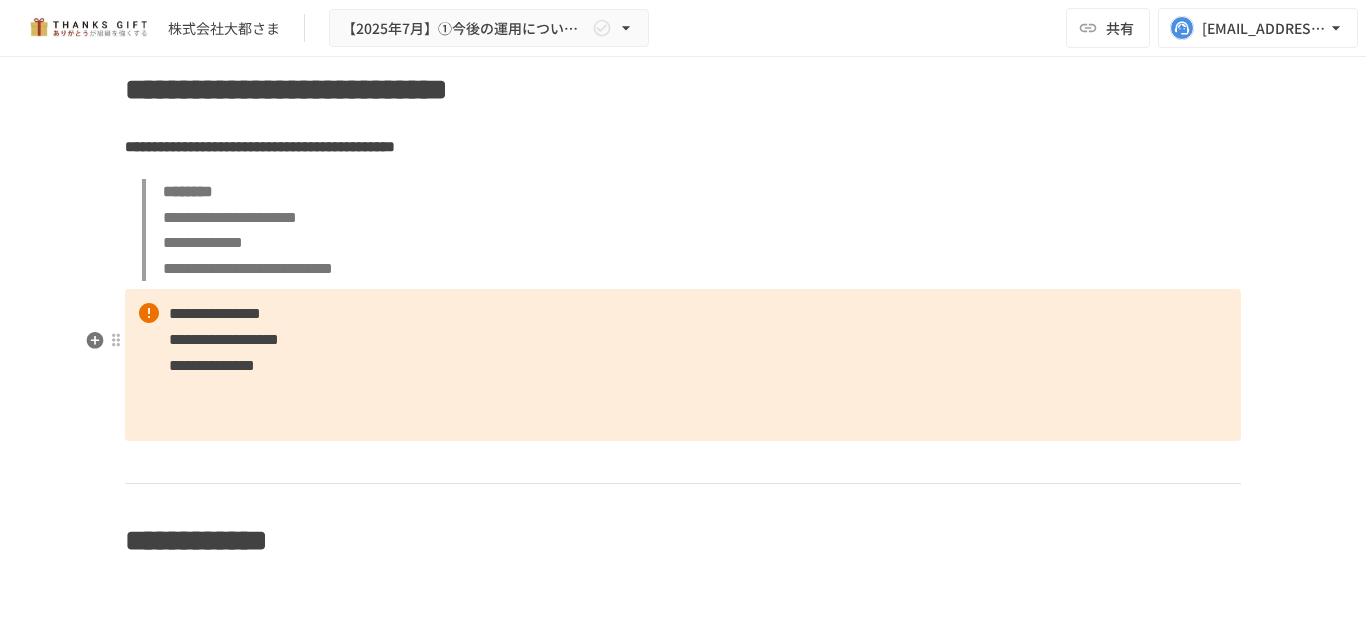 click on "**********" at bounding box center (212, 365) 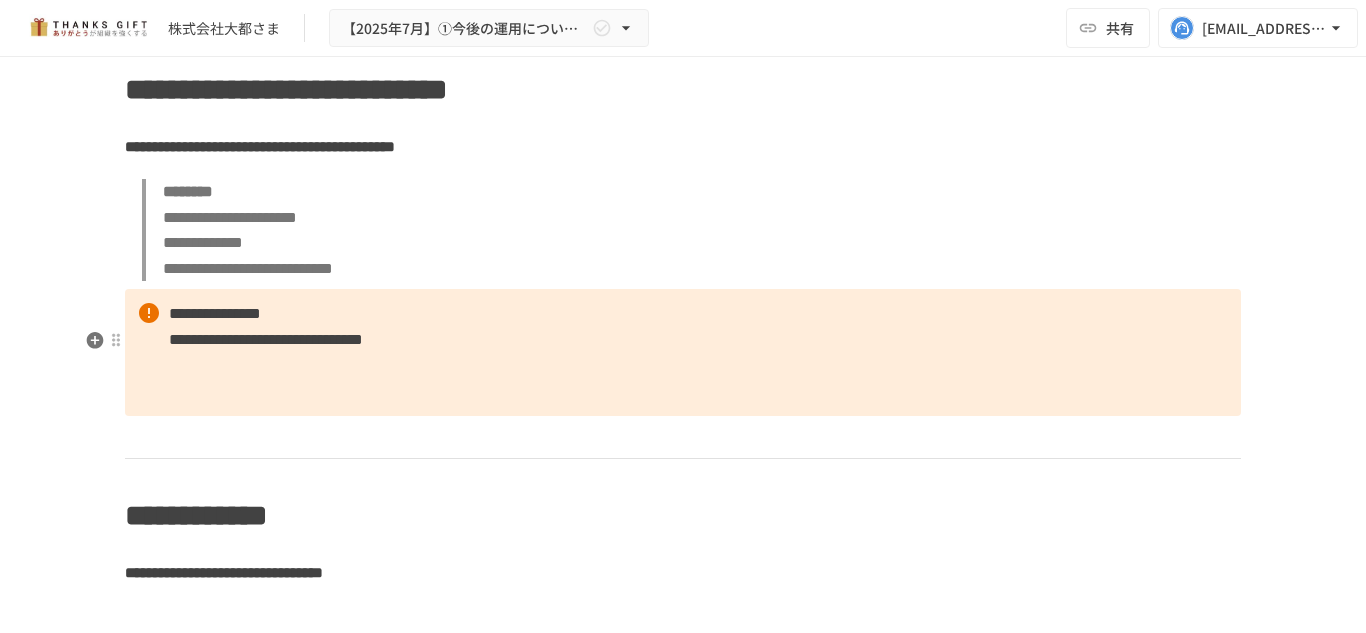 click on "**********" at bounding box center (683, 352) 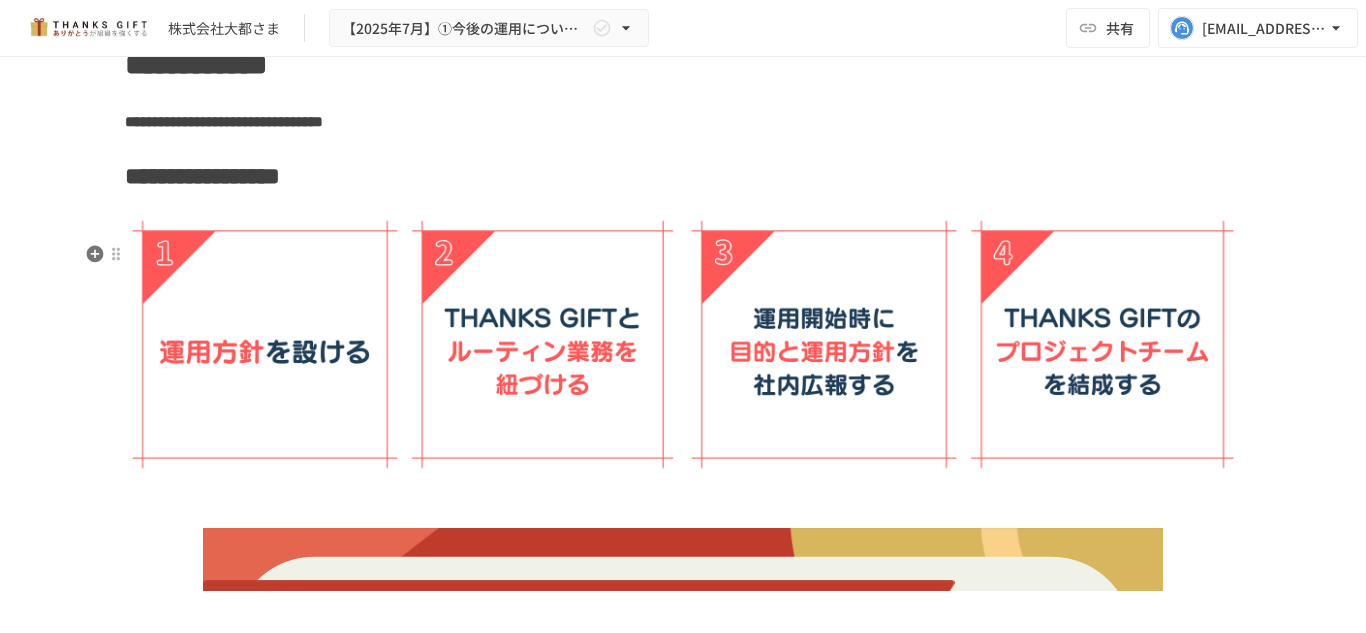 scroll, scrollTop: 4878, scrollLeft: 0, axis: vertical 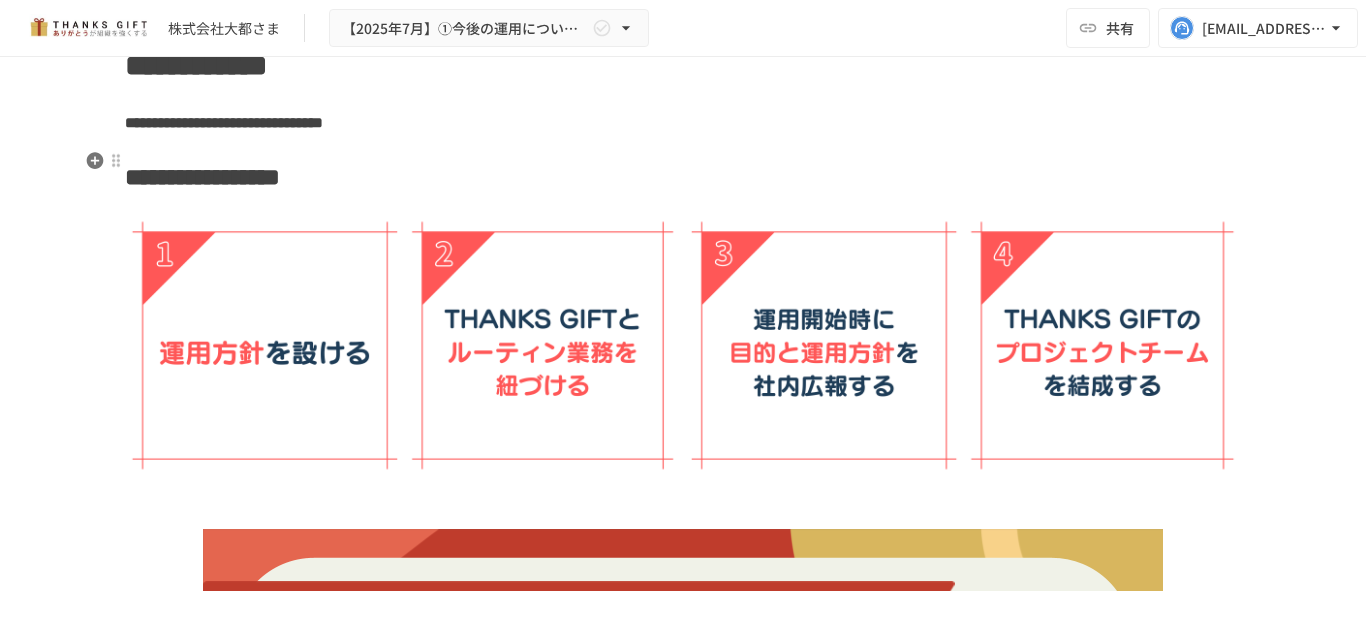 click on "**********" at bounding box center (683, 123) 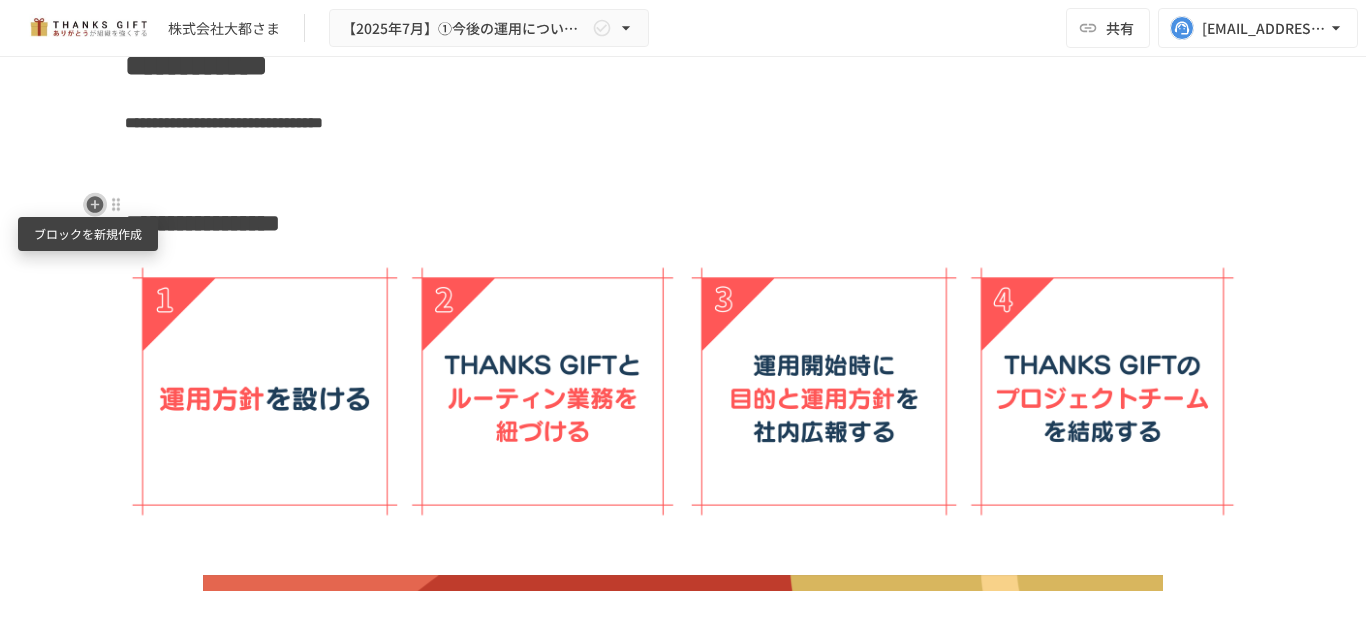 click 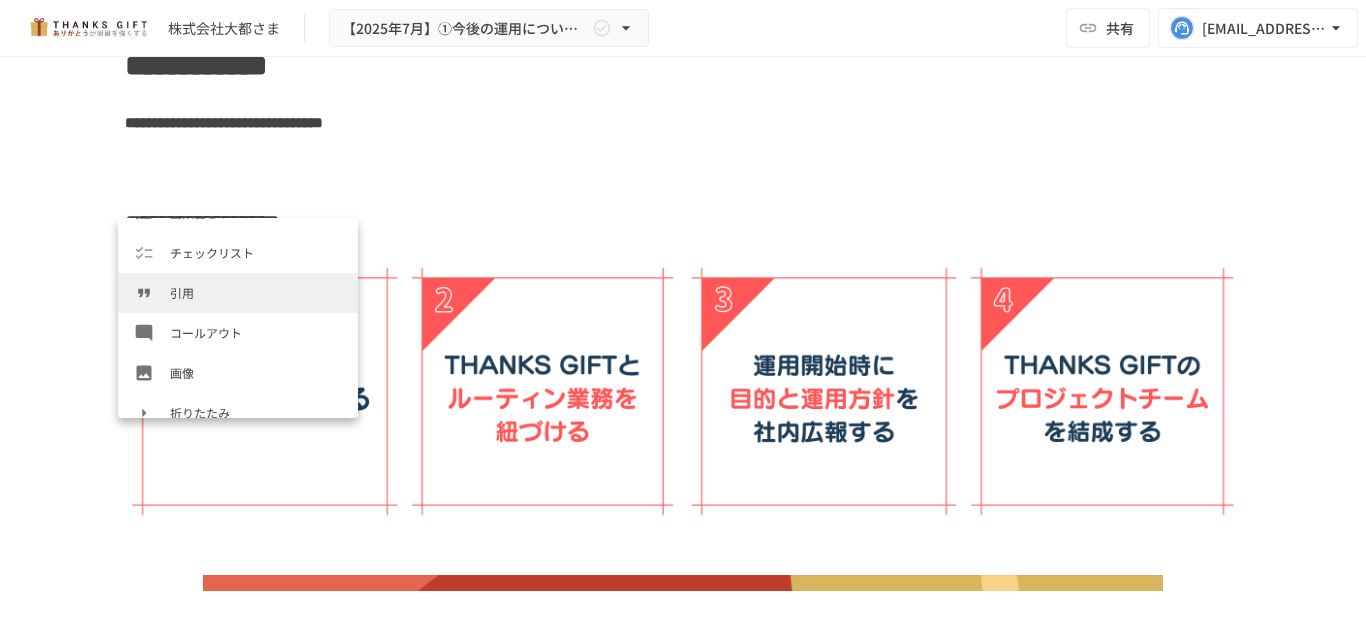 scroll, scrollTop: 269, scrollLeft: 0, axis: vertical 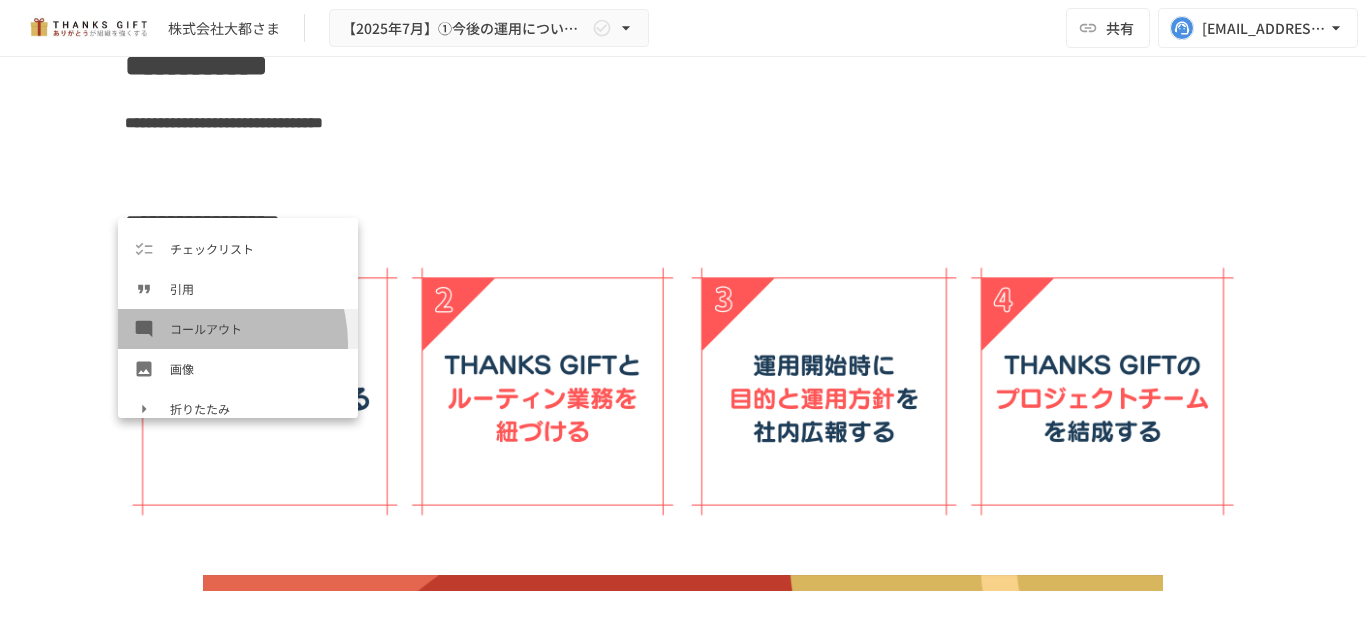 click on "コールアウト" at bounding box center (238, 329) 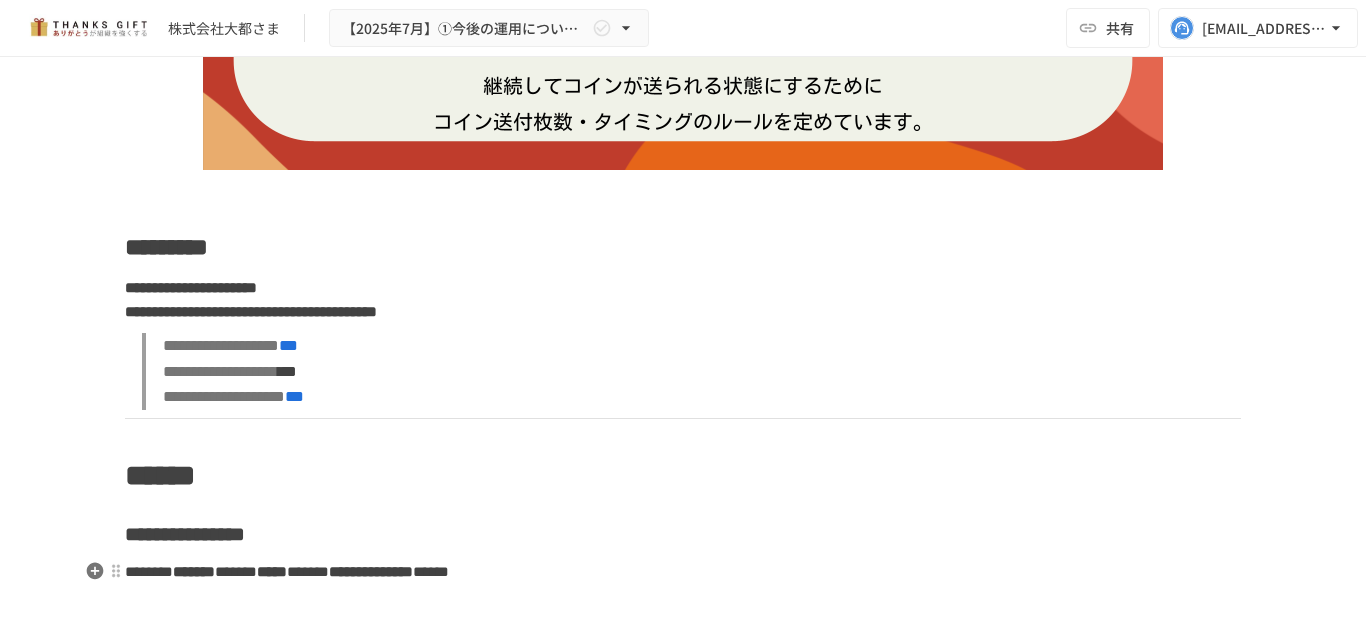 scroll, scrollTop: 5896, scrollLeft: 0, axis: vertical 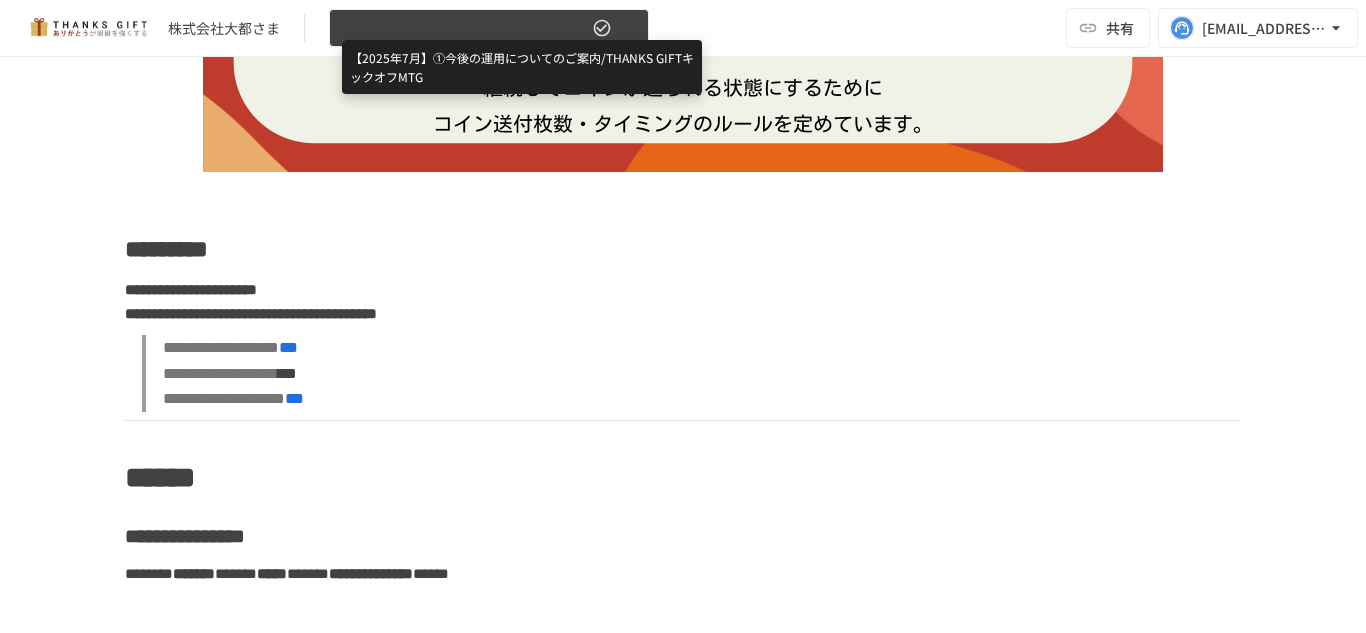 click on "【2025年7月】①今後の運用についてのご案内/THANKS GIFTキックオフMTG" at bounding box center (465, 28) 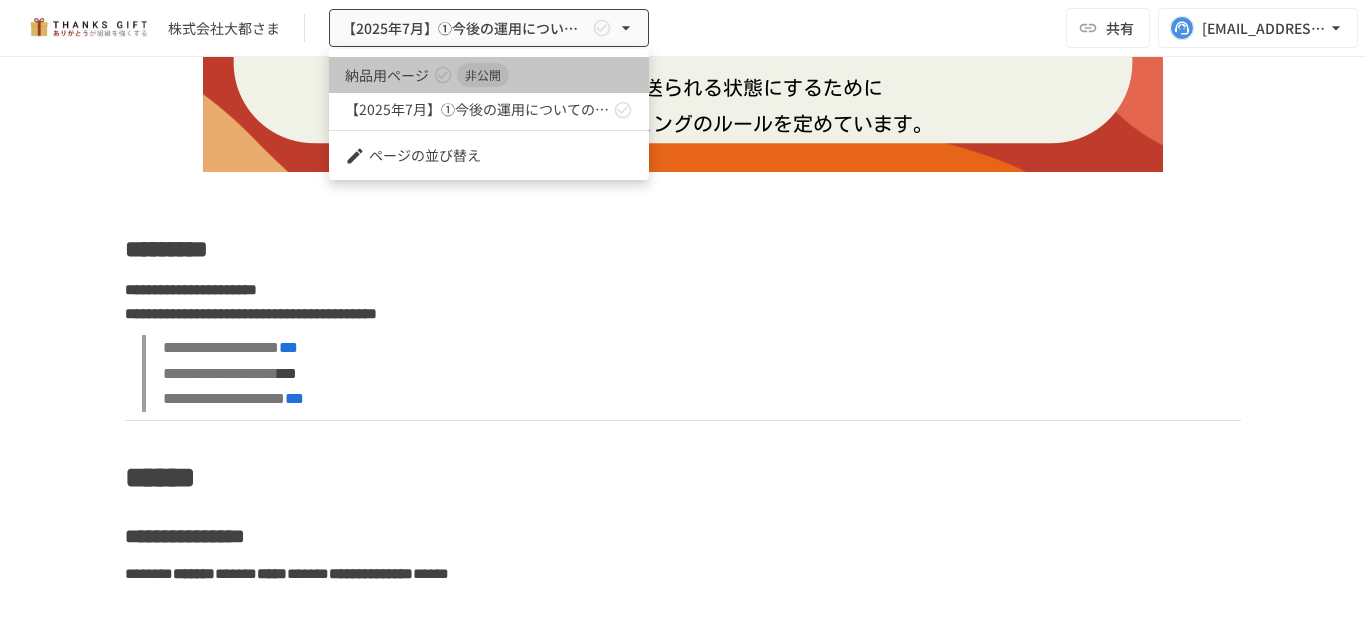 click on "納品用ページ" at bounding box center (387, 75) 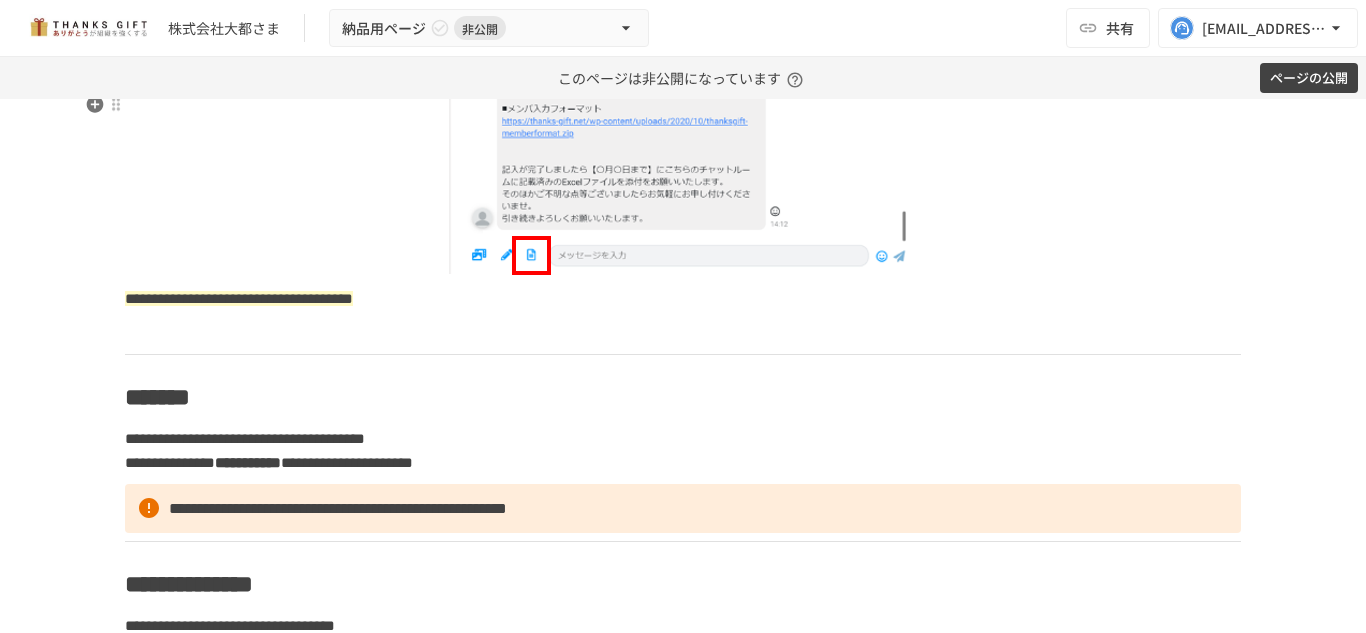 scroll, scrollTop: 5287, scrollLeft: 0, axis: vertical 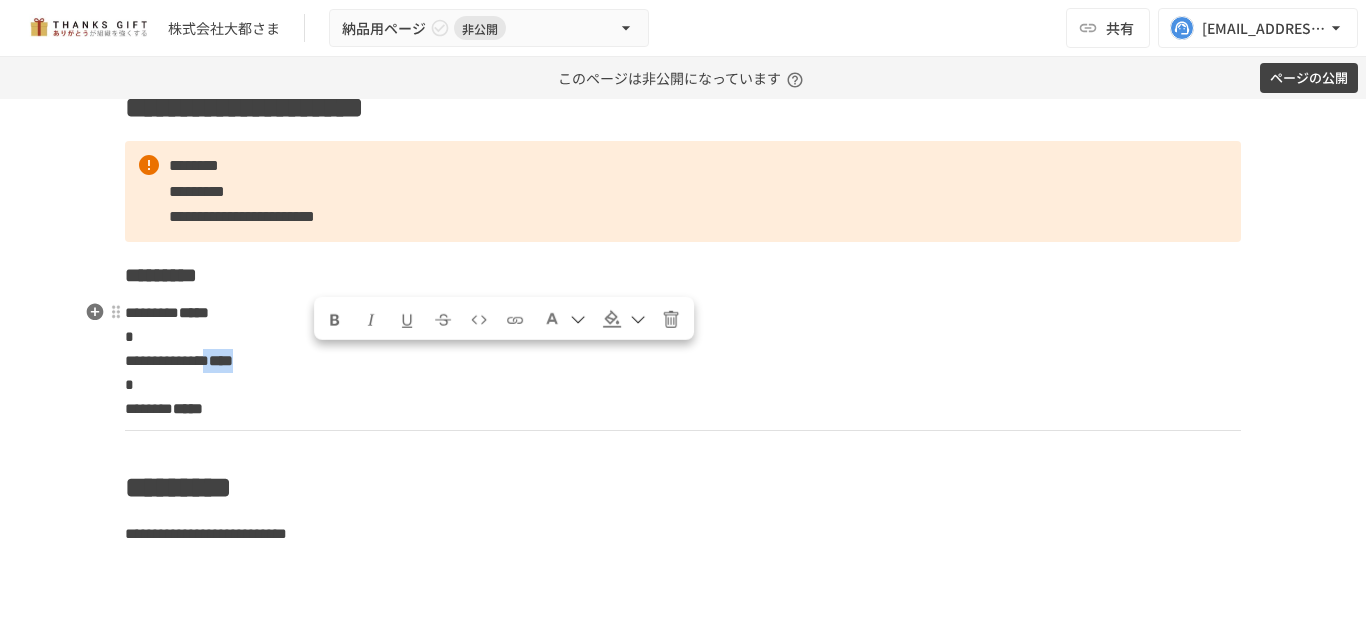 drag, startPoint x: 319, startPoint y: 362, endPoint x: 371, endPoint y: 362, distance: 52 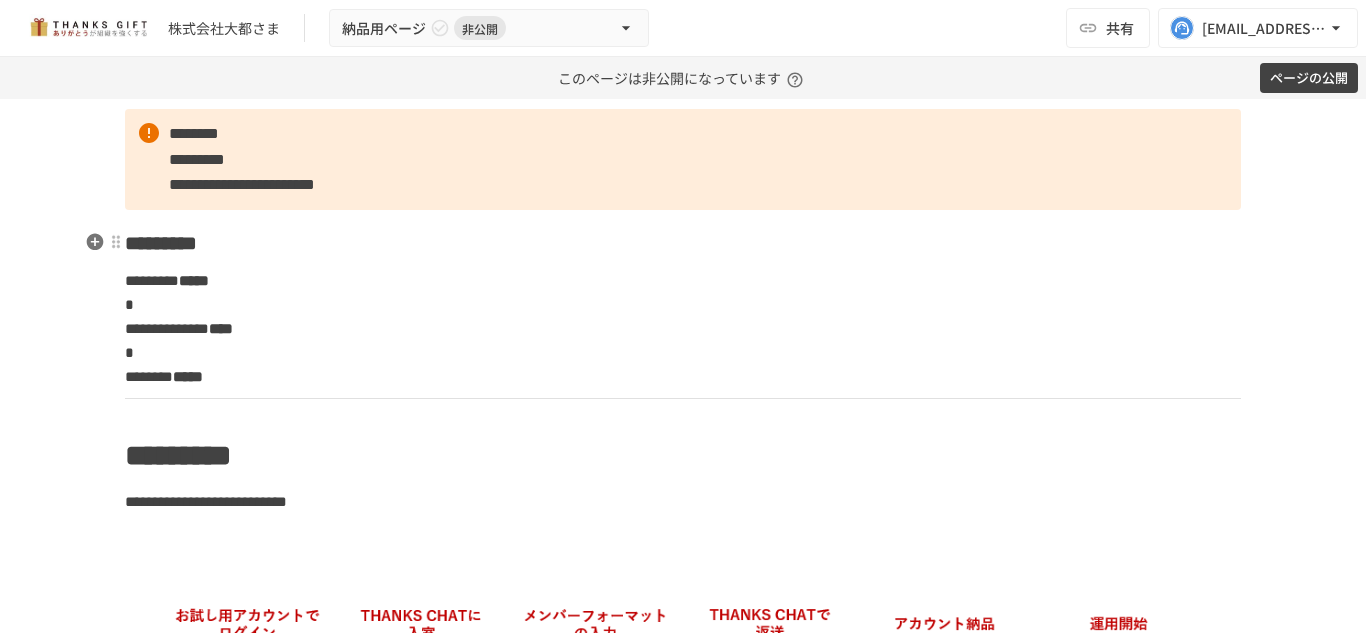 scroll, scrollTop: 75, scrollLeft: 0, axis: vertical 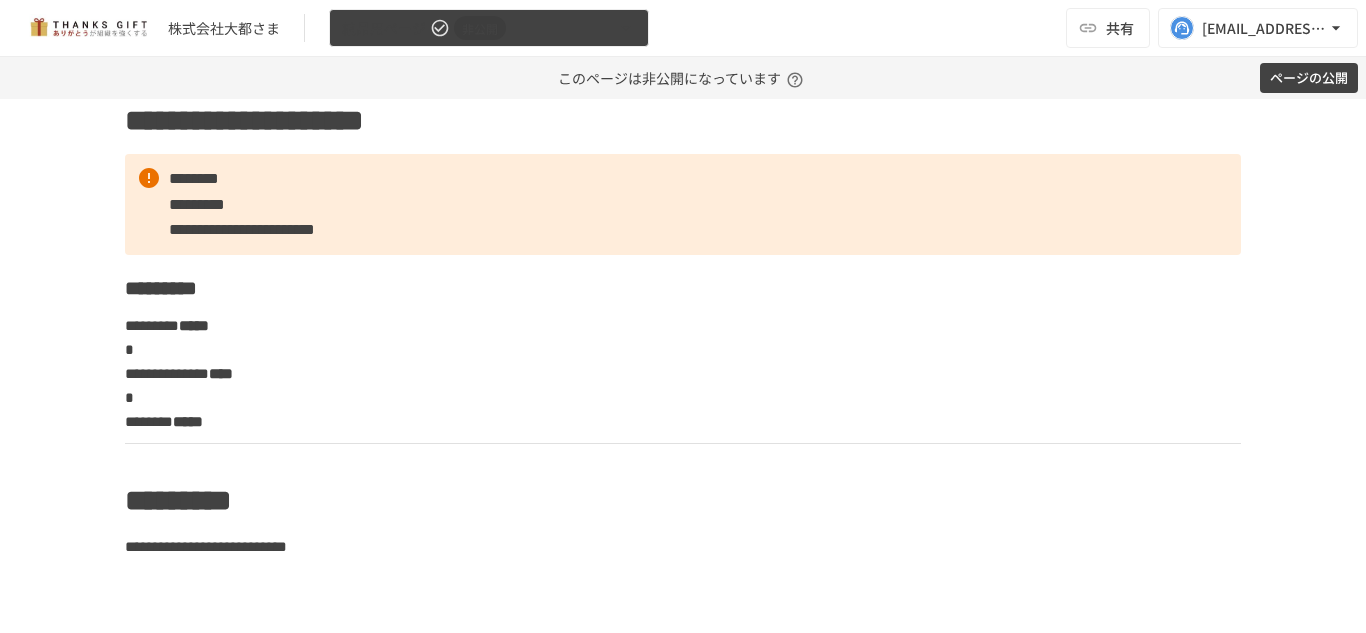 click on "納品用ページ" at bounding box center (384, 28) 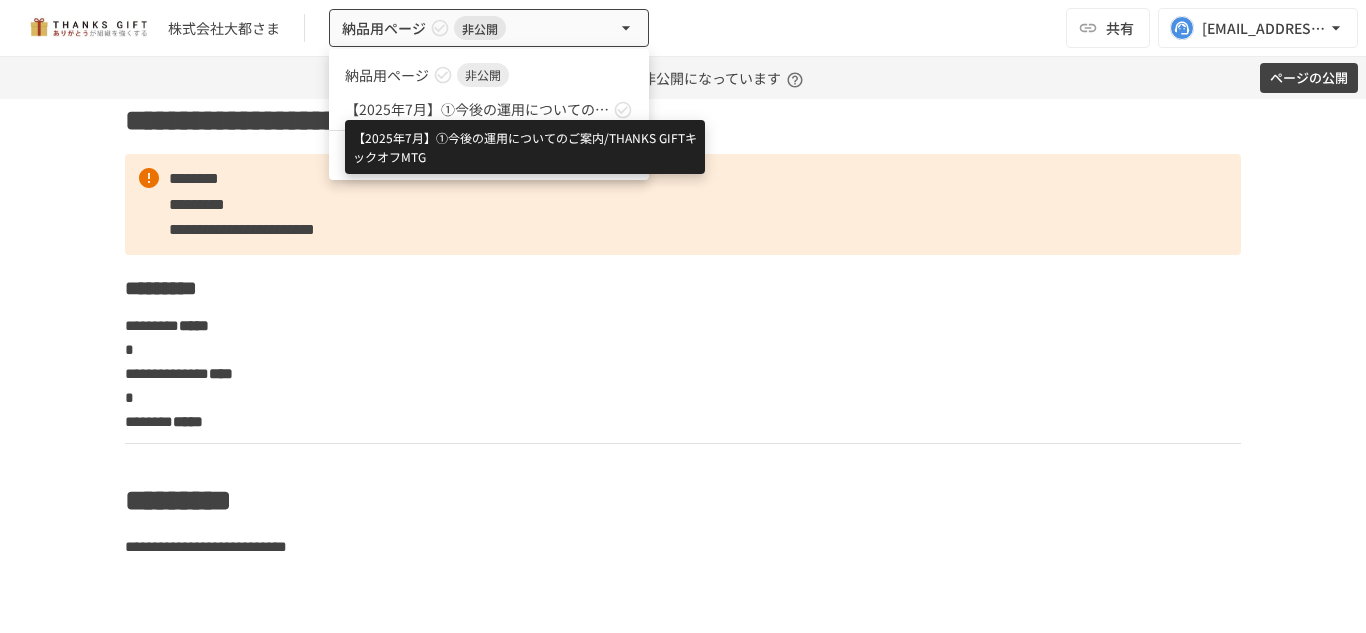 click on "【2025年7月】①今後の運用についてのご案内/THANKS GIFTキックオフMTG" at bounding box center (477, 109) 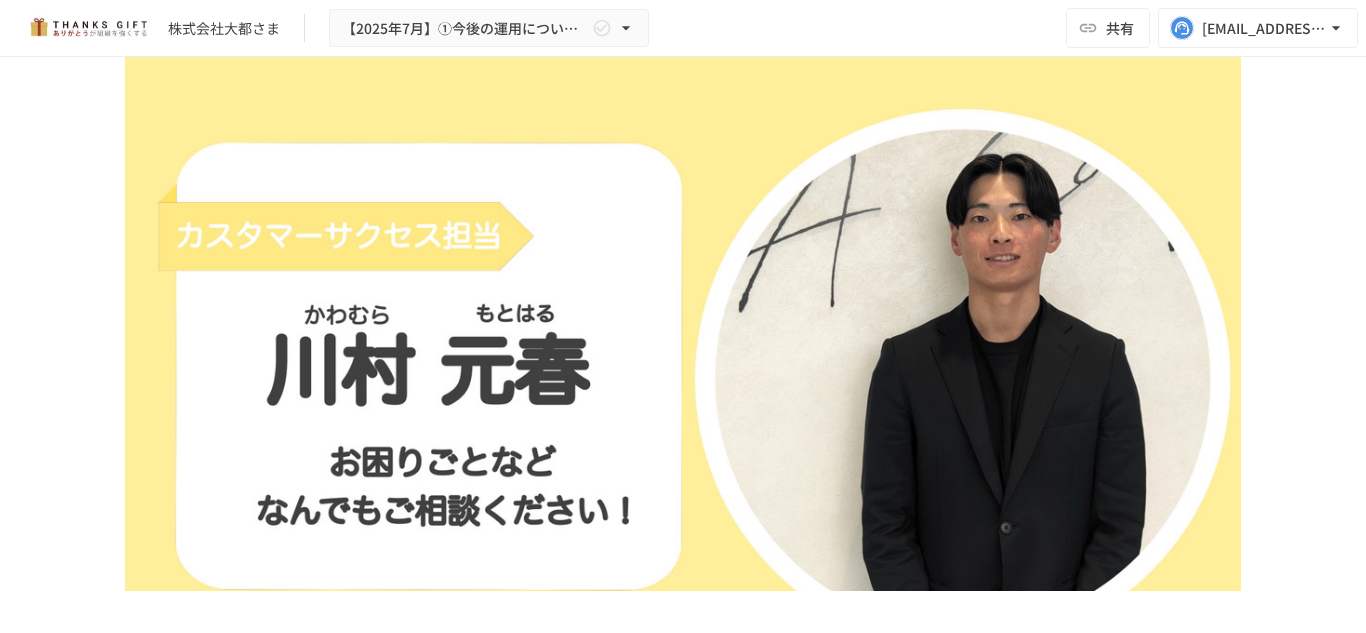 scroll, scrollTop: 996, scrollLeft: 0, axis: vertical 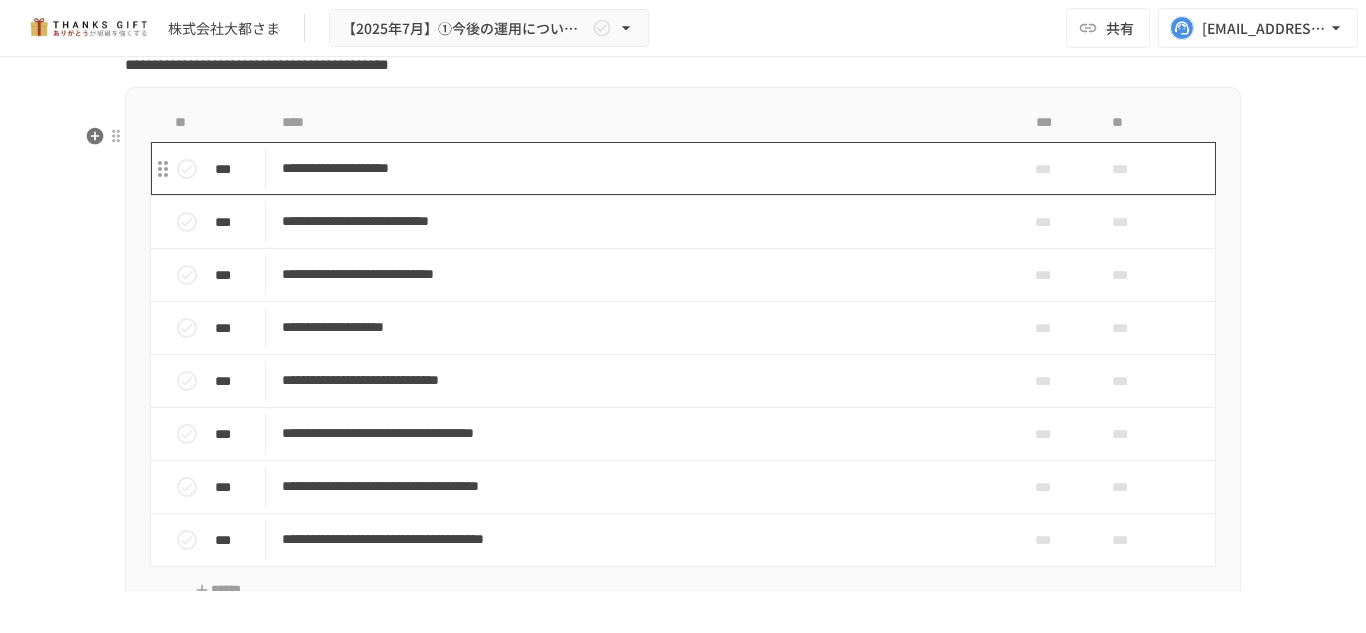 click on "**********" at bounding box center [641, 168] 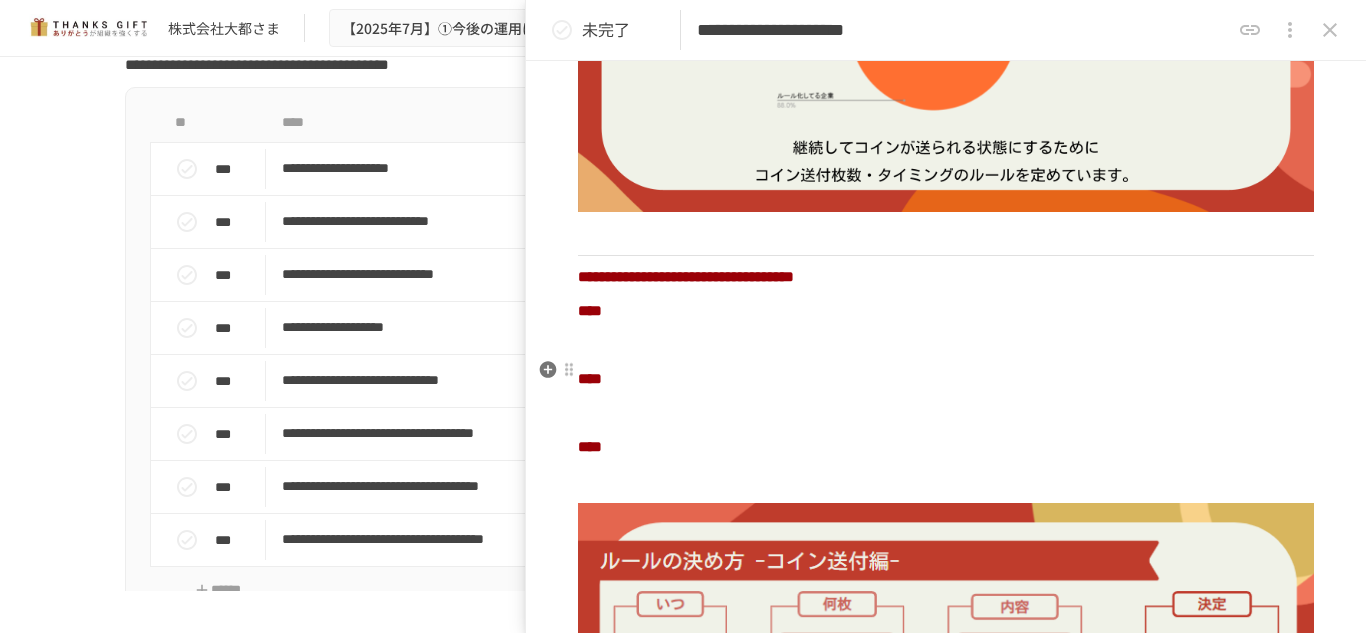 scroll, scrollTop: 894, scrollLeft: 0, axis: vertical 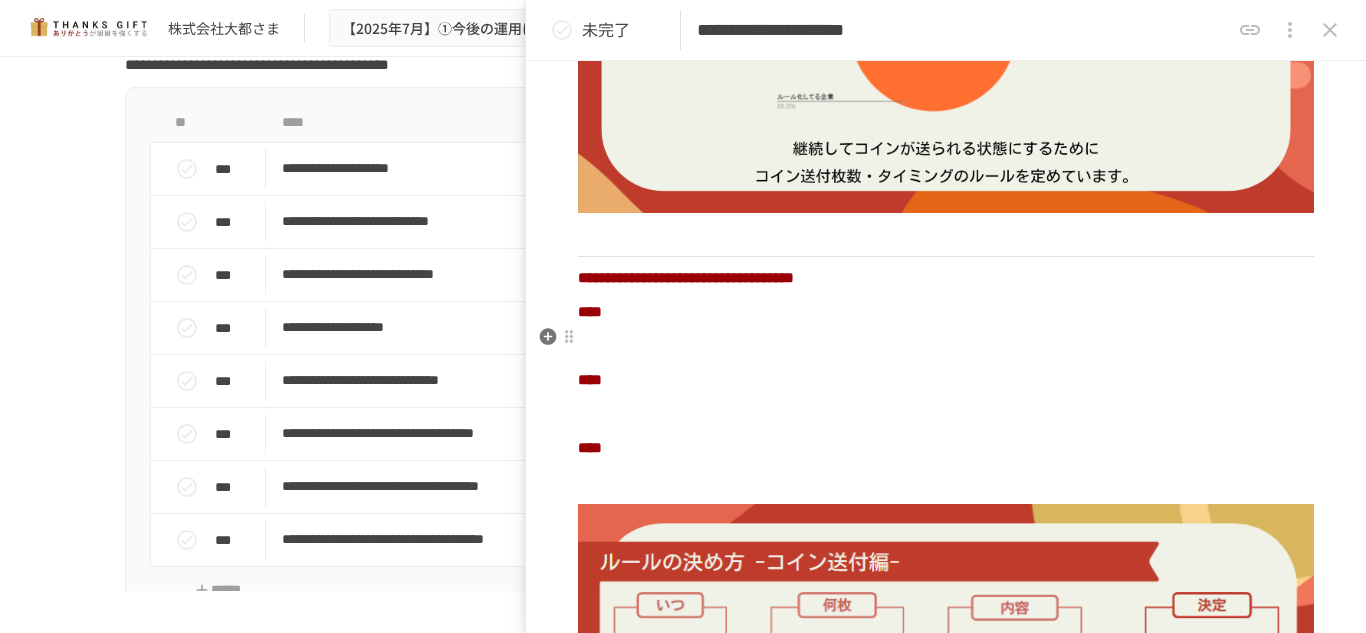 click at bounding box center (946, 346) 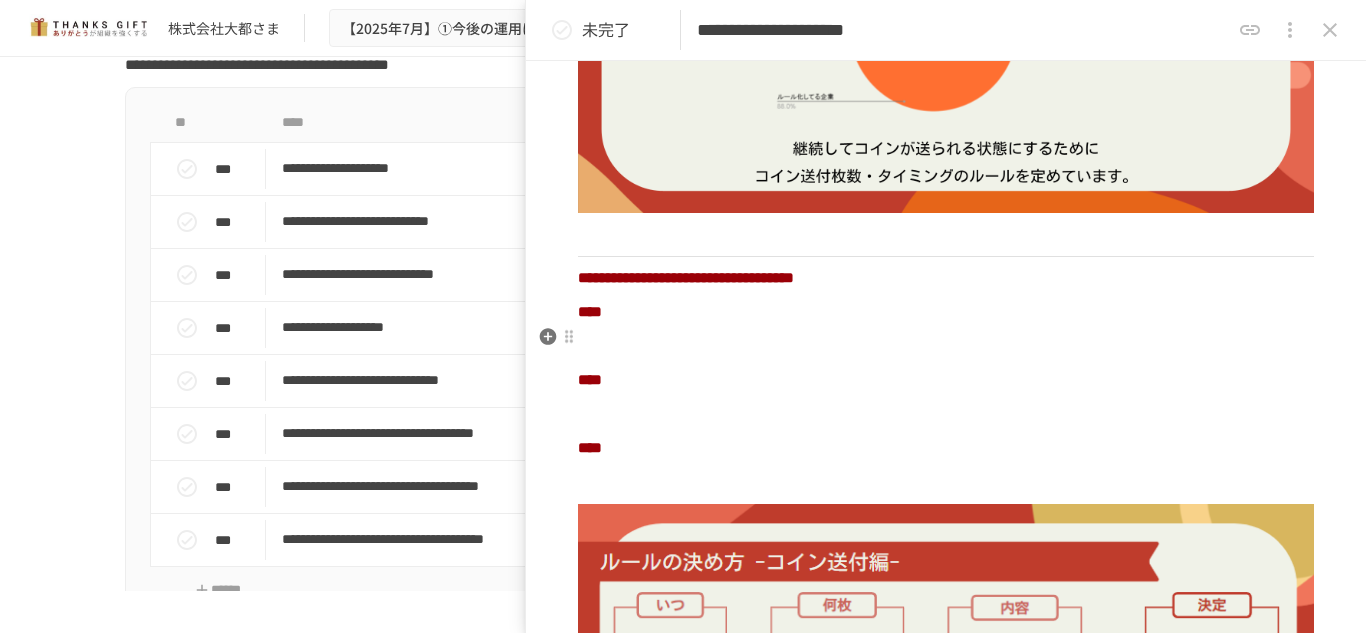 type 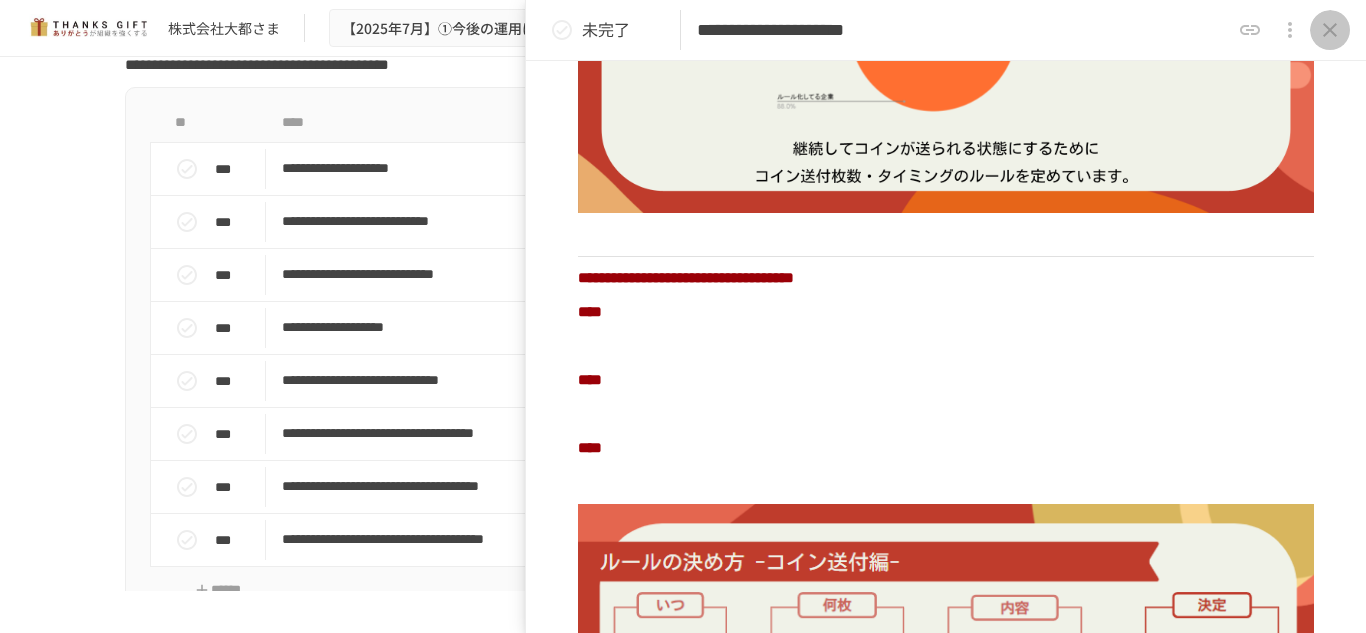 click 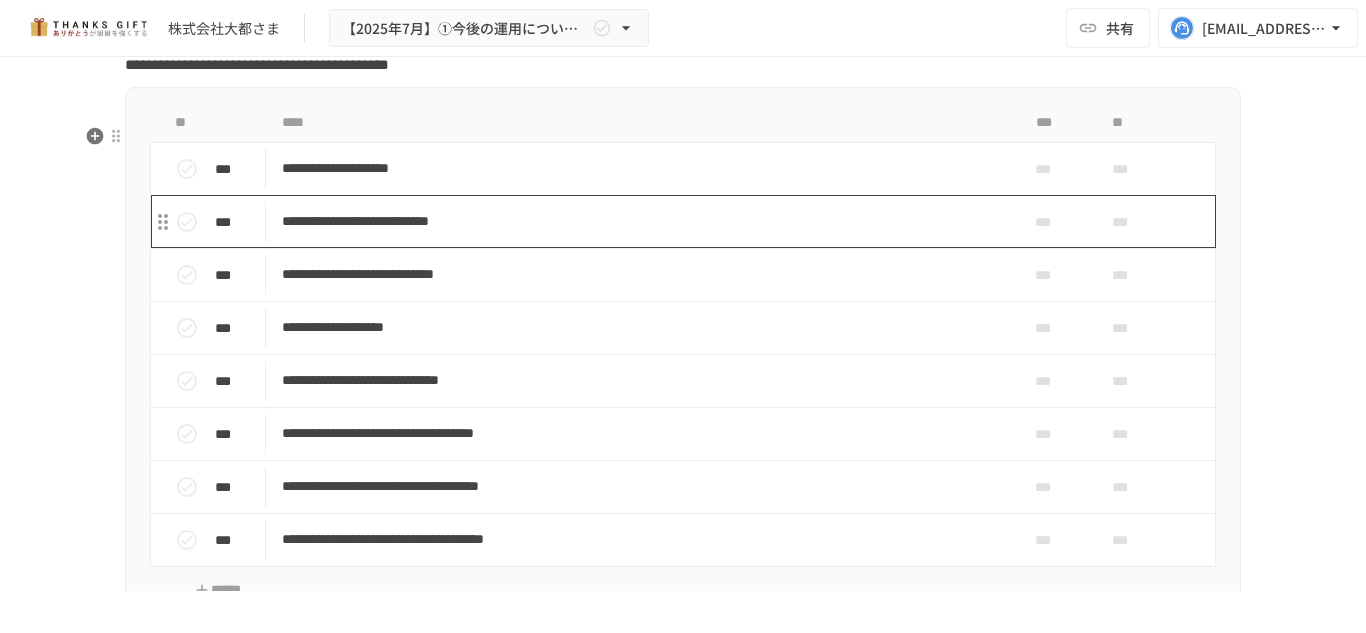 scroll, scrollTop: 7336, scrollLeft: 0, axis: vertical 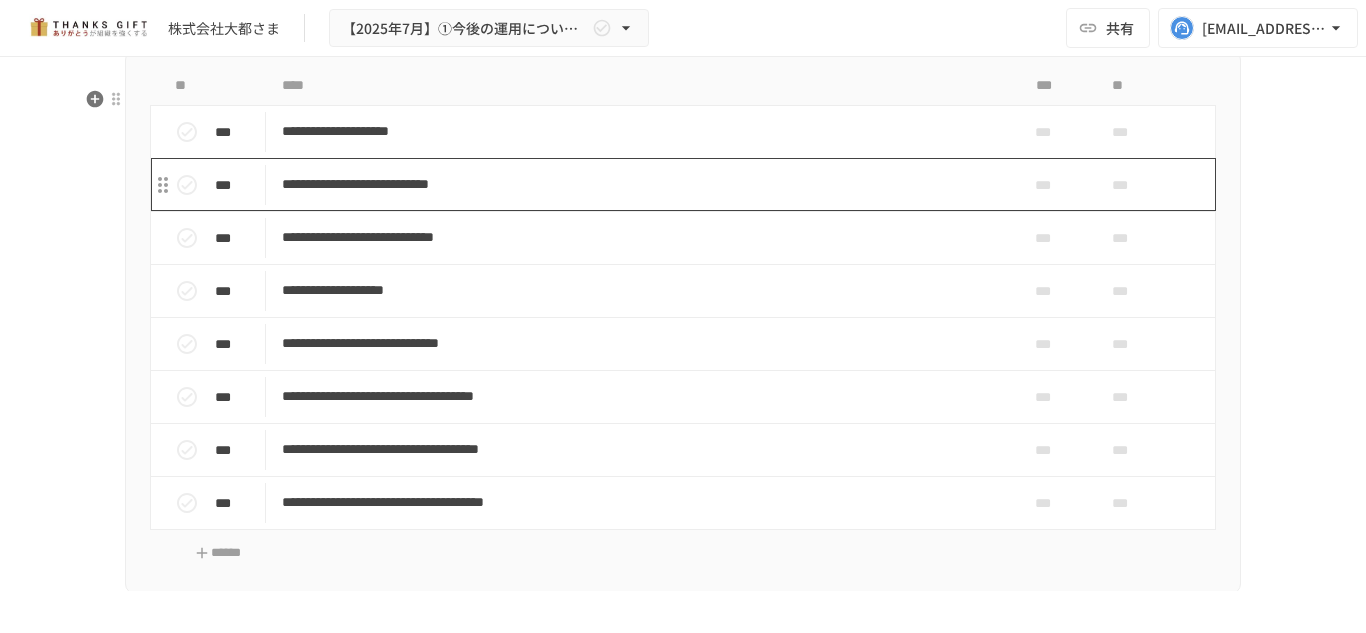 click on "**********" at bounding box center [641, 184] 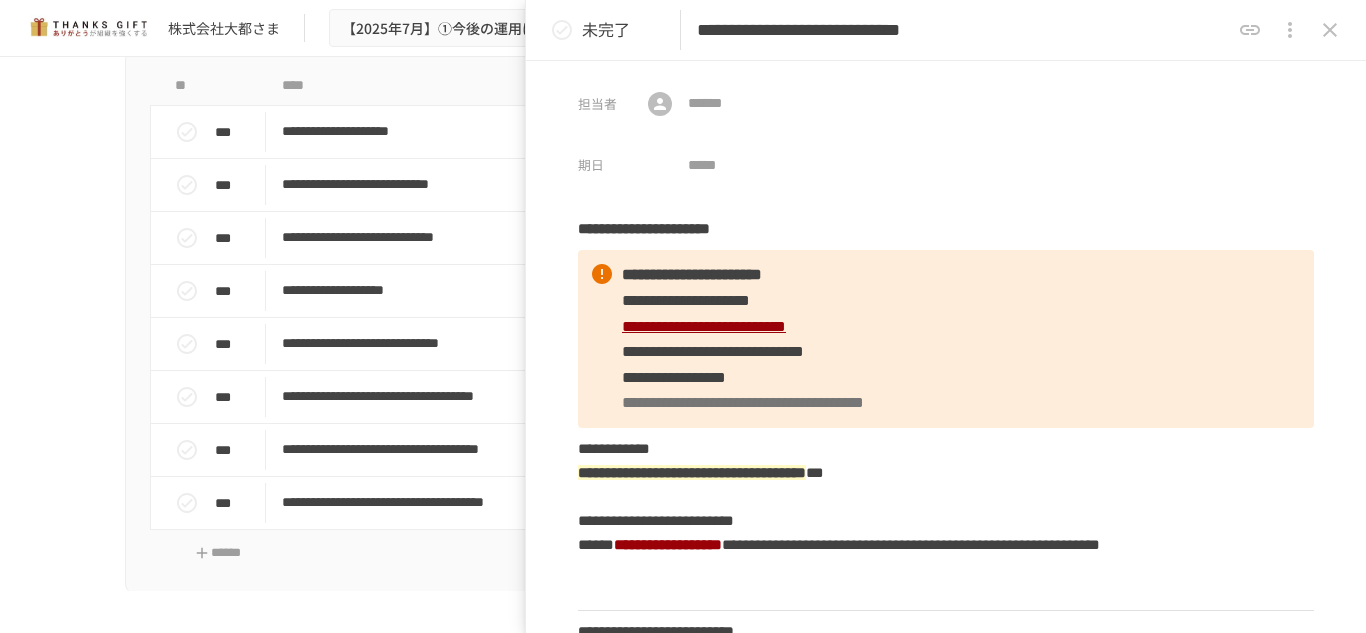 click on "**********" at bounding box center (683, 295) 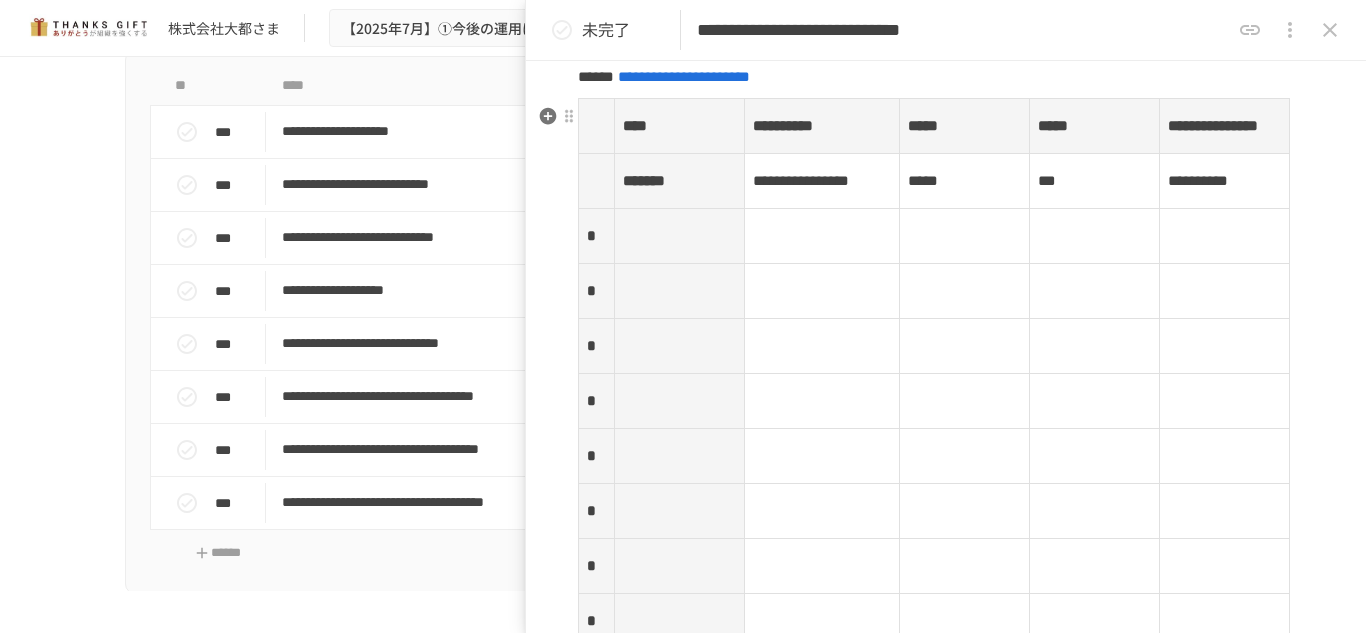 scroll, scrollTop: 2817, scrollLeft: 0, axis: vertical 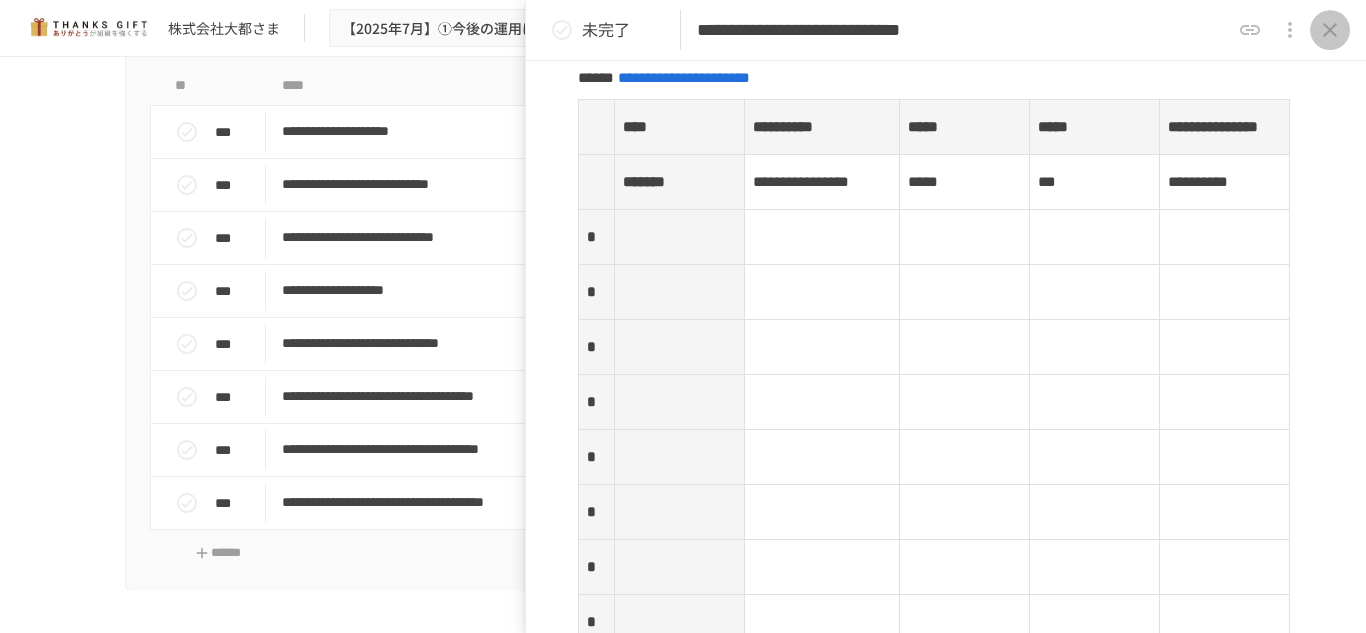 click at bounding box center [1330, 30] 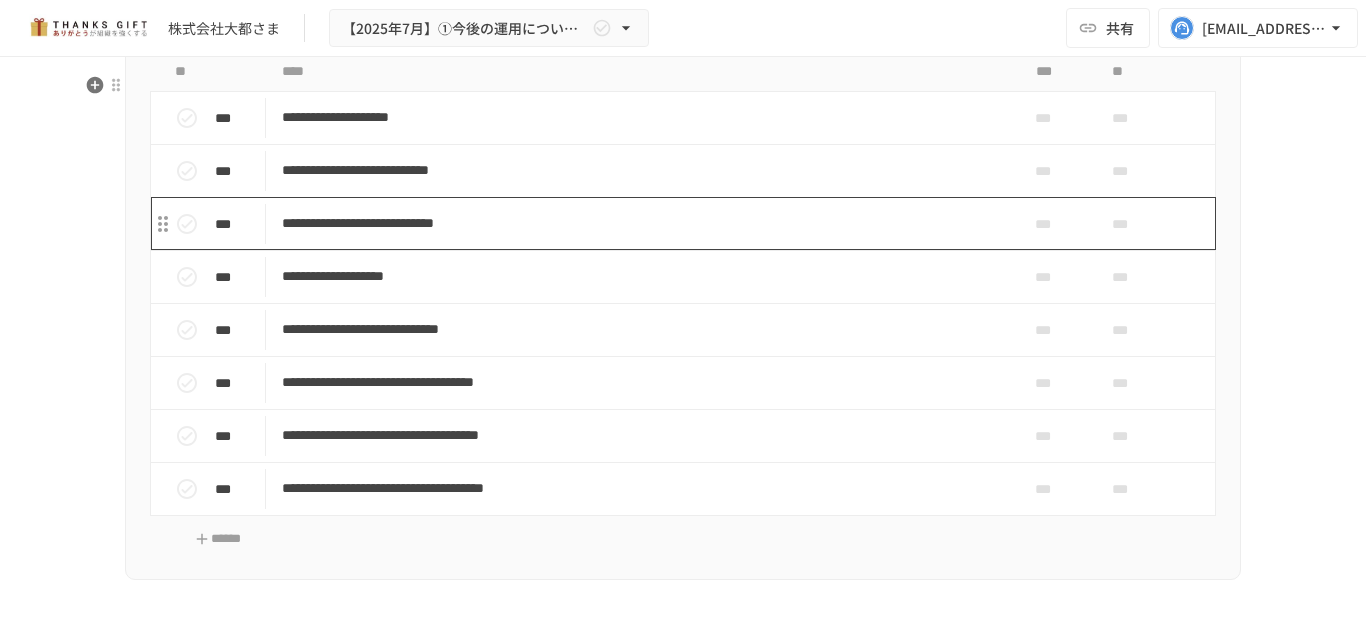 scroll, scrollTop: 7359, scrollLeft: 0, axis: vertical 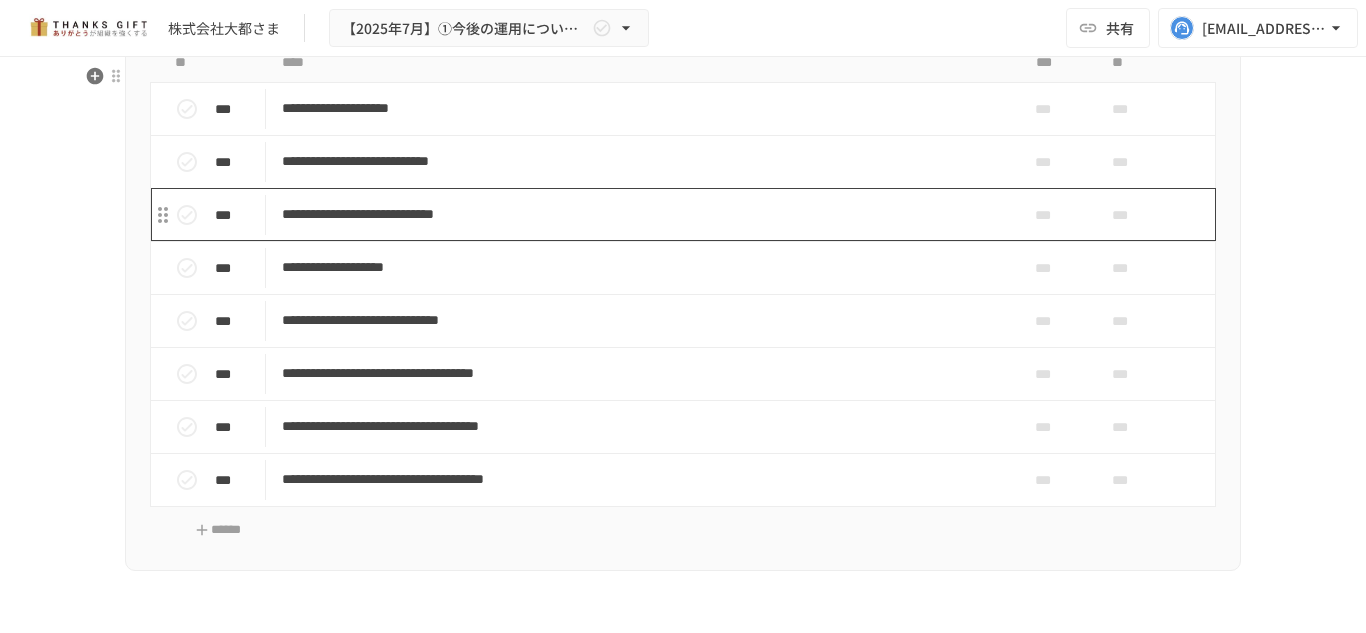 click on "**********" at bounding box center (641, 214) 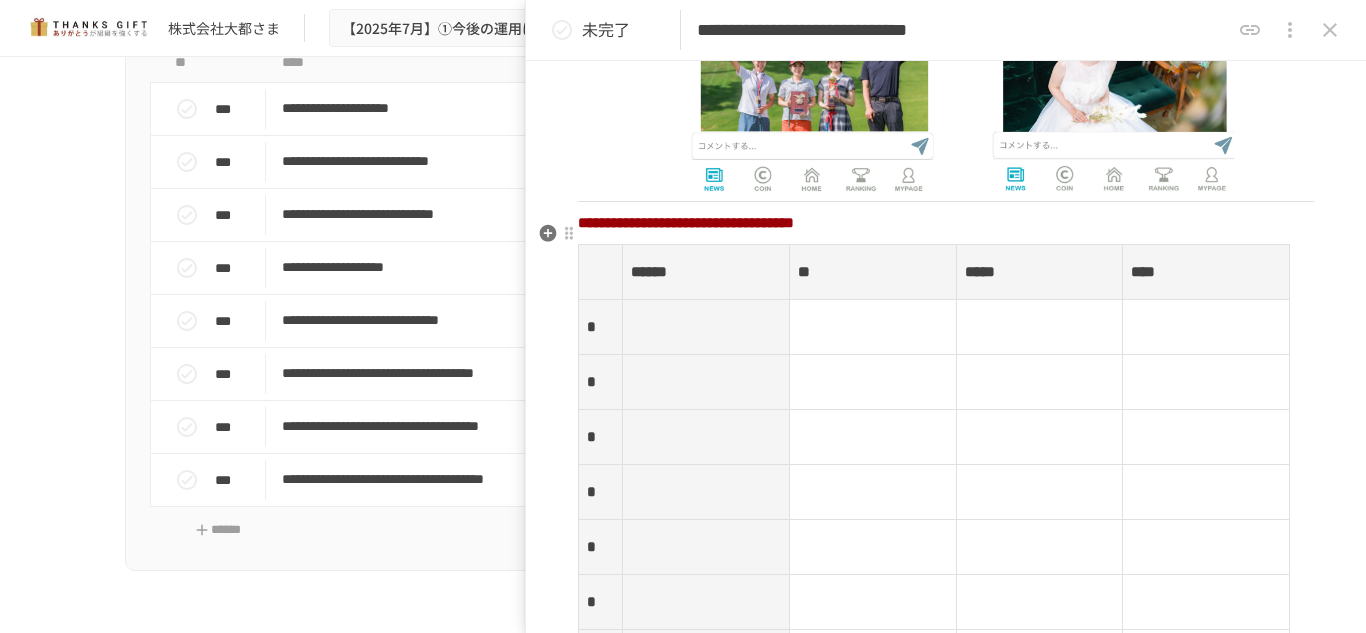 scroll, scrollTop: 2108, scrollLeft: 0, axis: vertical 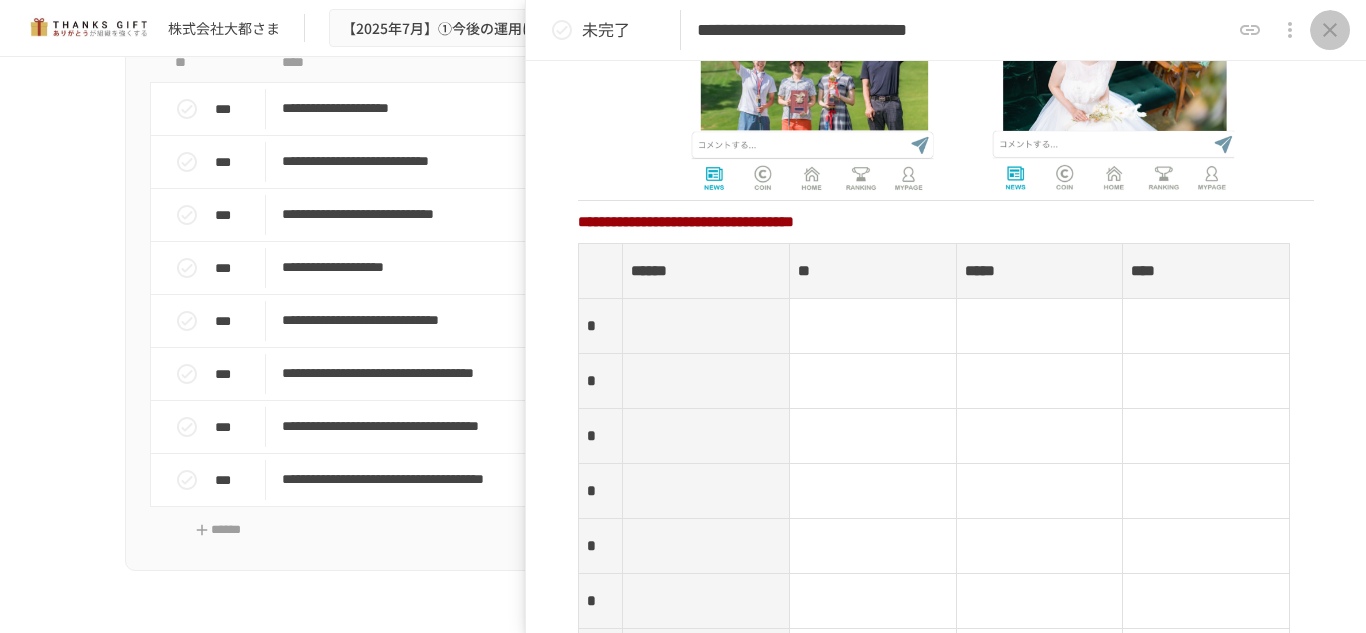 click 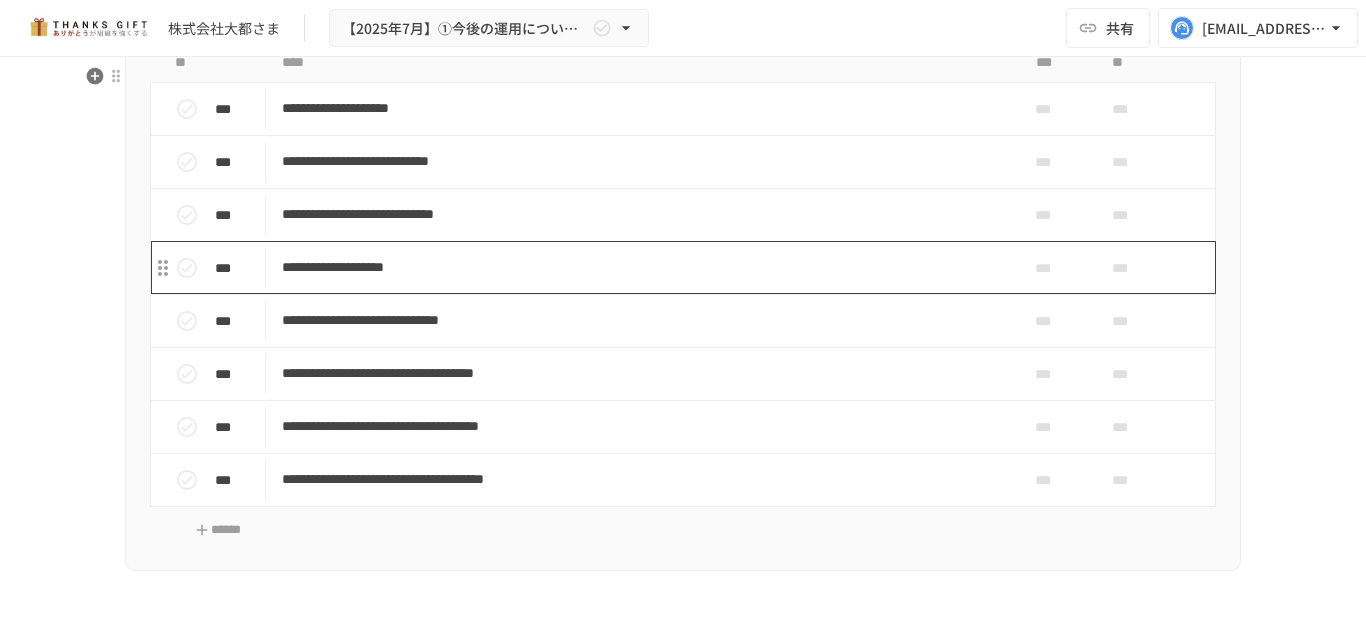 click on "**********" at bounding box center [641, 267] 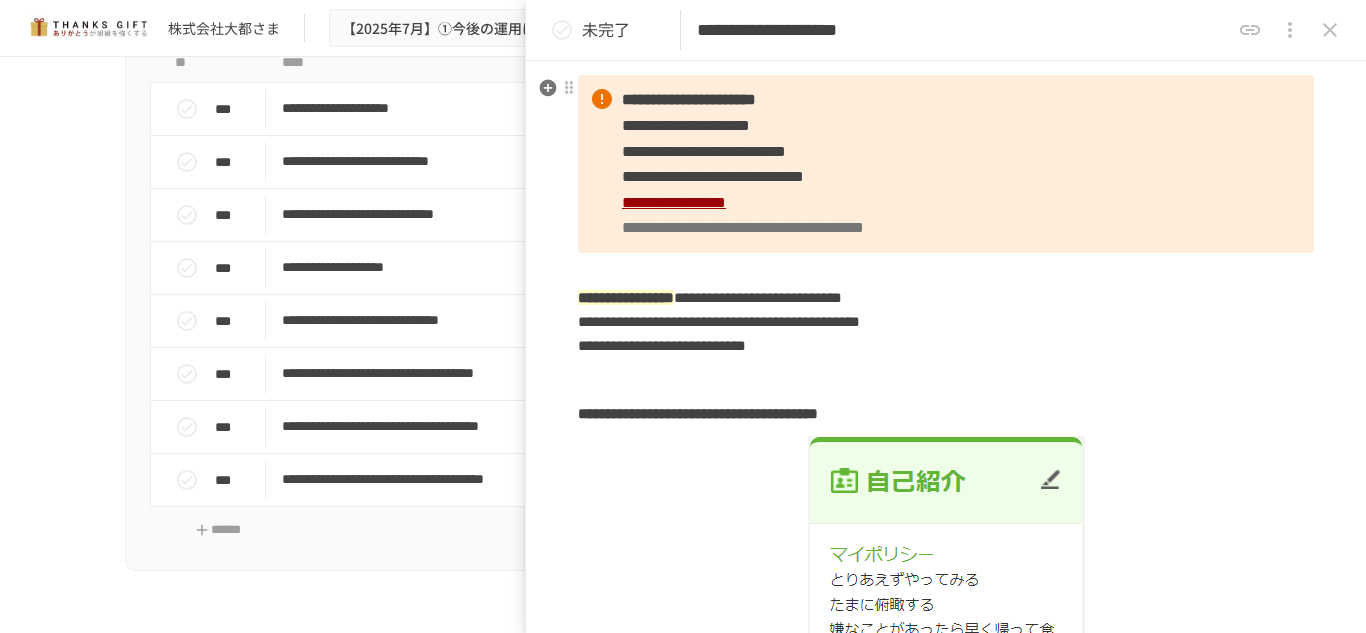 scroll, scrollTop: 211, scrollLeft: 0, axis: vertical 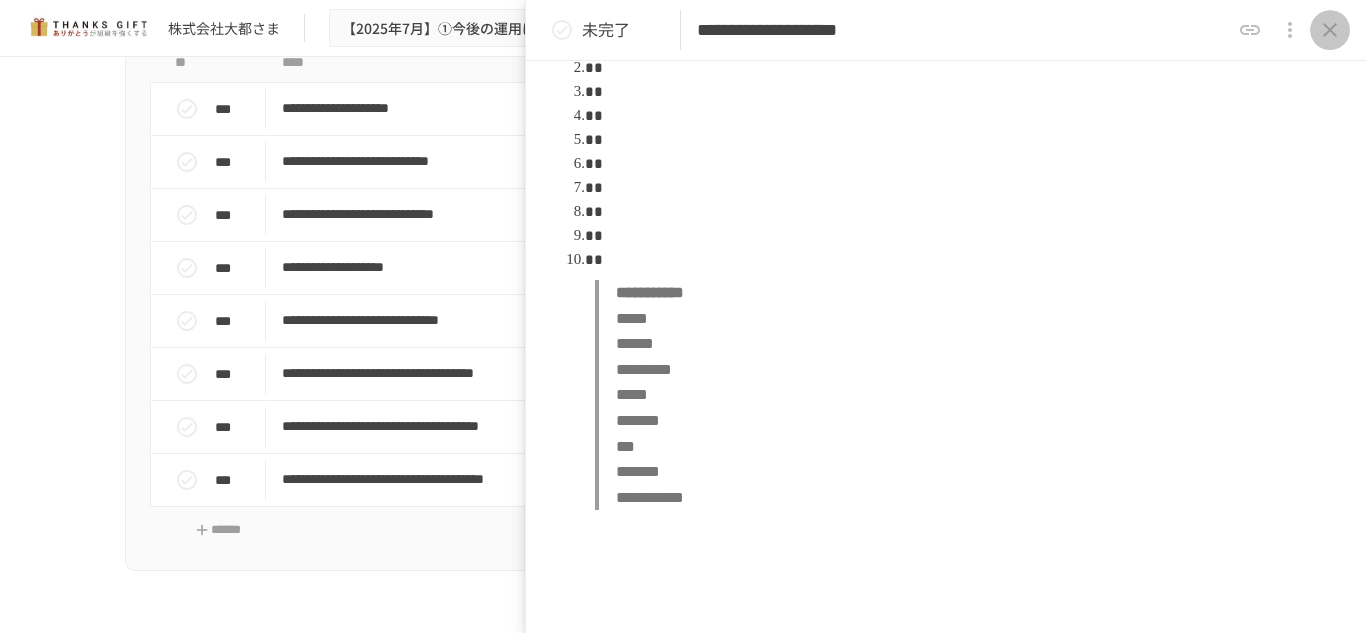 click 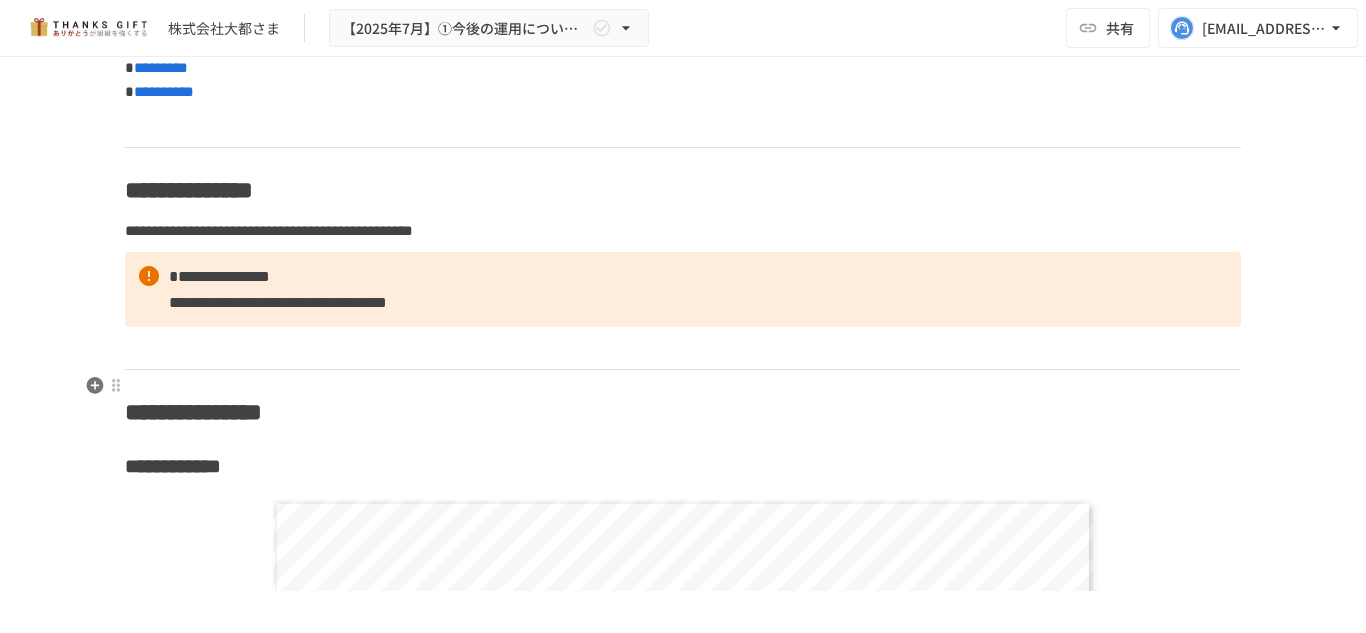 scroll, scrollTop: 7922, scrollLeft: 0, axis: vertical 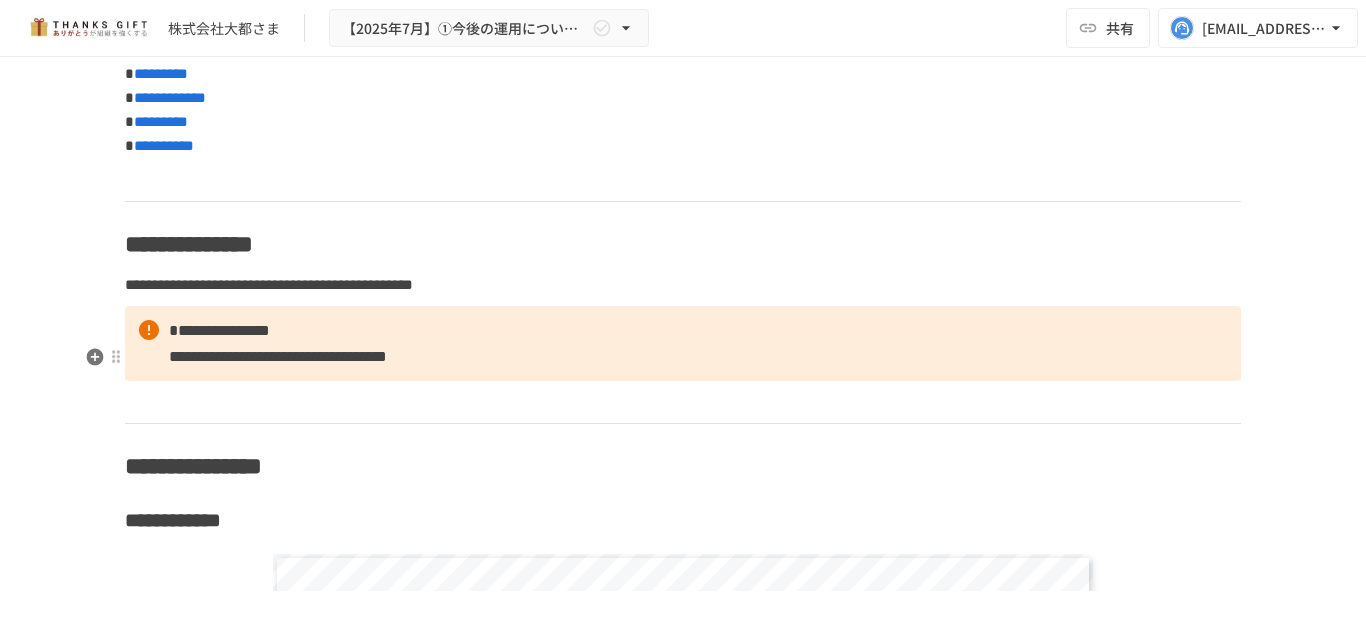 click on "**********" at bounding box center [219, 330] 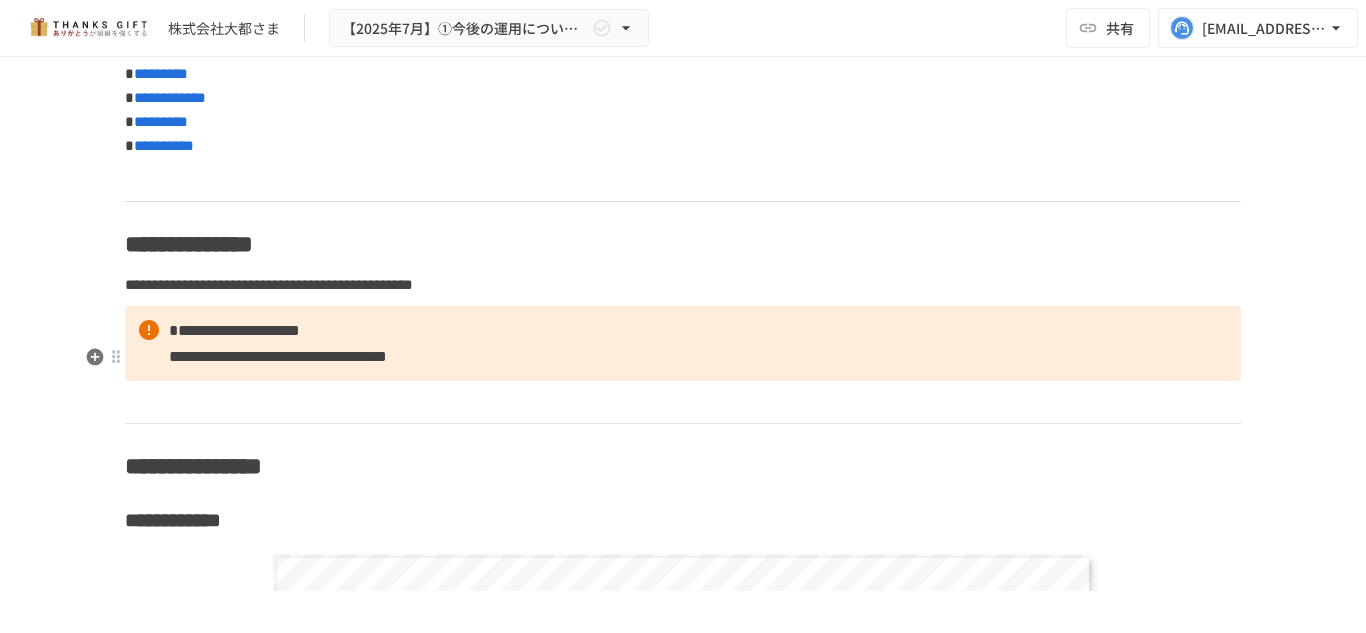 click on "**********" at bounding box center [234, 330] 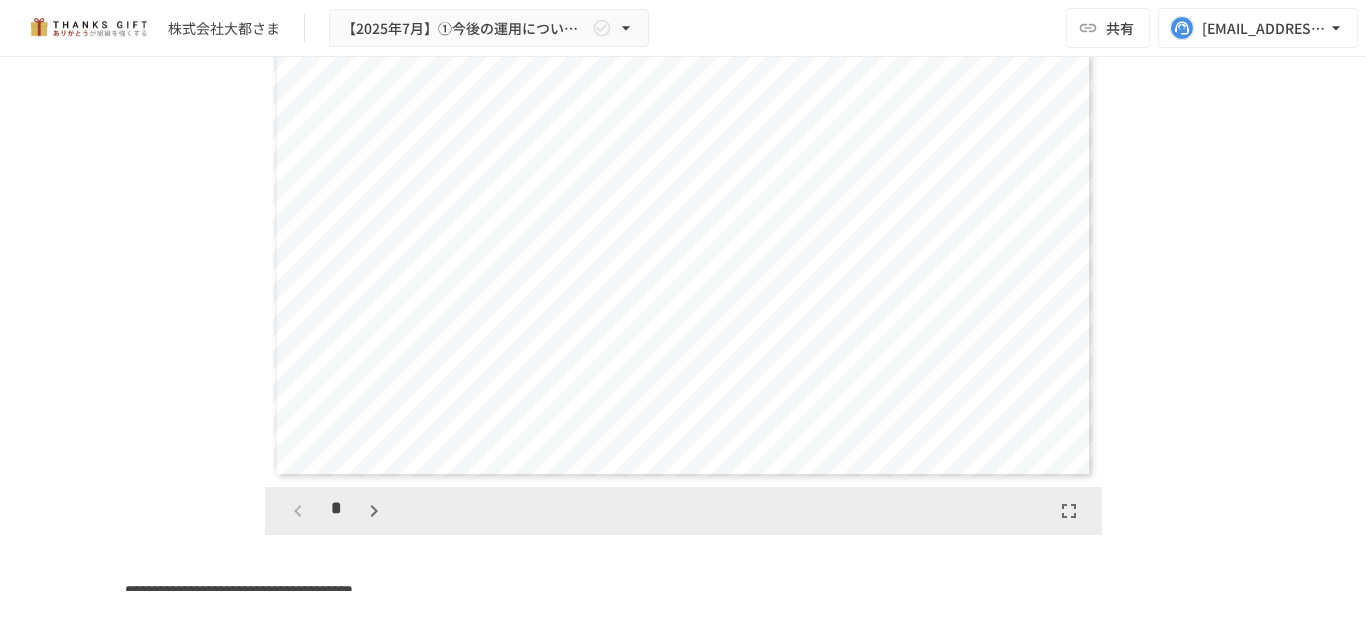 scroll, scrollTop: 8820, scrollLeft: 0, axis: vertical 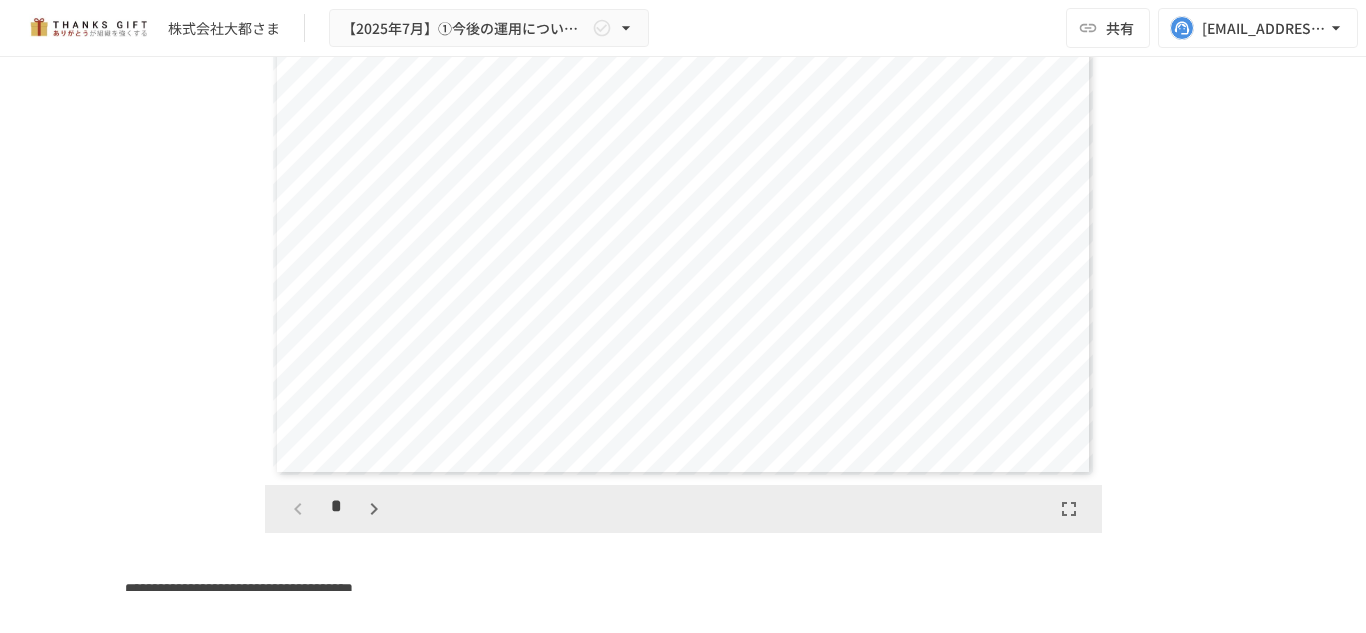 drag, startPoint x: 343, startPoint y: 556, endPoint x: 357, endPoint y: 553, distance: 14.3178215 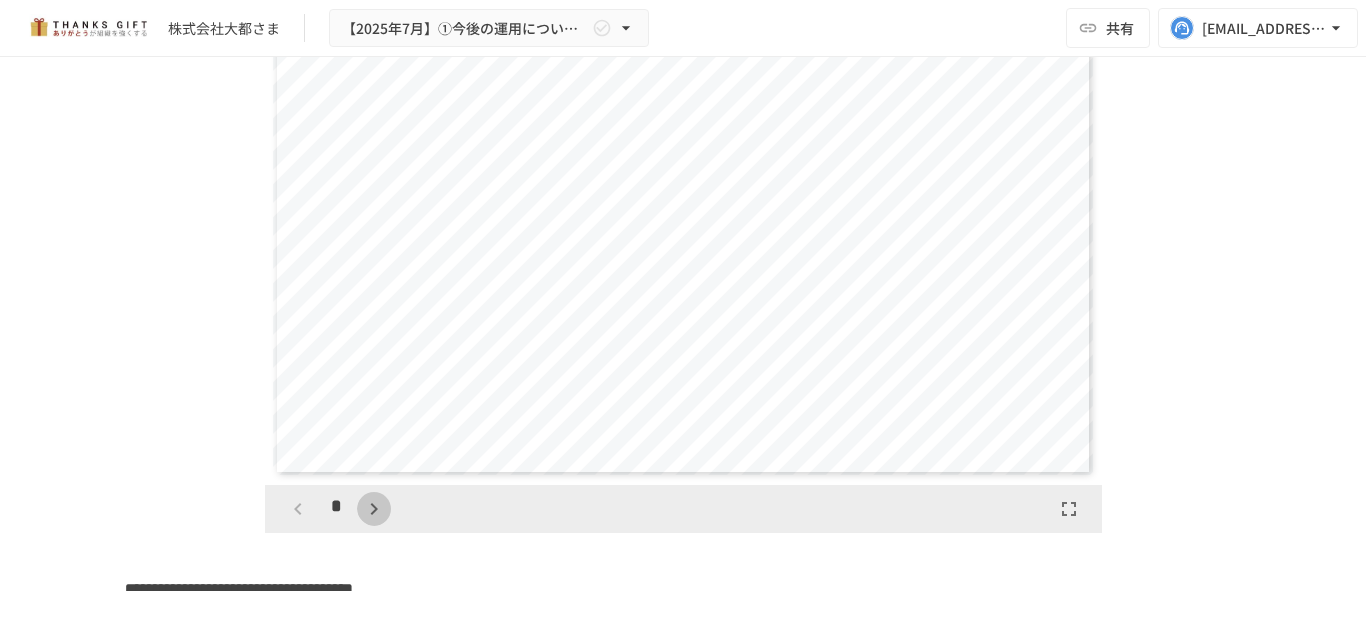 click 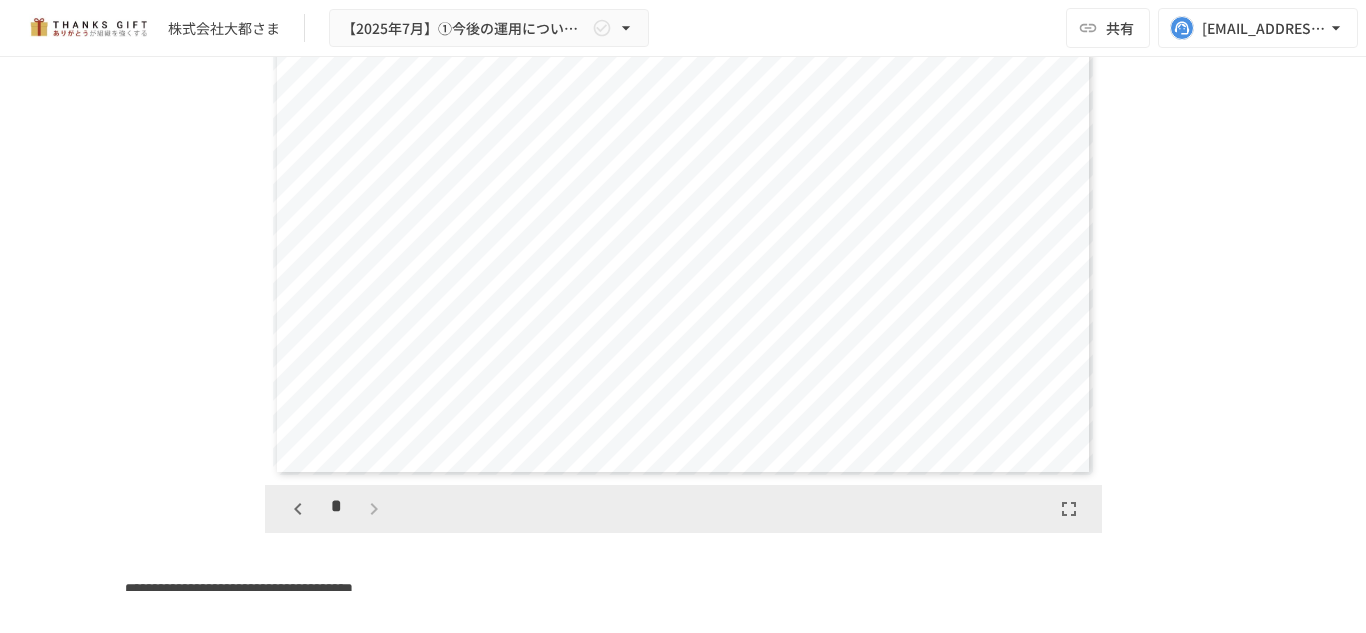 scroll, scrollTop: 837, scrollLeft: 0, axis: vertical 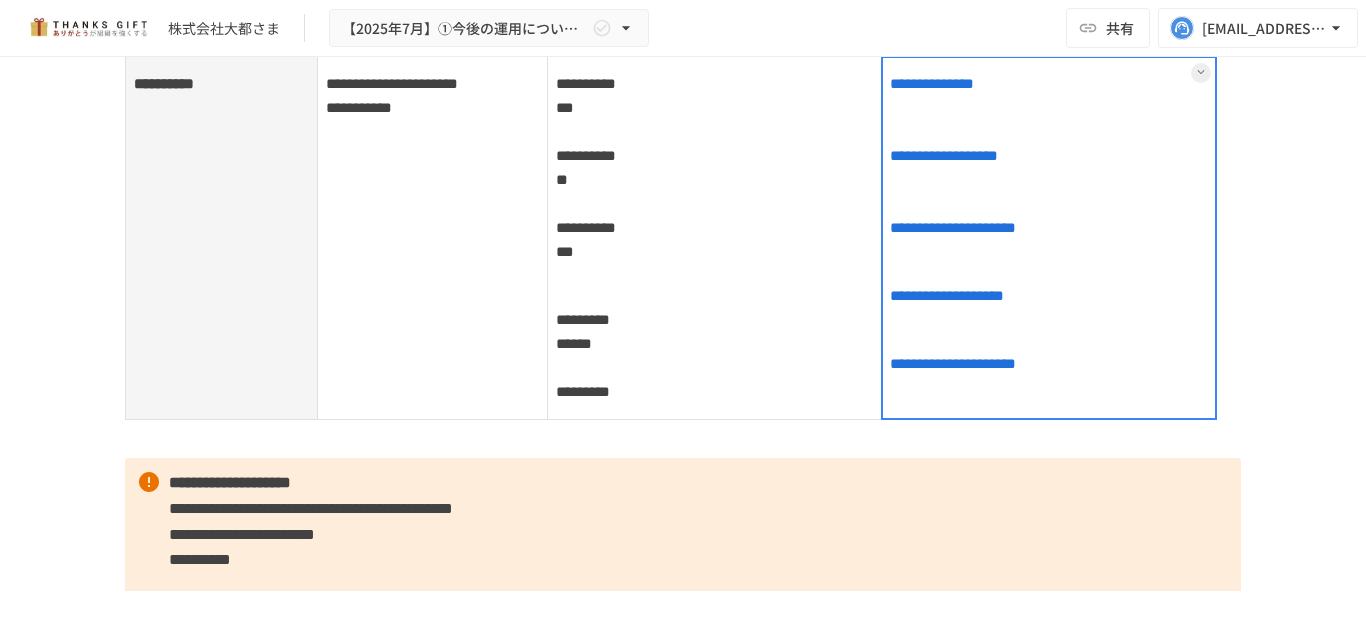 click on "**********" at bounding box center [1049, 238] 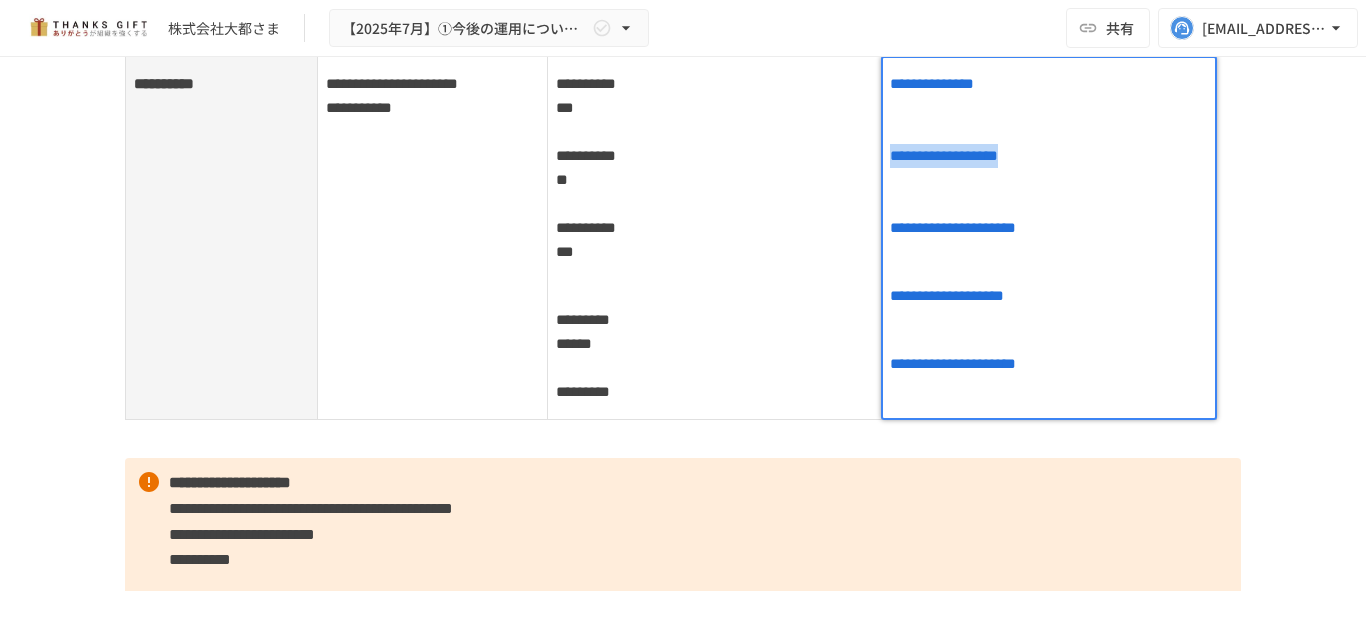 drag, startPoint x: 1030, startPoint y: 198, endPoint x: 881, endPoint y: 189, distance: 149.27156 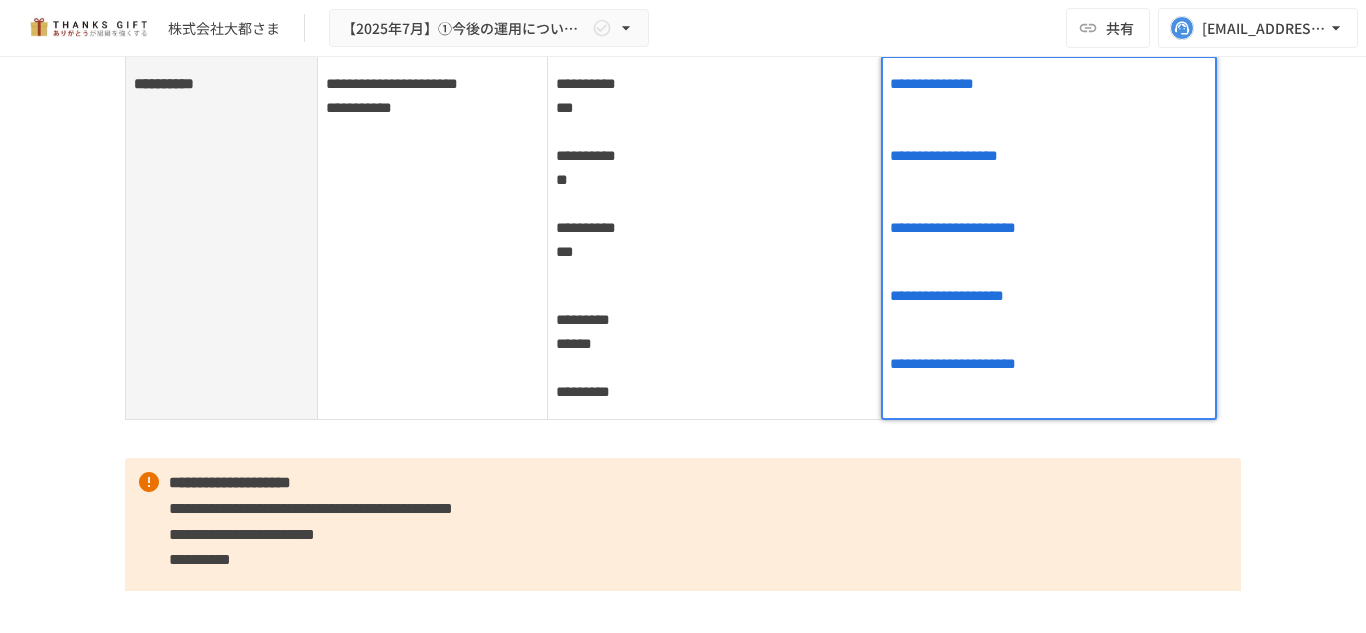 click on "**********" at bounding box center (1049, 156) 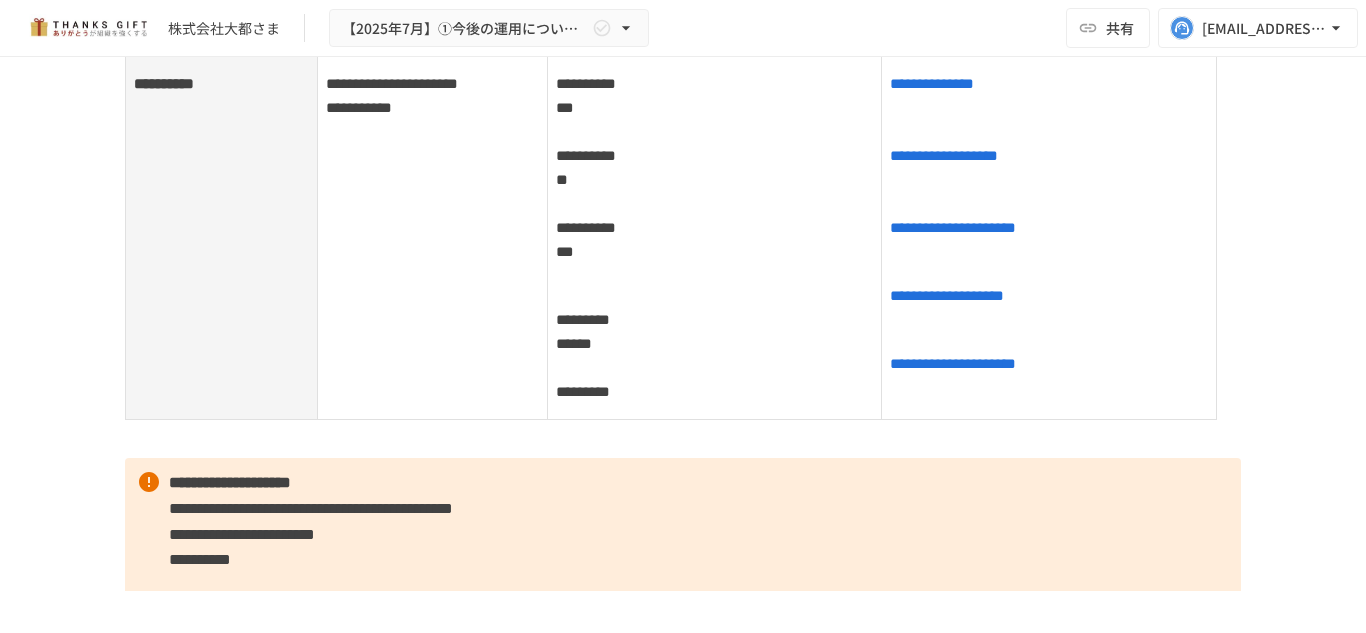 scroll, scrollTop: 3468, scrollLeft: 0, axis: vertical 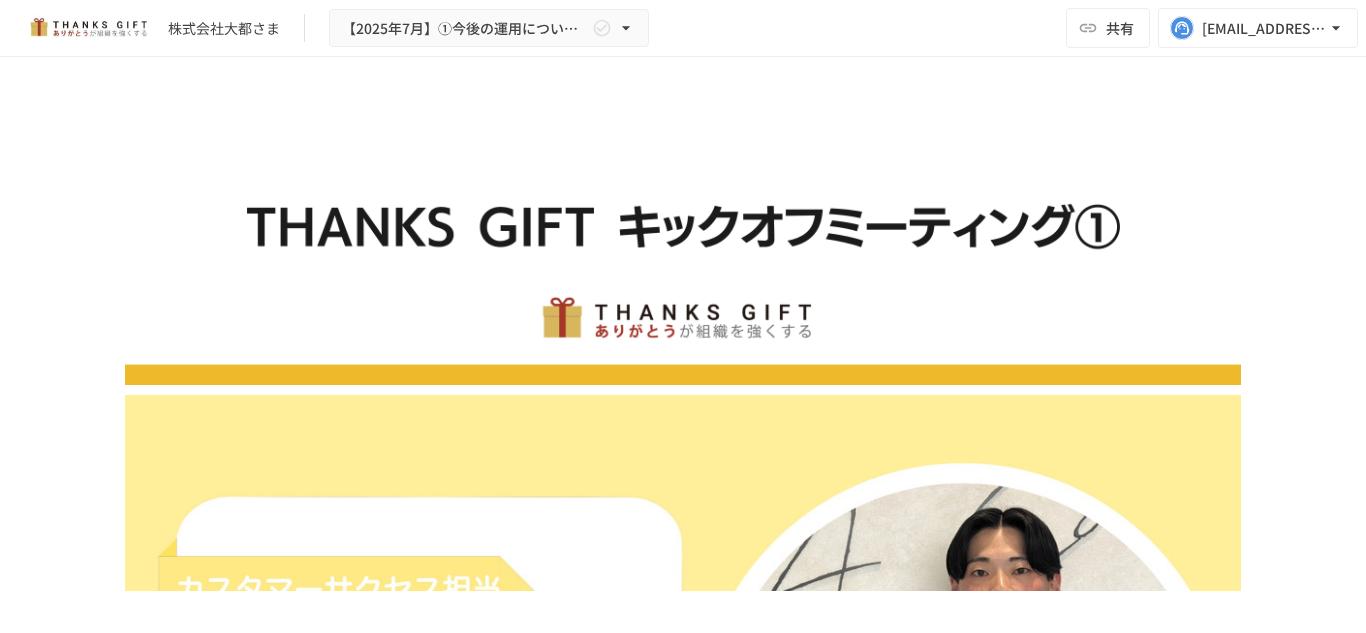 click on "**********" at bounding box center [683, 7321] 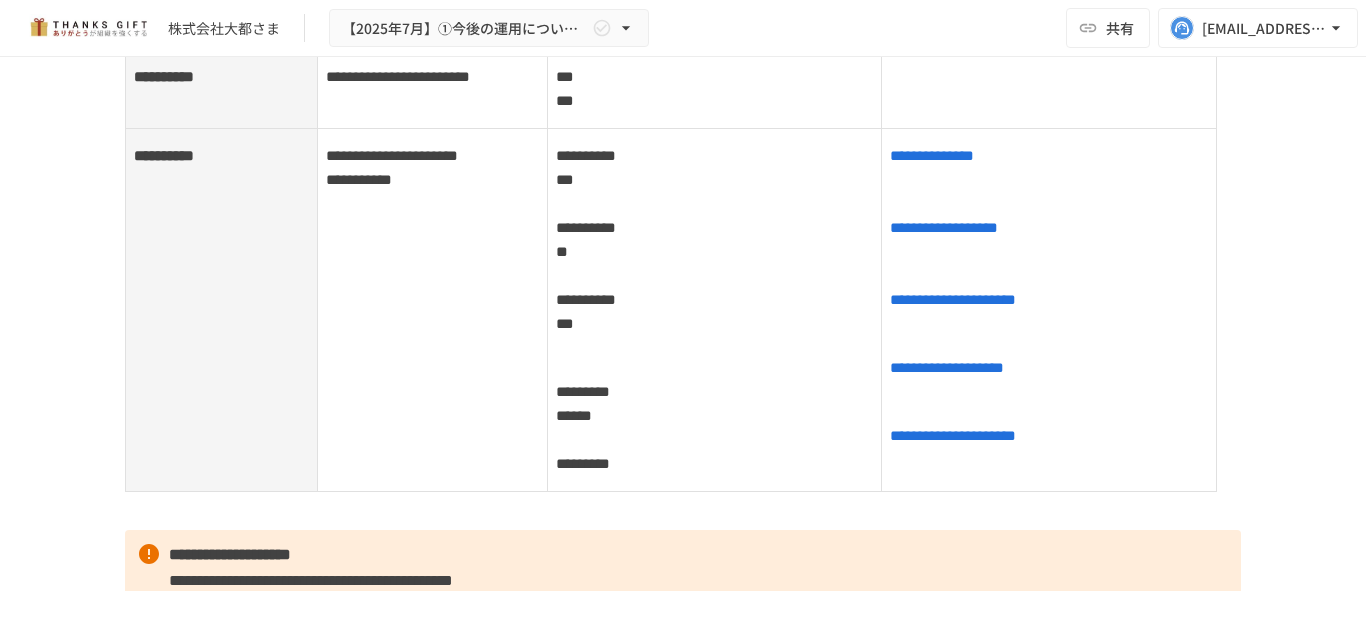 scroll, scrollTop: 2930, scrollLeft: 0, axis: vertical 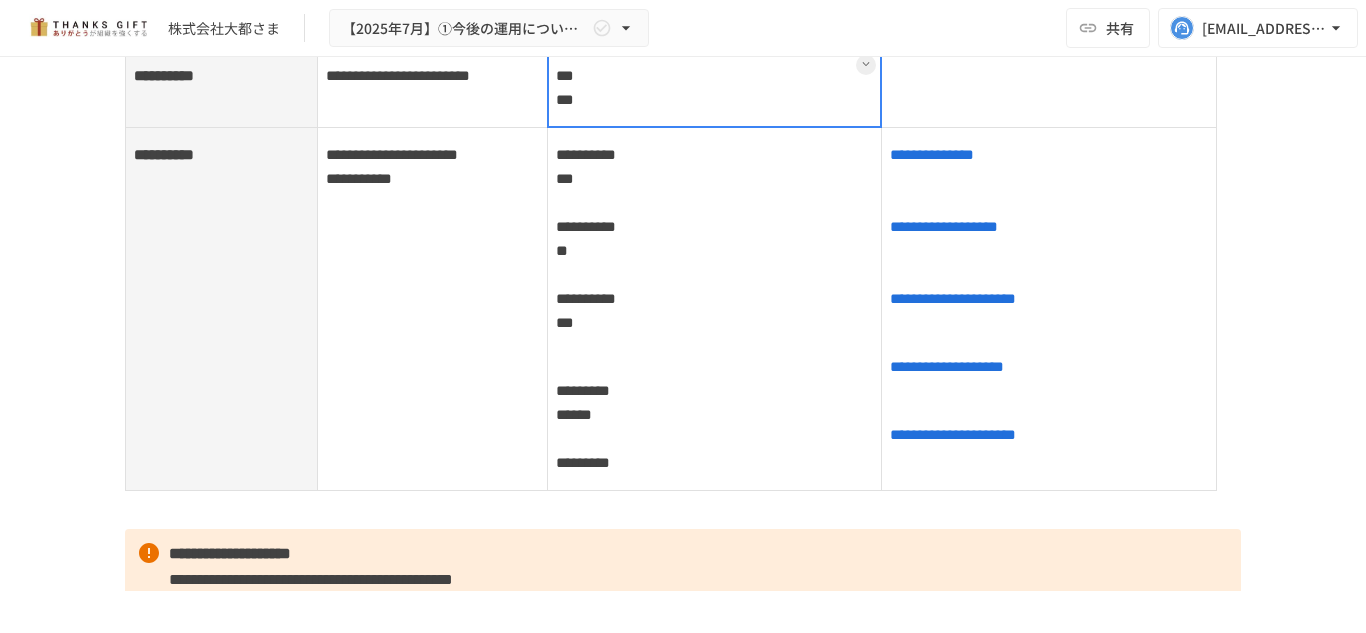 click on "*** ***" at bounding box center [714, 88] 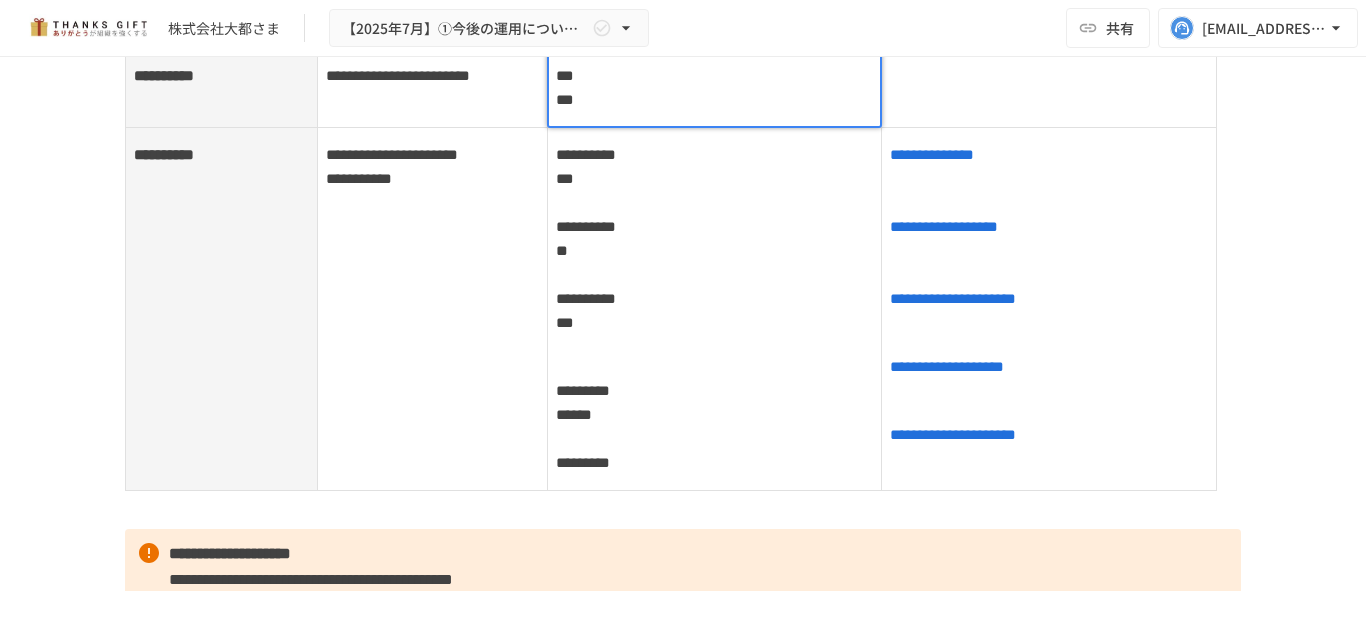 click on "*** ***" at bounding box center (715, 88) 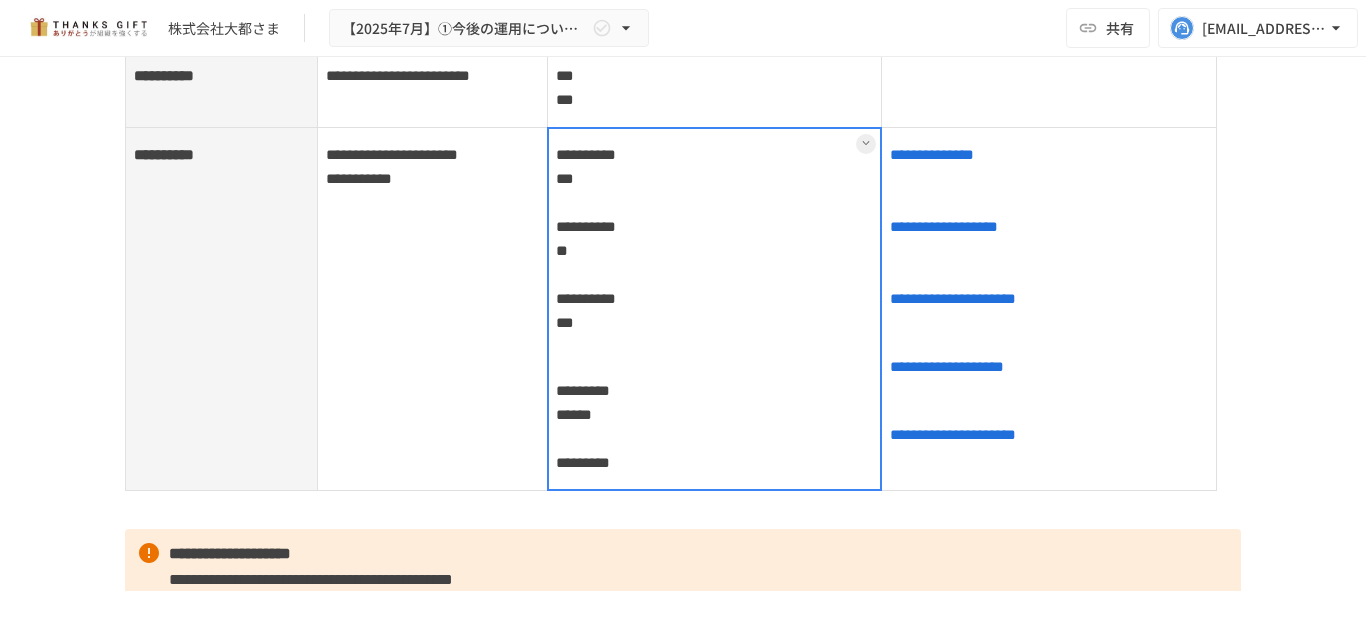 click on "**********" at bounding box center (714, 309) 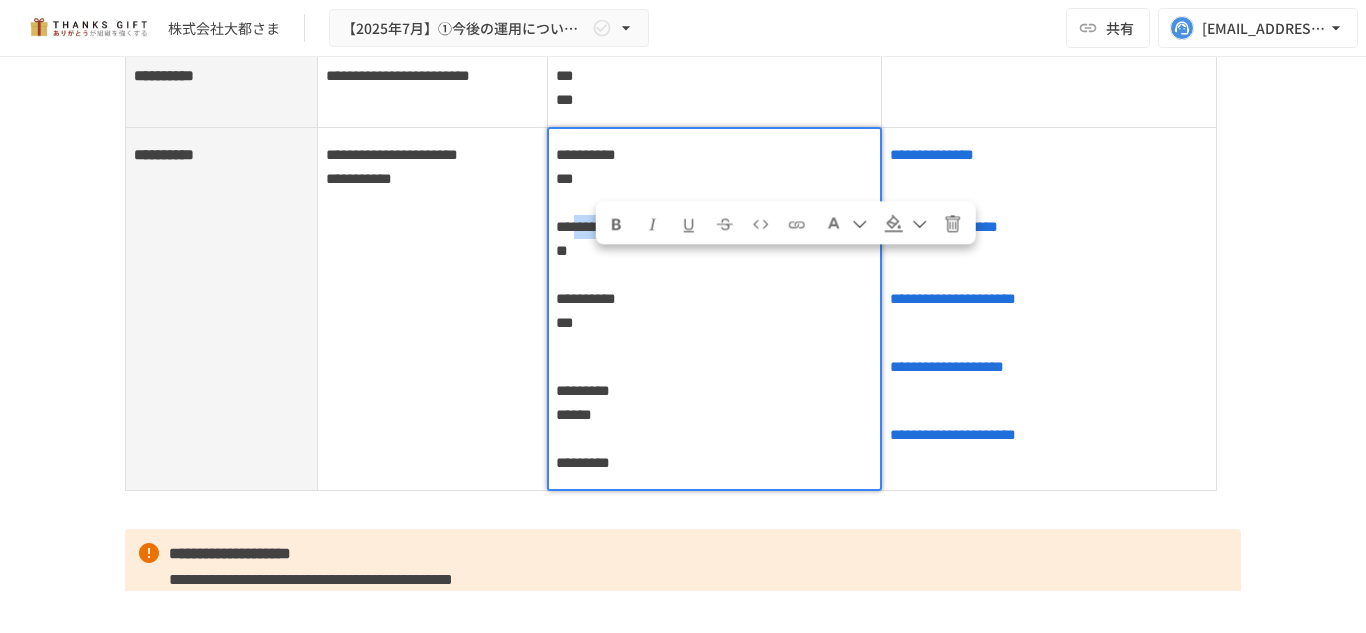 drag, startPoint x: 676, startPoint y: 261, endPoint x: 596, endPoint y: 267, distance: 80.224686 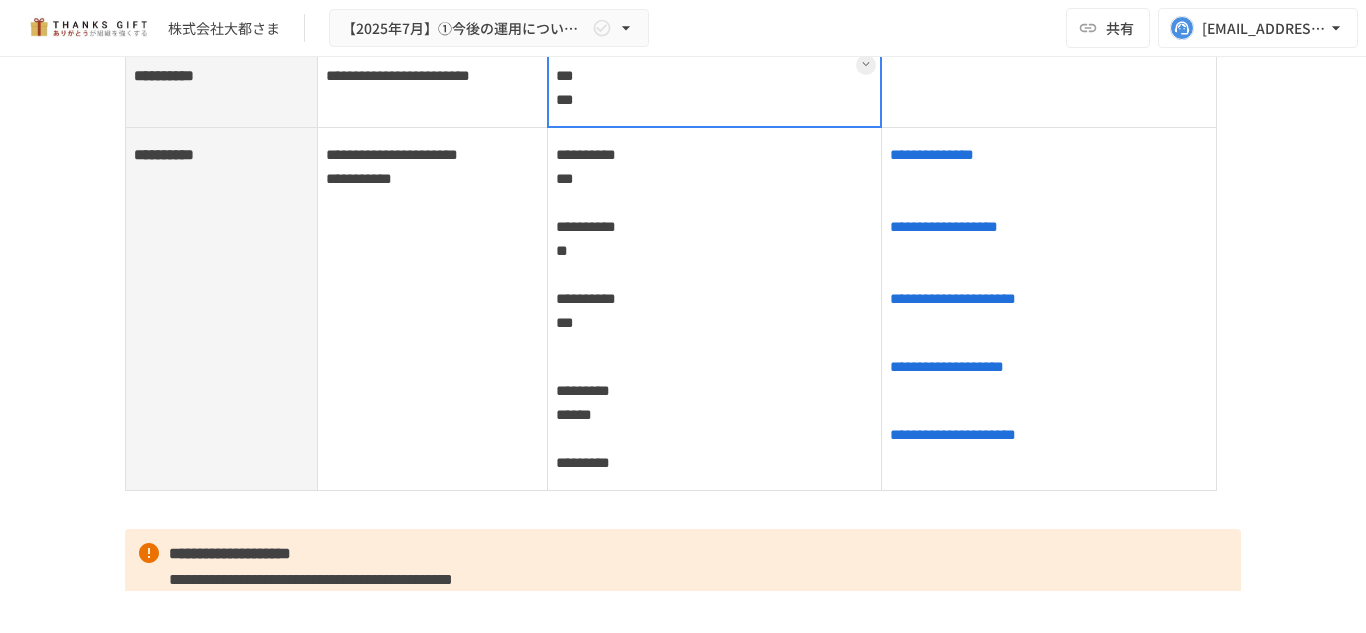 click on "*** ***" at bounding box center [714, 88] 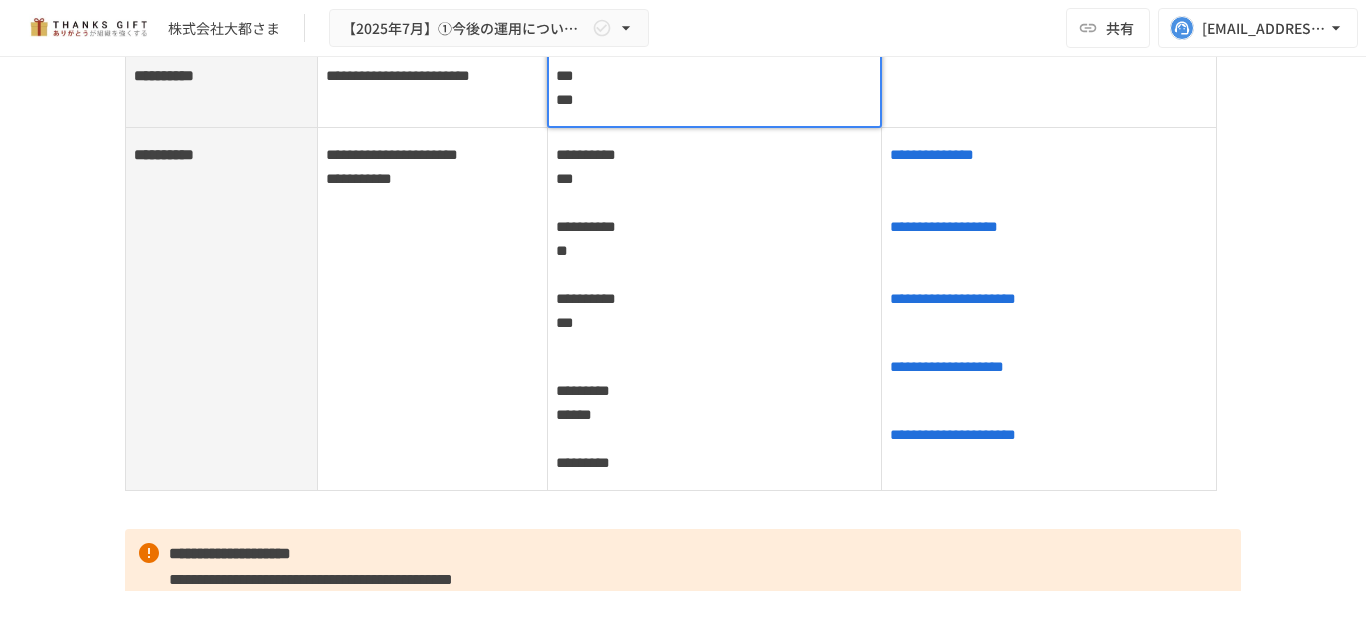 click on "*** ***" at bounding box center [715, 88] 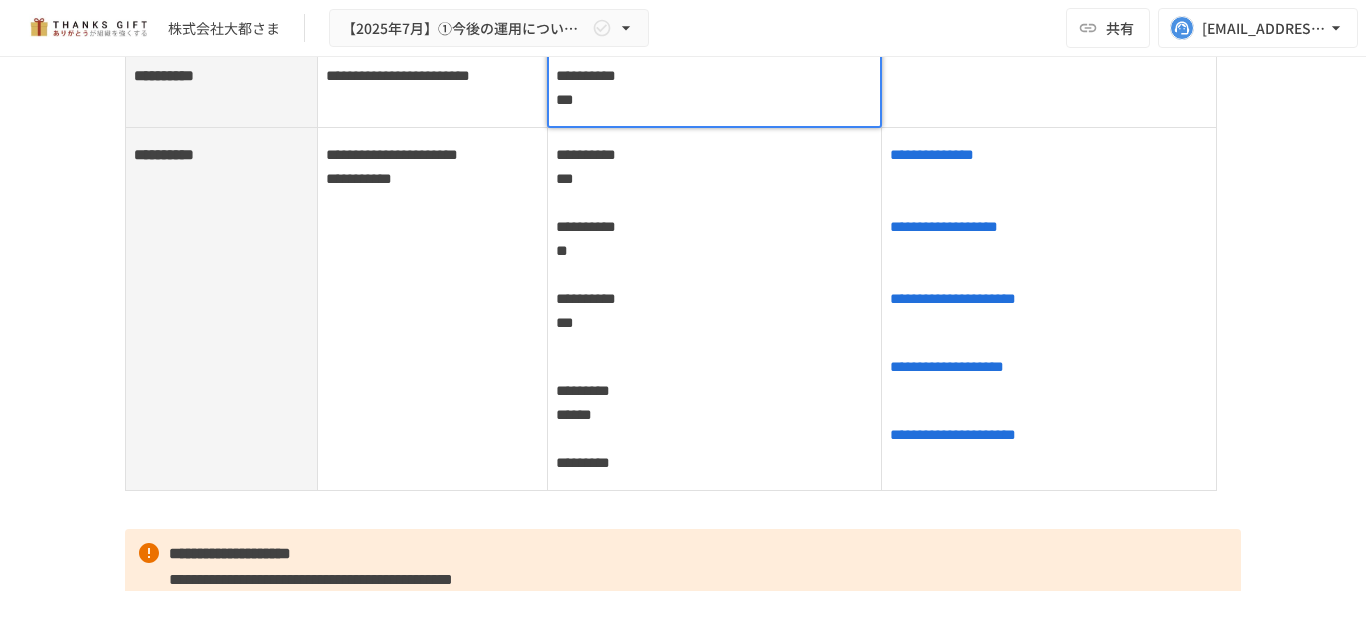 click on "**********" at bounding box center [715, 88] 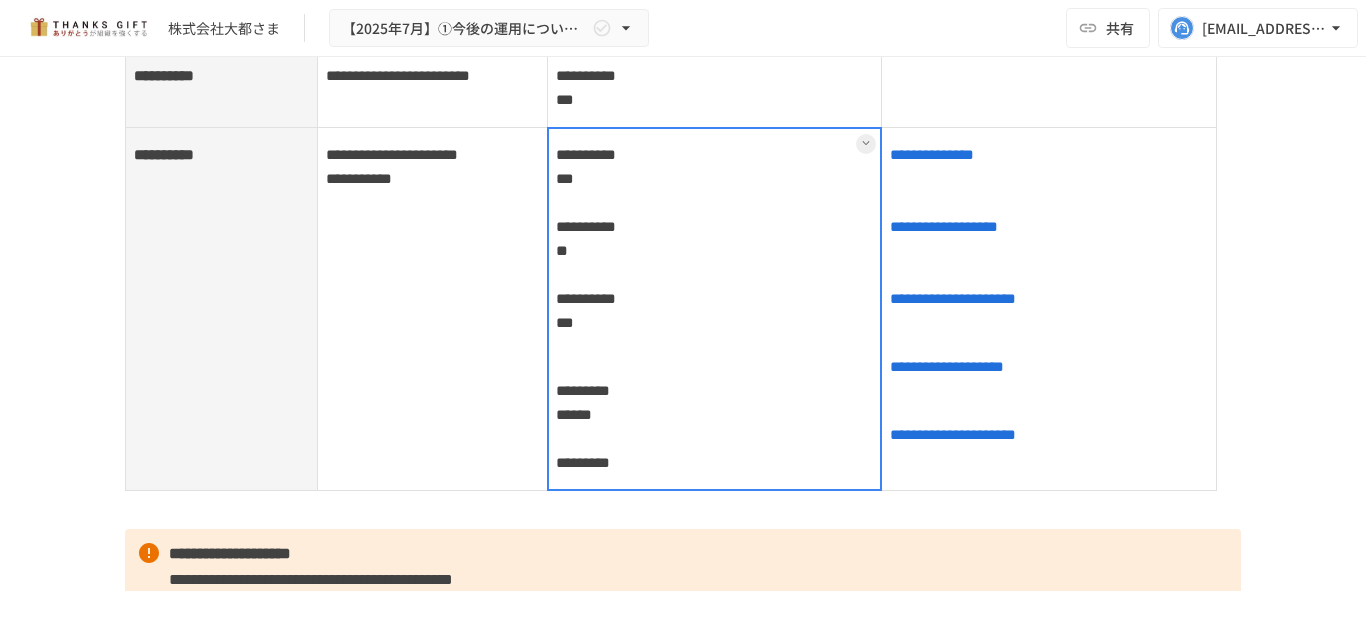 click on "**********" at bounding box center (714, 309) 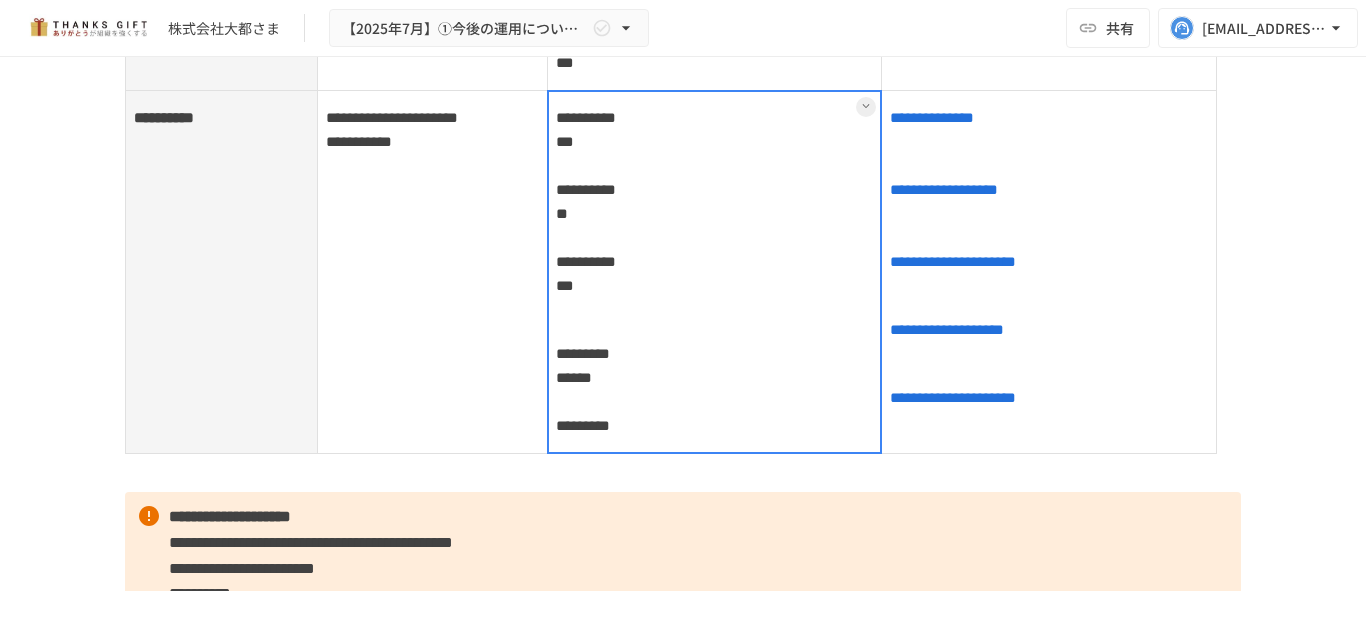 scroll, scrollTop: 2968, scrollLeft: 0, axis: vertical 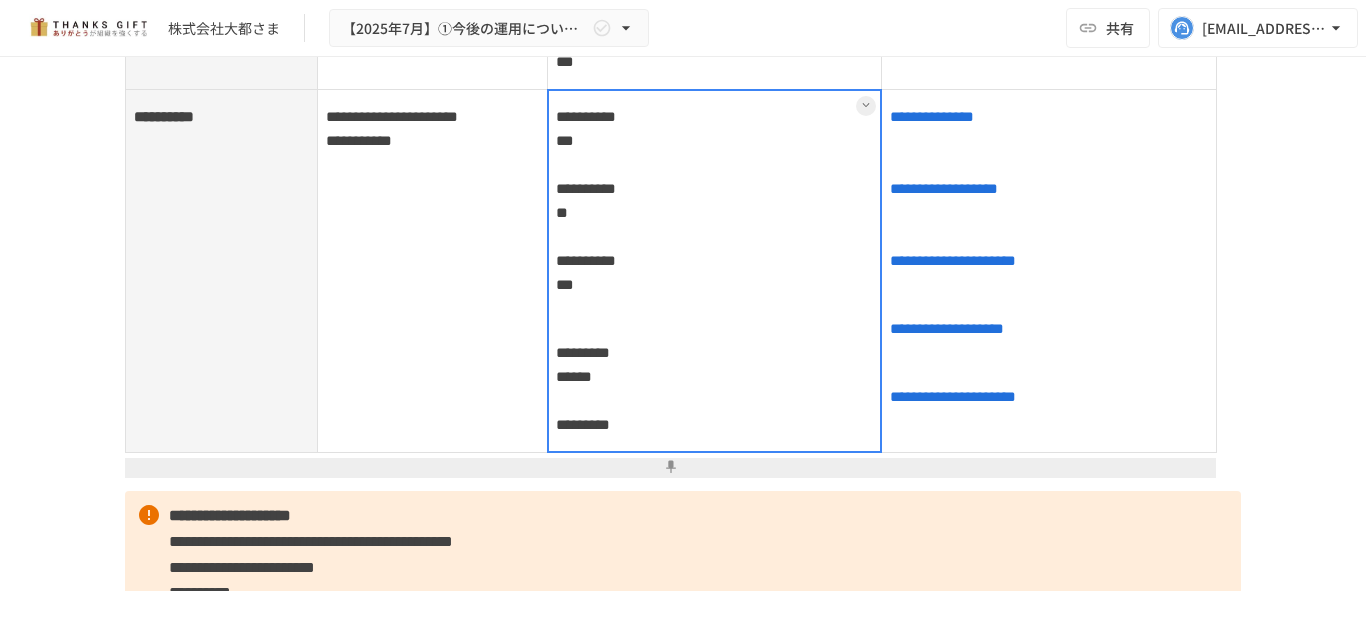 click at bounding box center (715, 271) 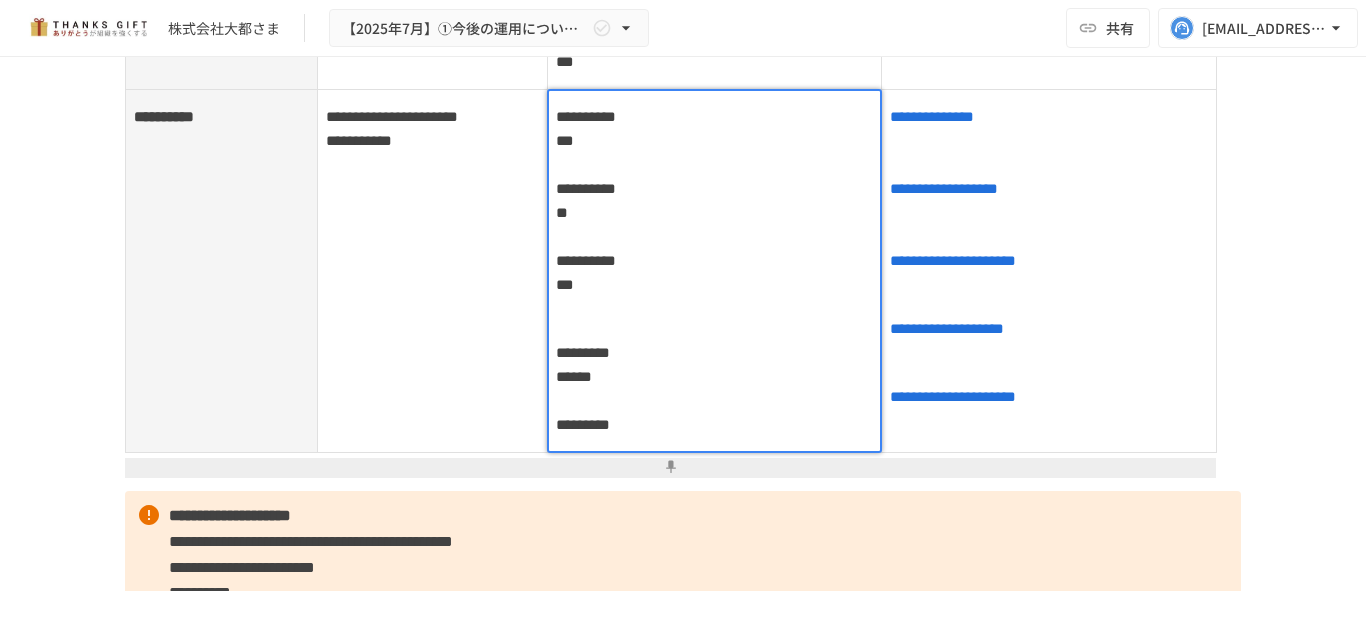 click on "********* ****** *********" at bounding box center (715, 389) 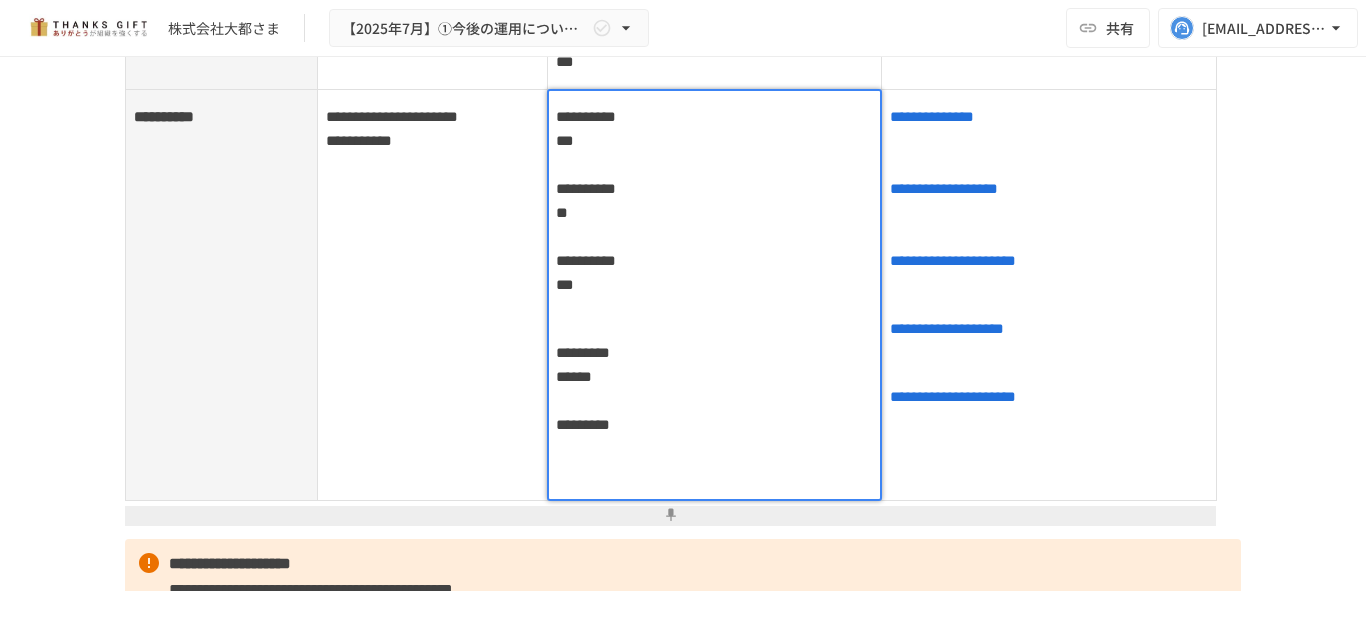 type 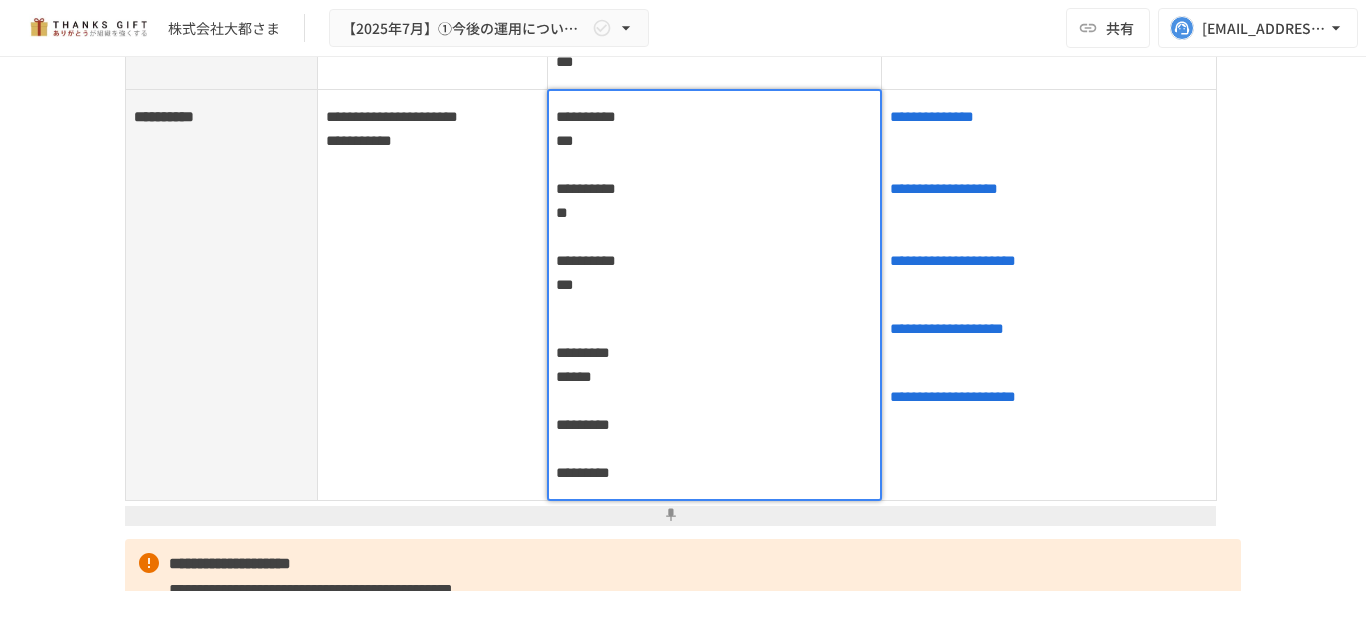 click on "*********" at bounding box center [583, 352] 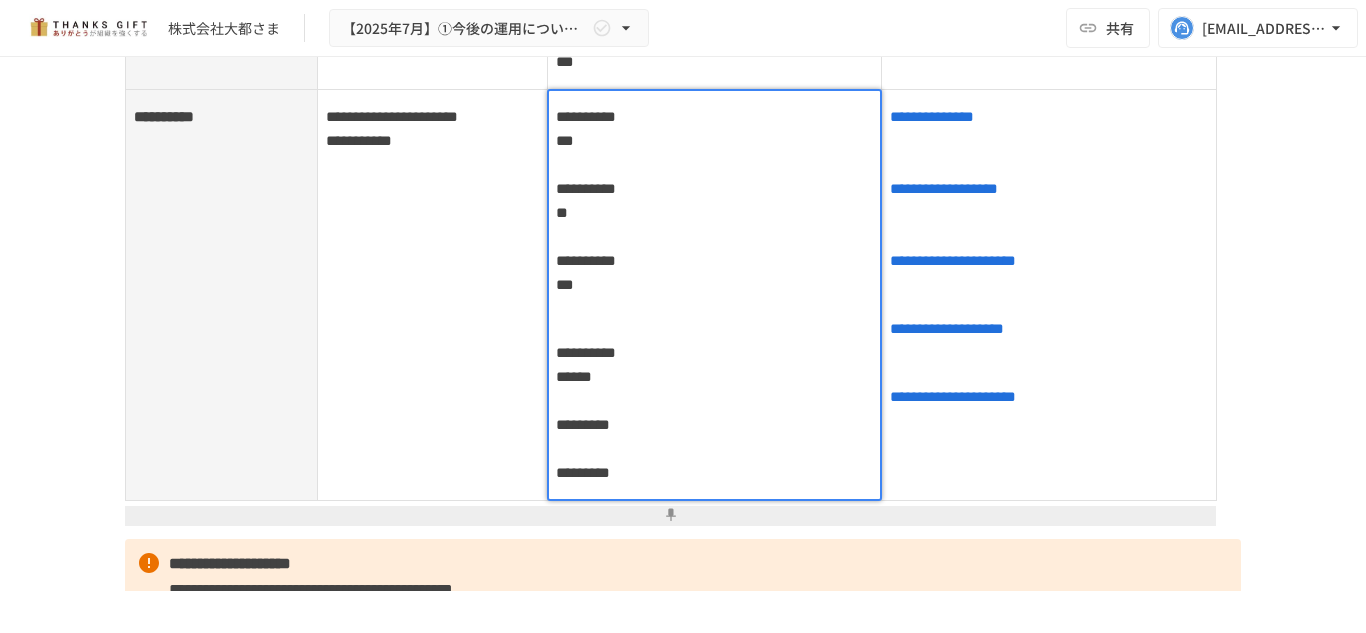 click on "*********" at bounding box center [583, 424] 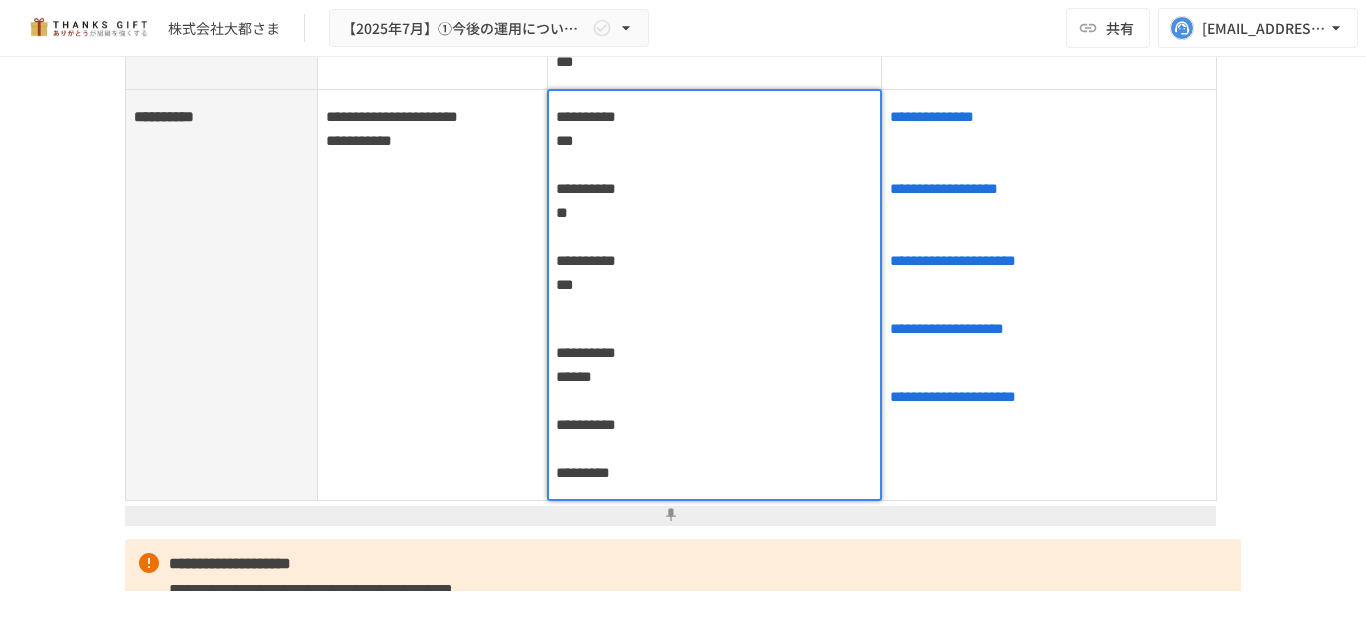 click on "*********" at bounding box center [583, 472] 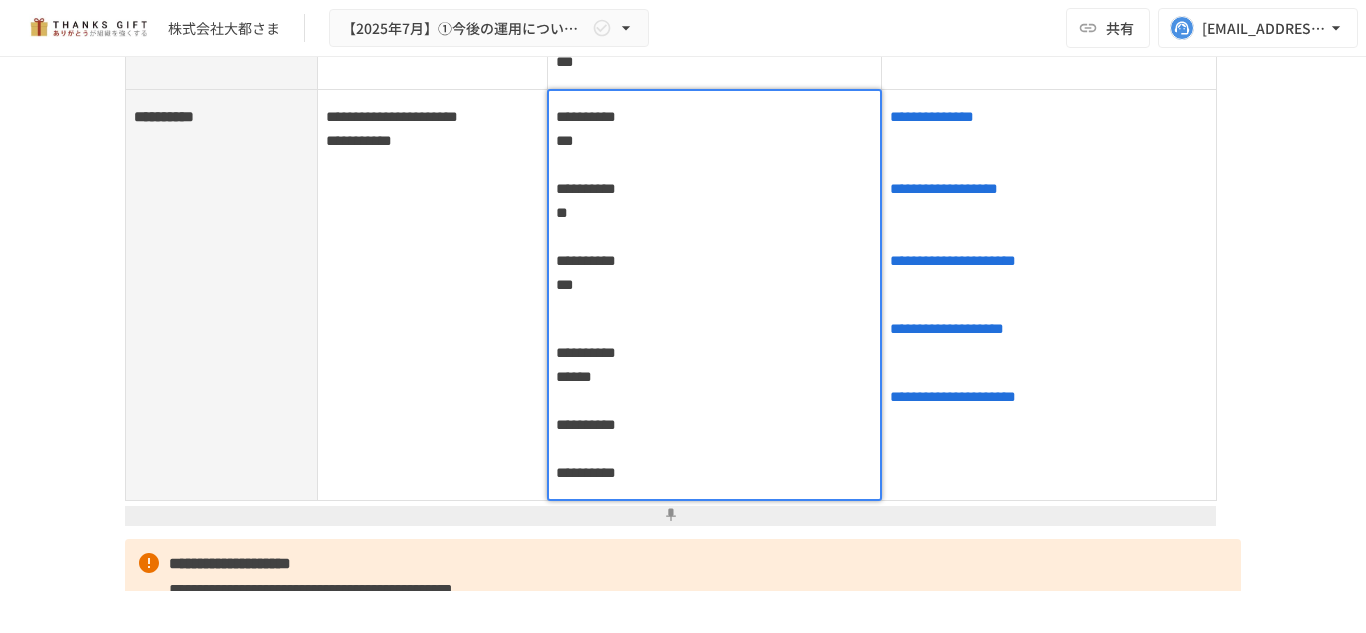 click on "**********" at bounding box center [715, 413] 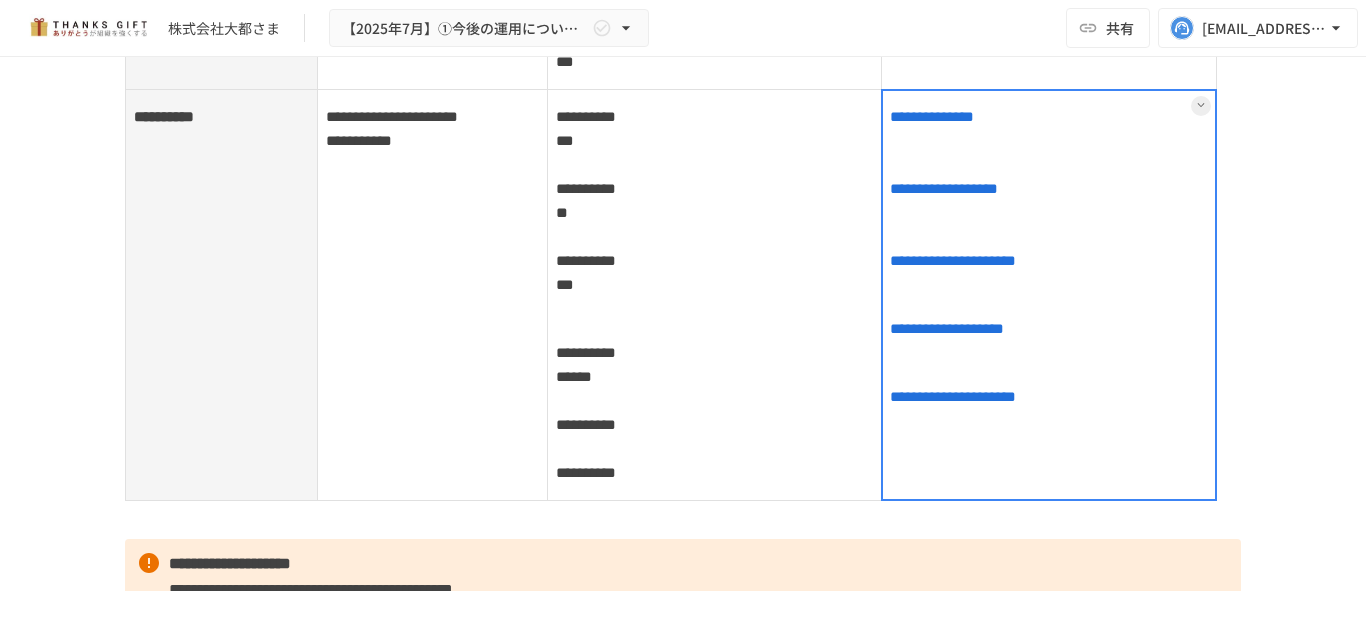 click at bounding box center (1049, 295) 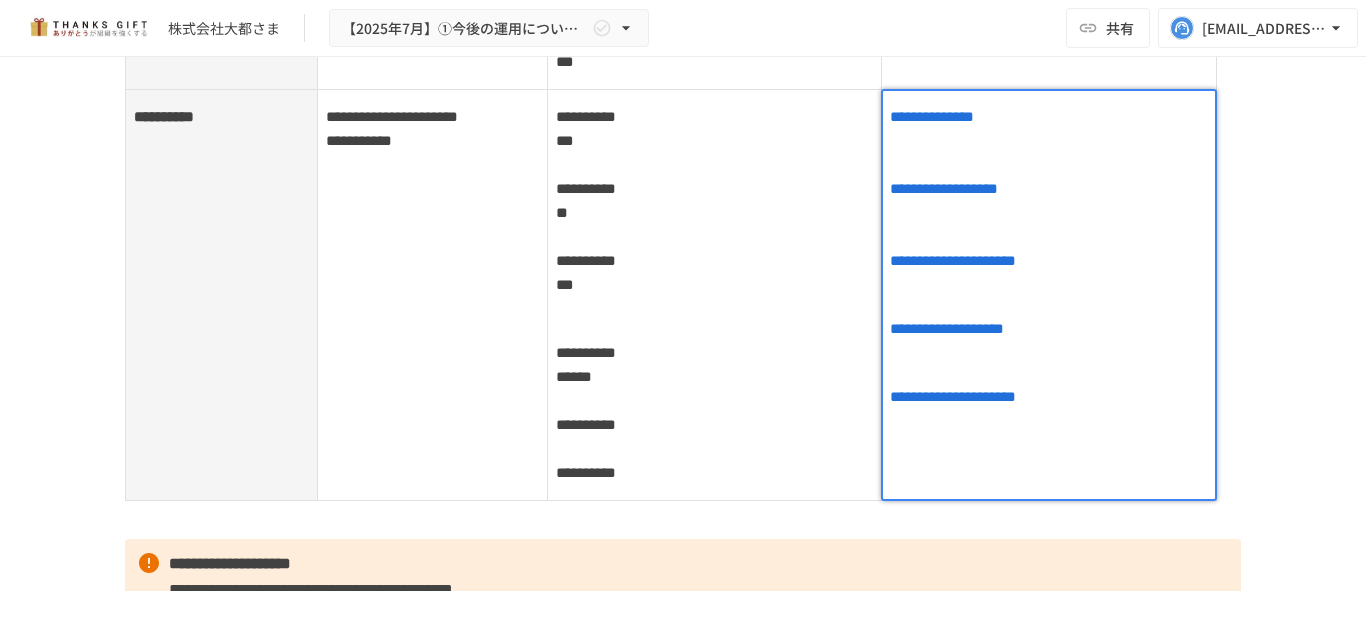 drag, startPoint x: 1071, startPoint y: 455, endPoint x: 1048, endPoint y: 433, distance: 31.827662 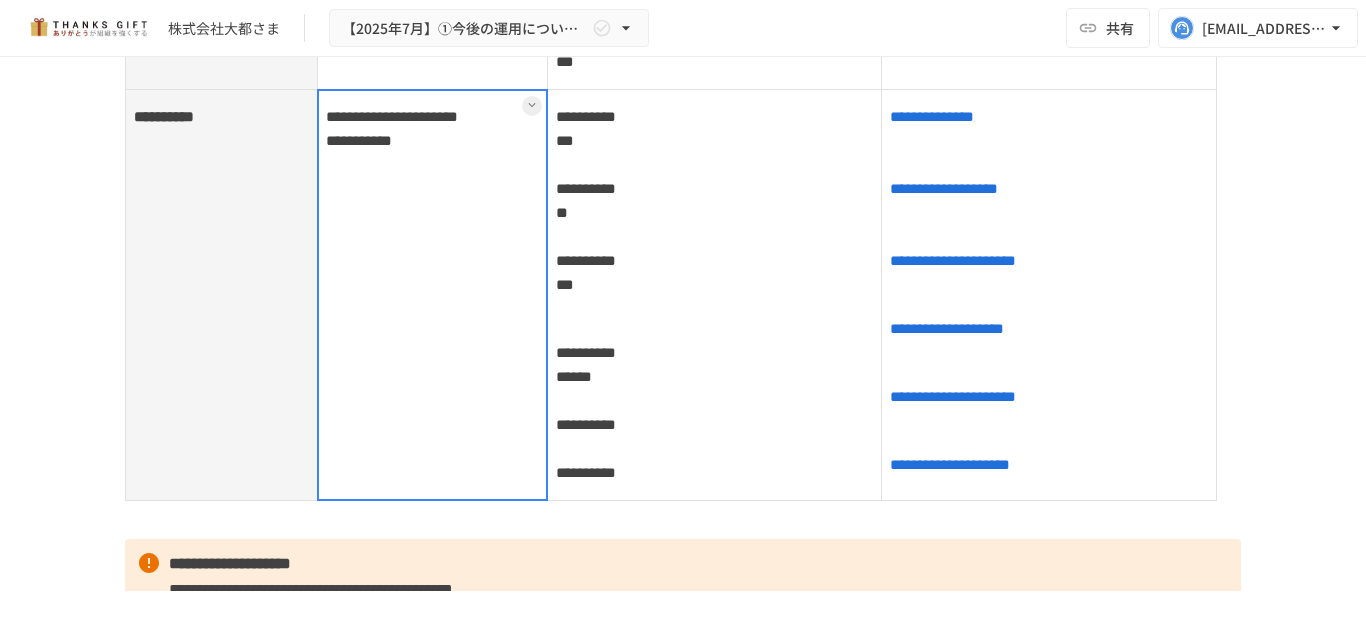 click on "**********" at bounding box center [433, 295] 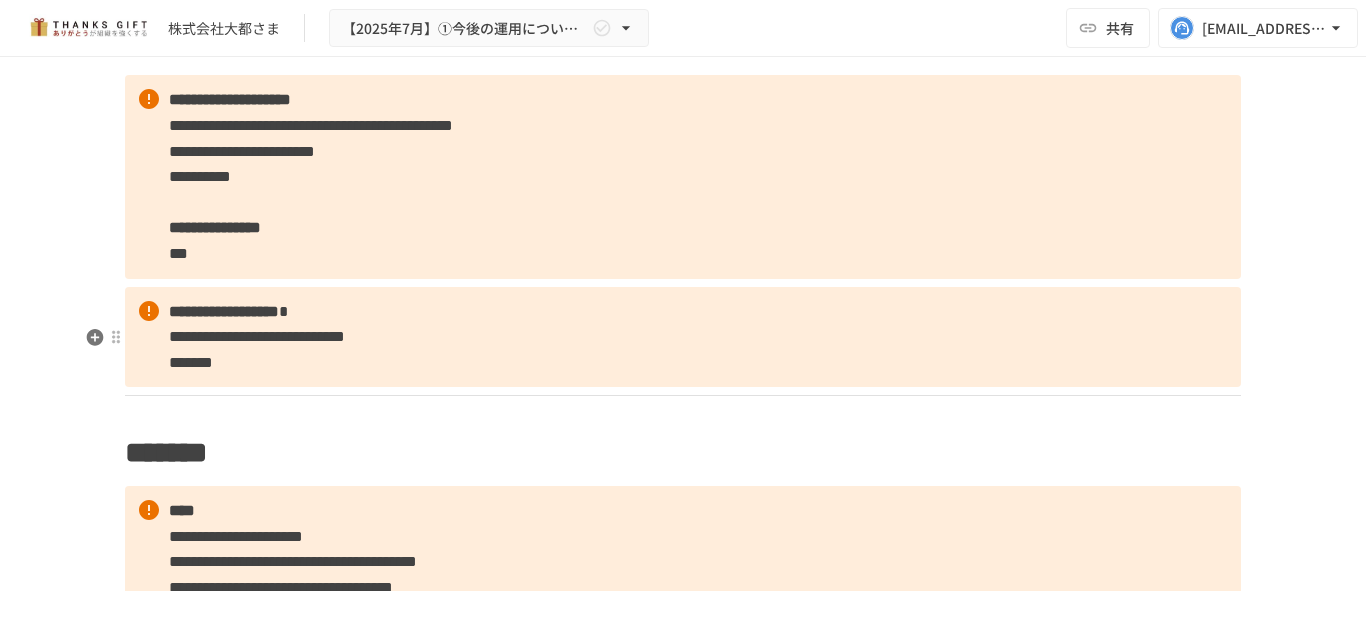 scroll, scrollTop: 3431, scrollLeft: 0, axis: vertical 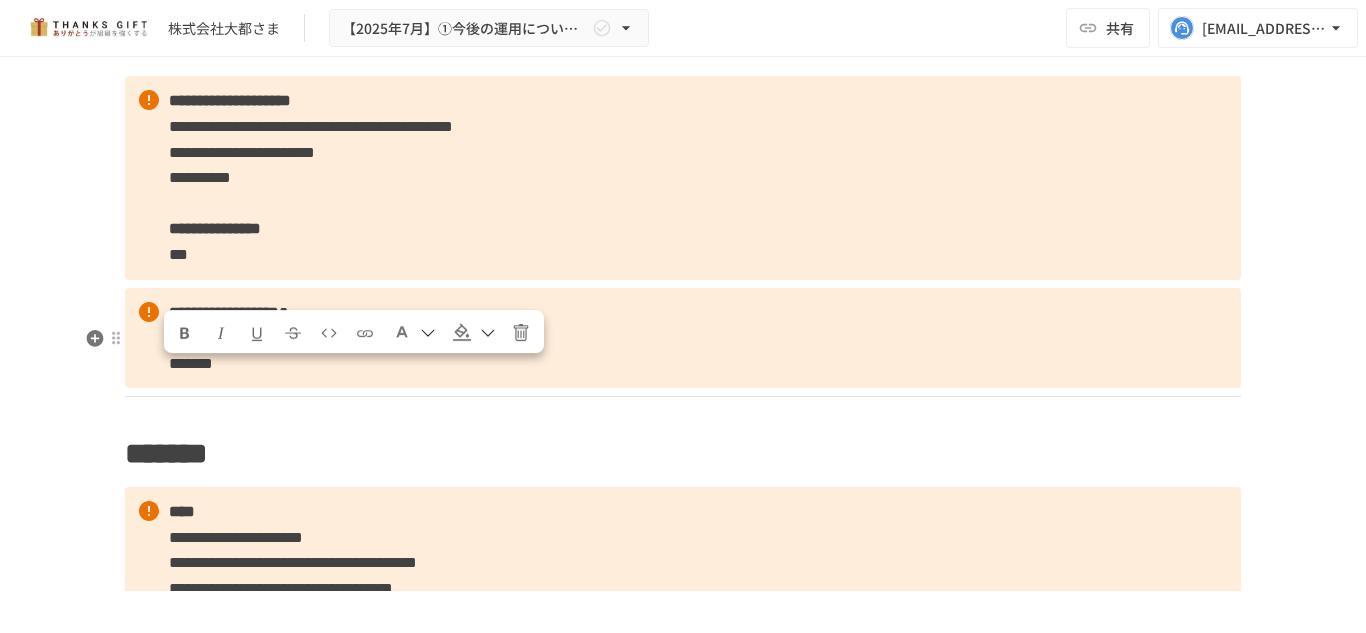 drag, startPoint x: 152, startPoint y: 374, endPoint x: 655, endPoint y: 372, distance: 503.00397 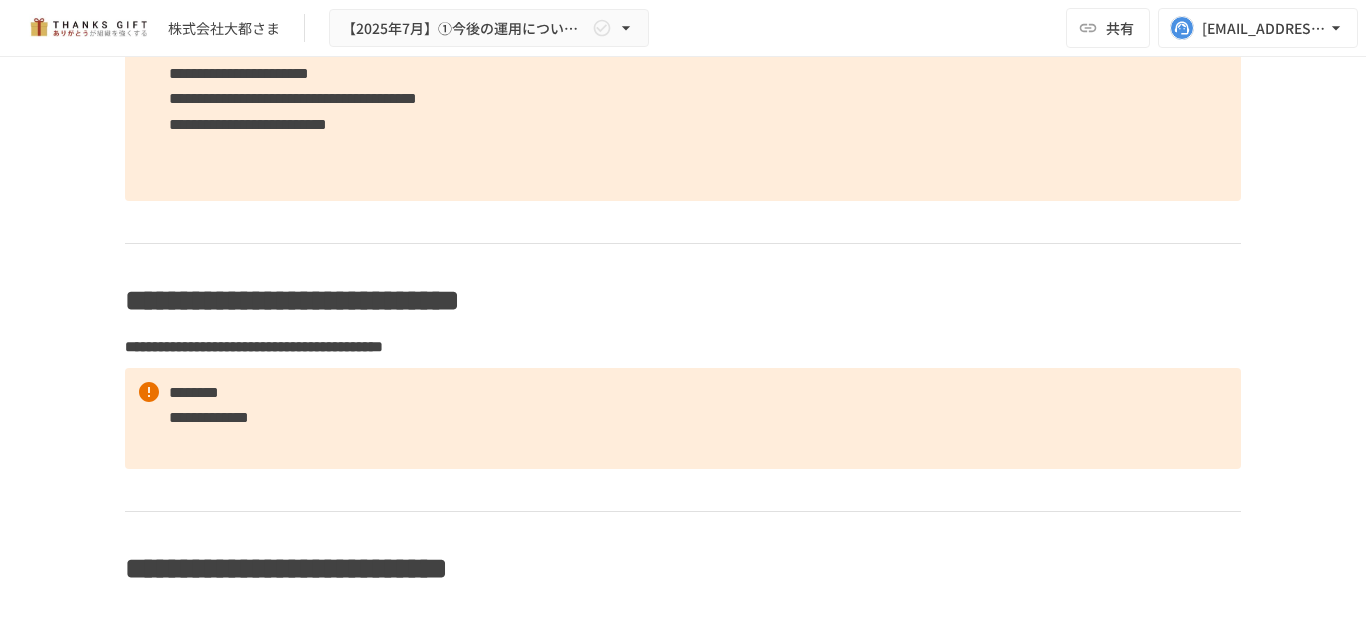 scroll, scrollTop: 4024, scrollLeft: 0, axis: vertical 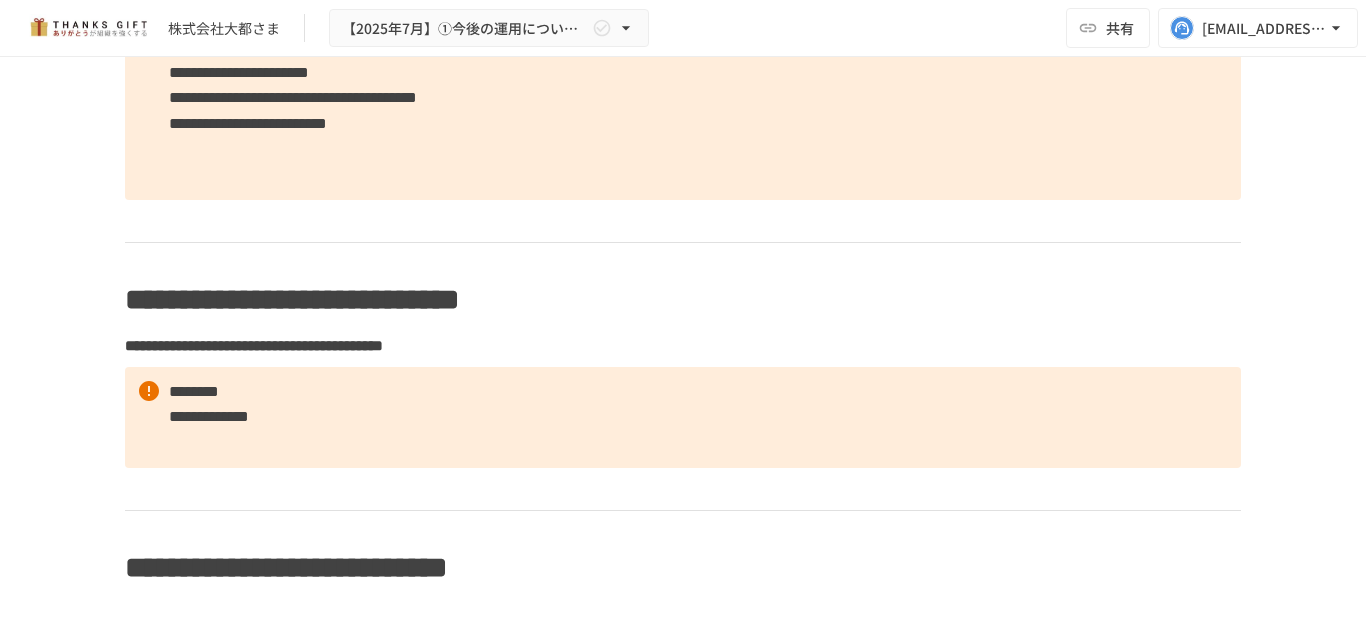 click on "**********" at bounding box center (683, 34) 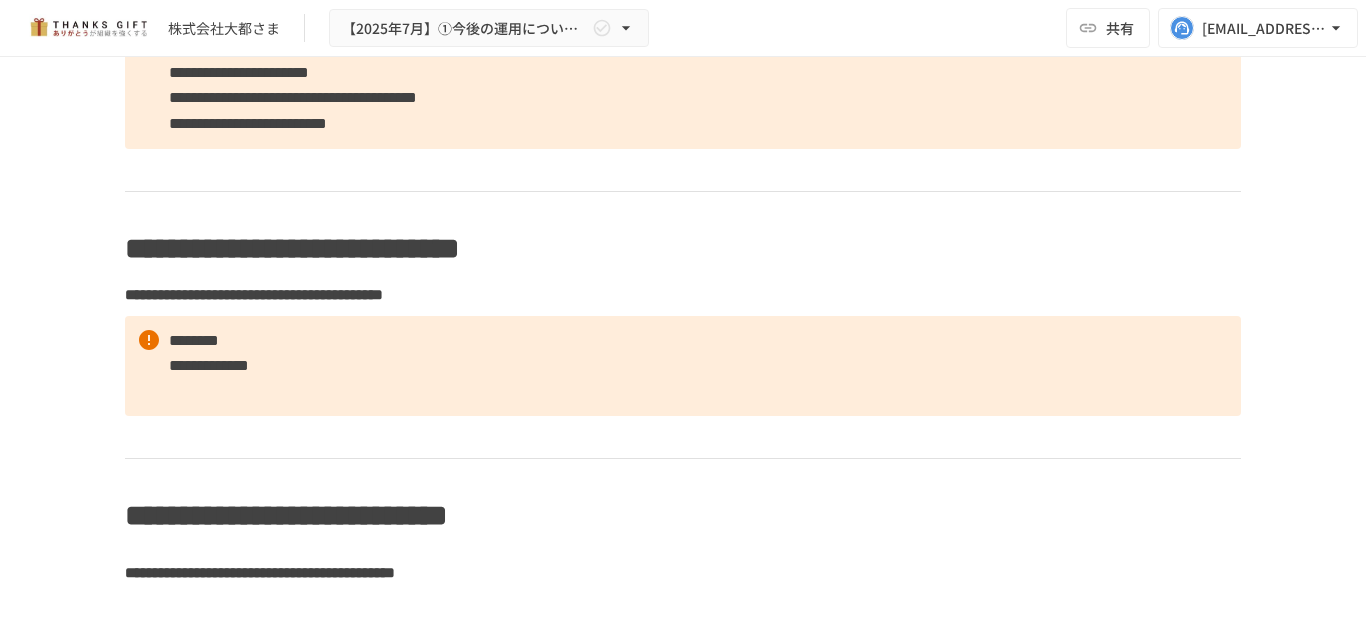 scroll, scrollTop: 4095, scrollLeft: 0, axis: vertical 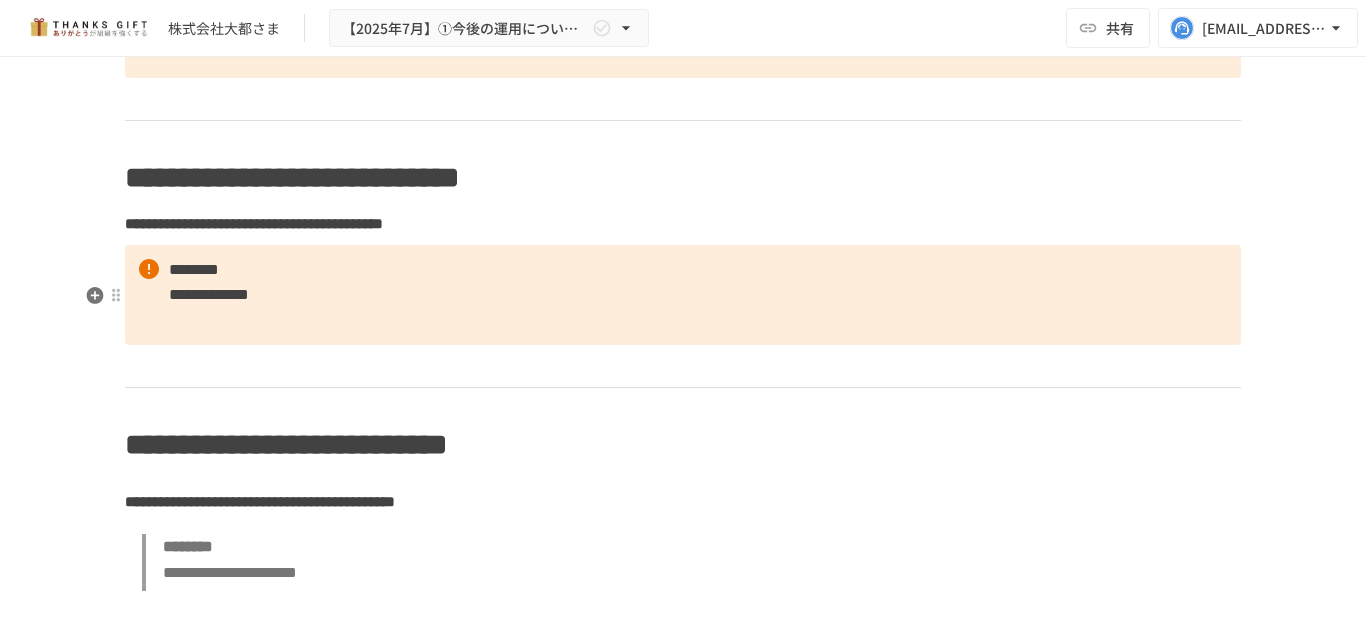 click on "**********" at bounding box center [683, 295] 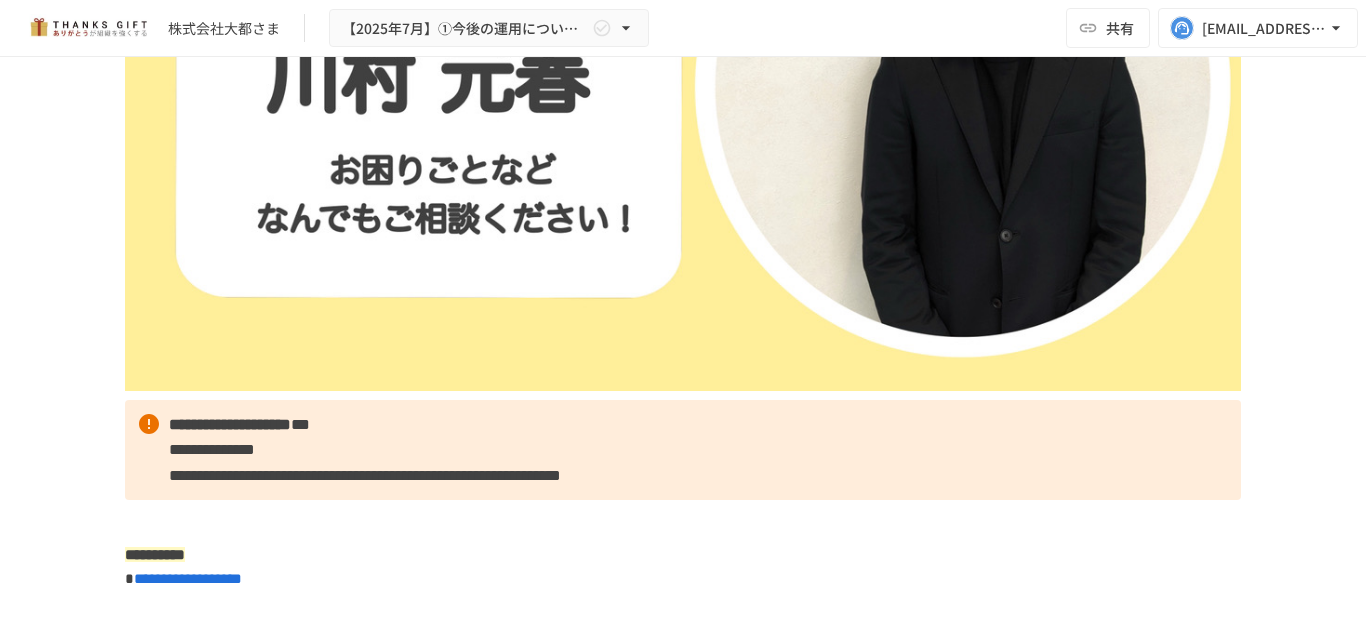 scroll, scrollTop: 0, scrollLeft: 0, axis: both 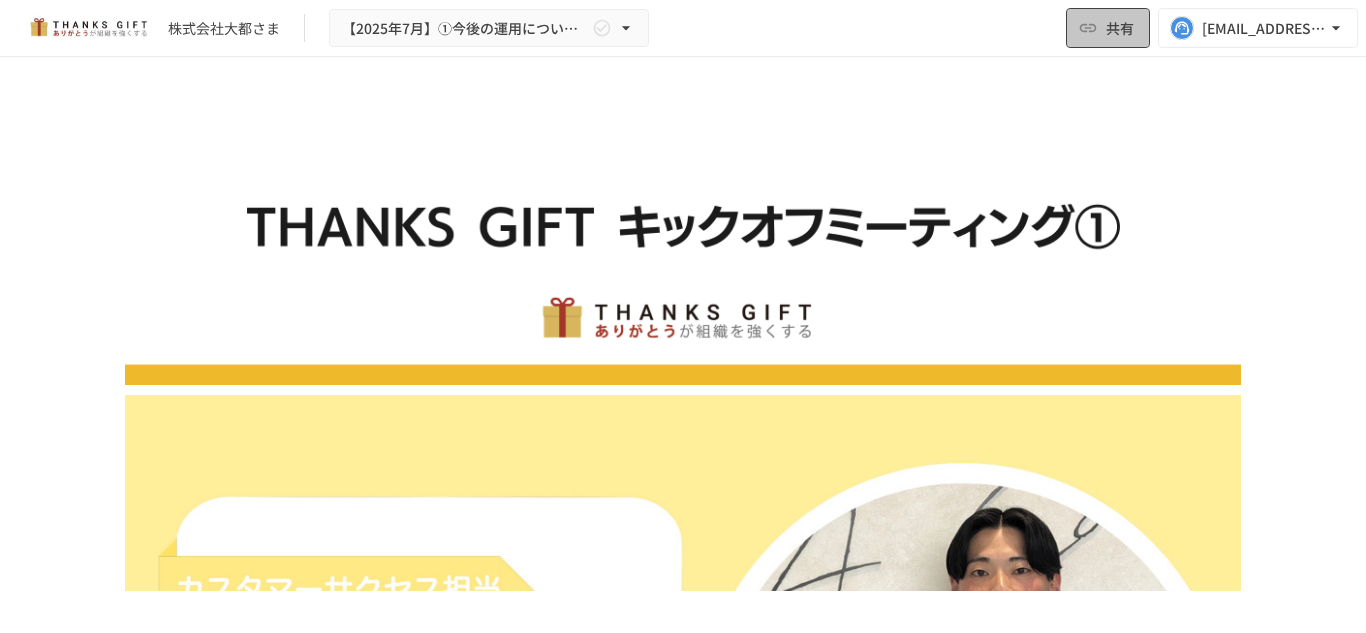 click on "共有" at bounding box center (1120, 28) 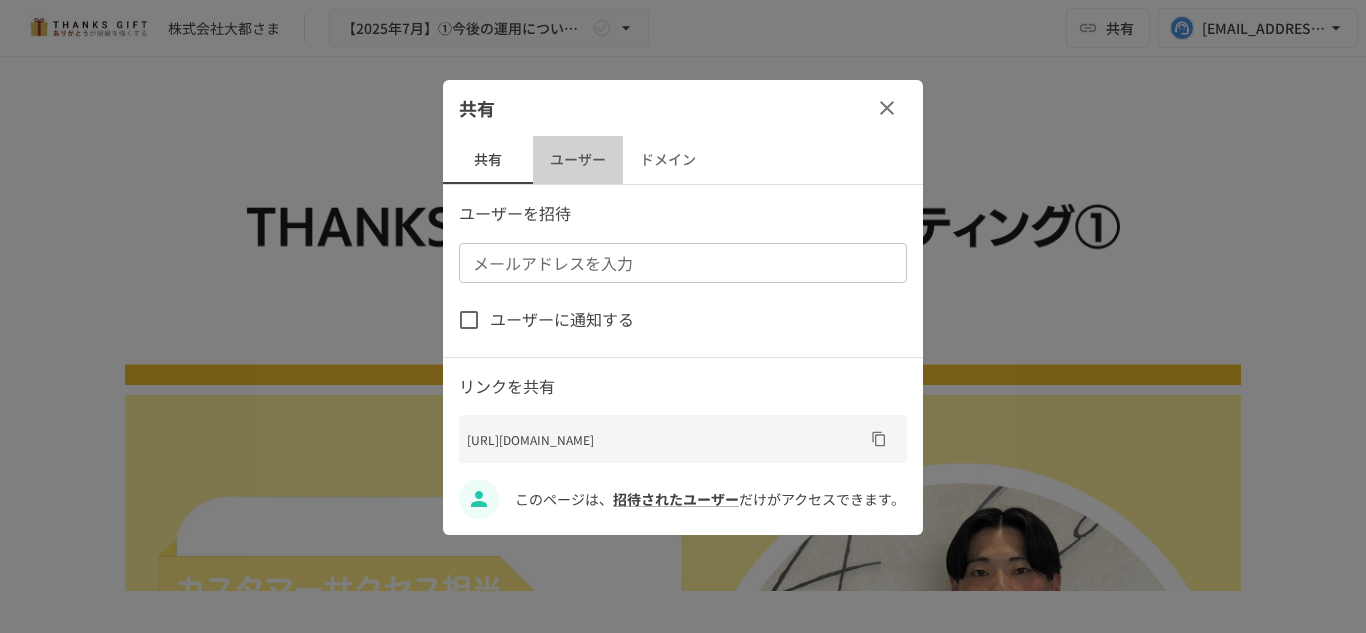 click on "ユーザー" at bounding box center [578, 160] 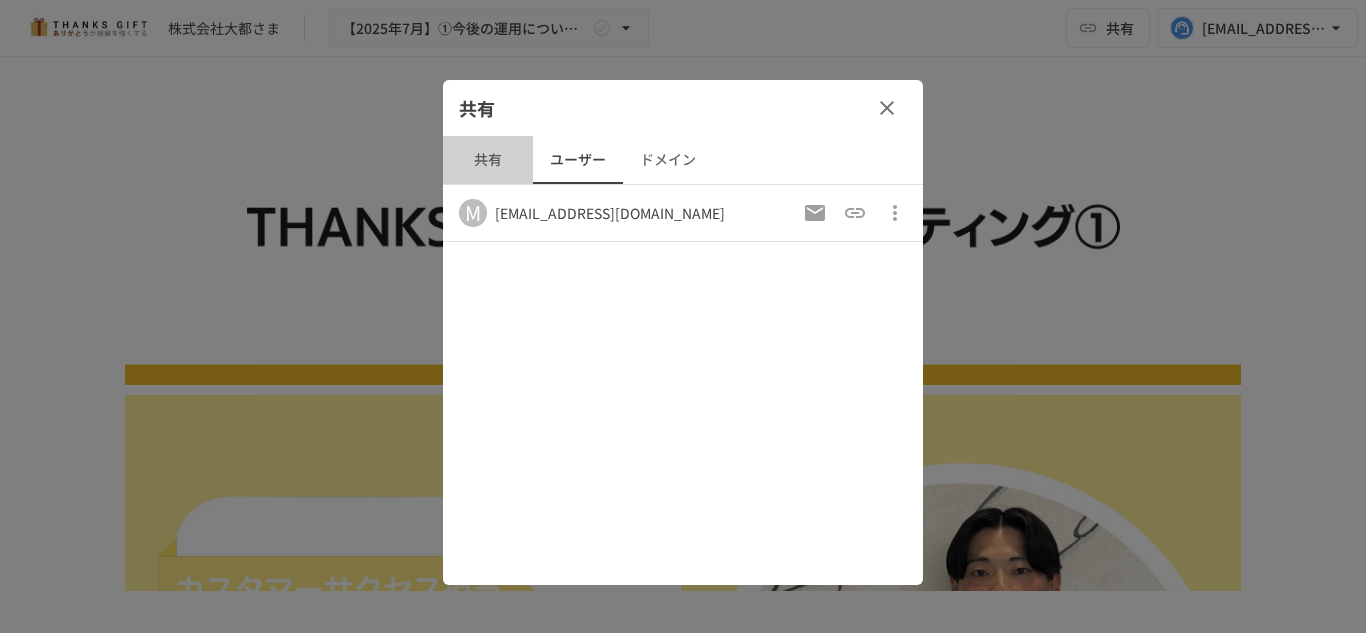 click on "共有" at bounding box center [488, 160] 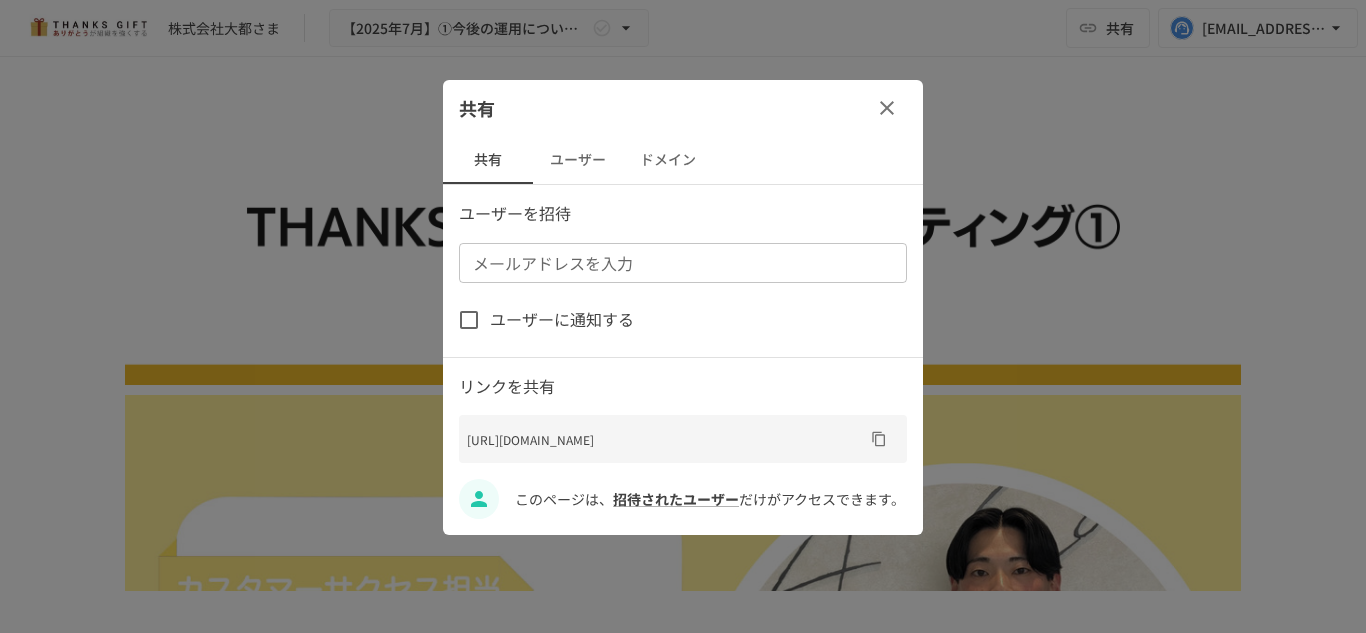 click on "メールアドレスを入力" at bounding box center [681, 263] 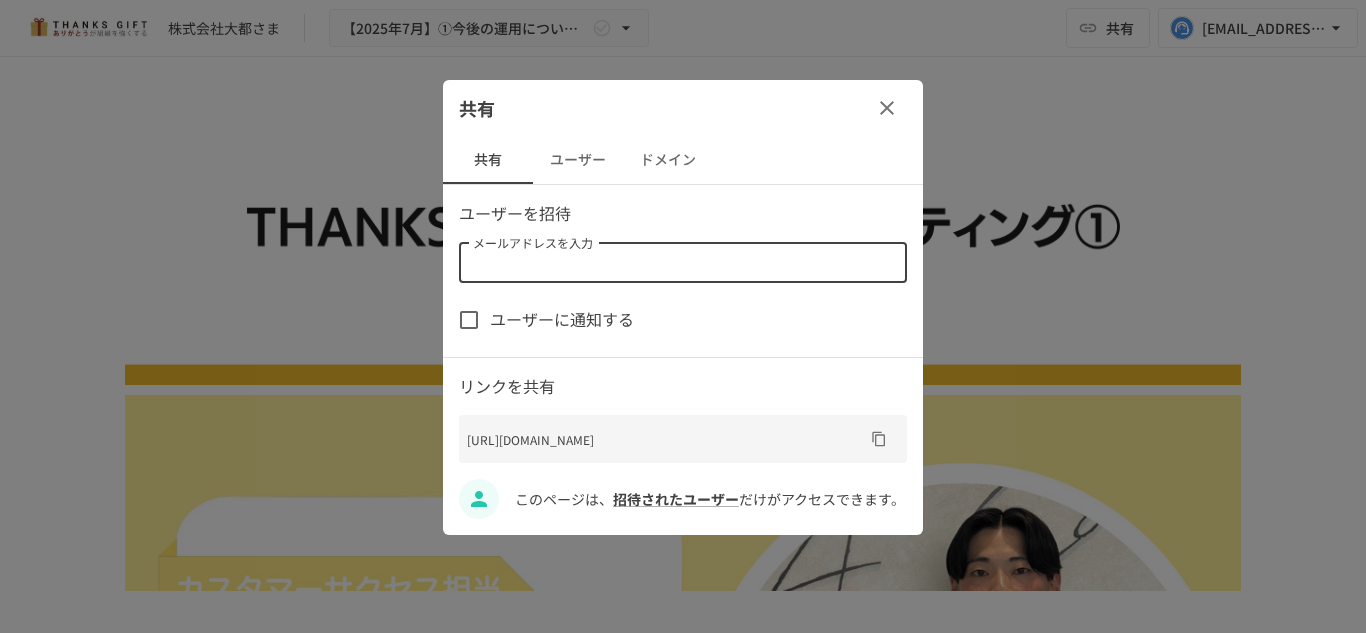 paste on "**********" 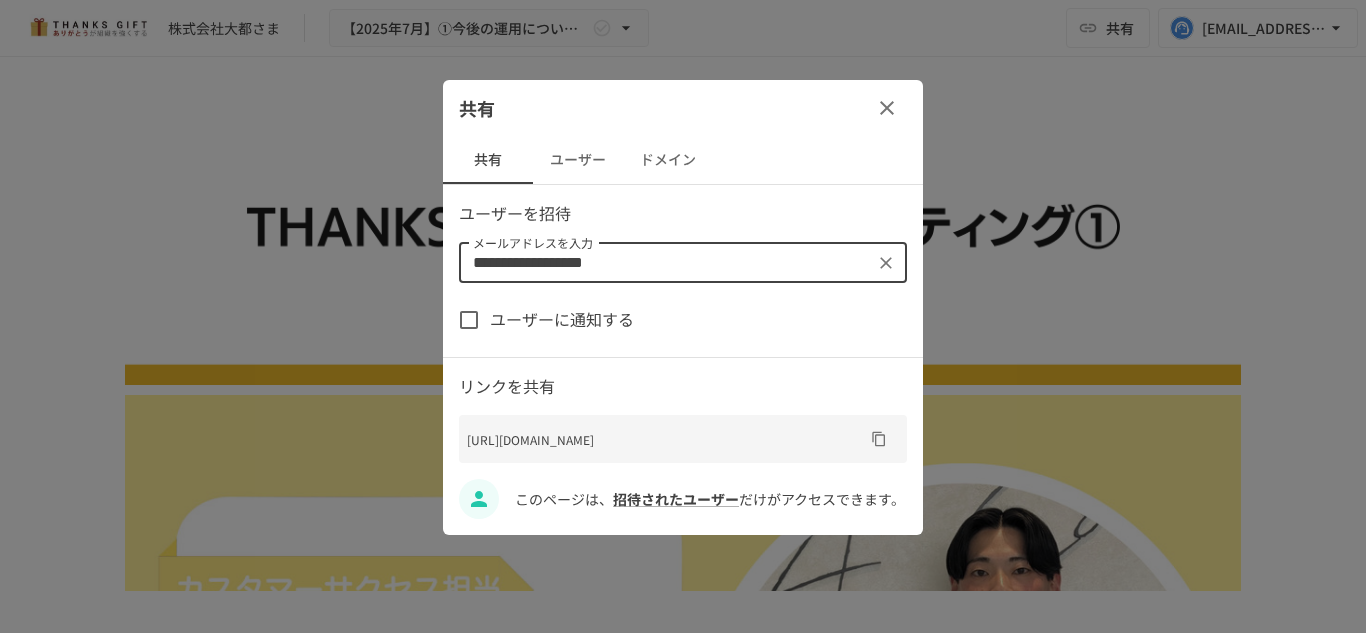 type on "**********" 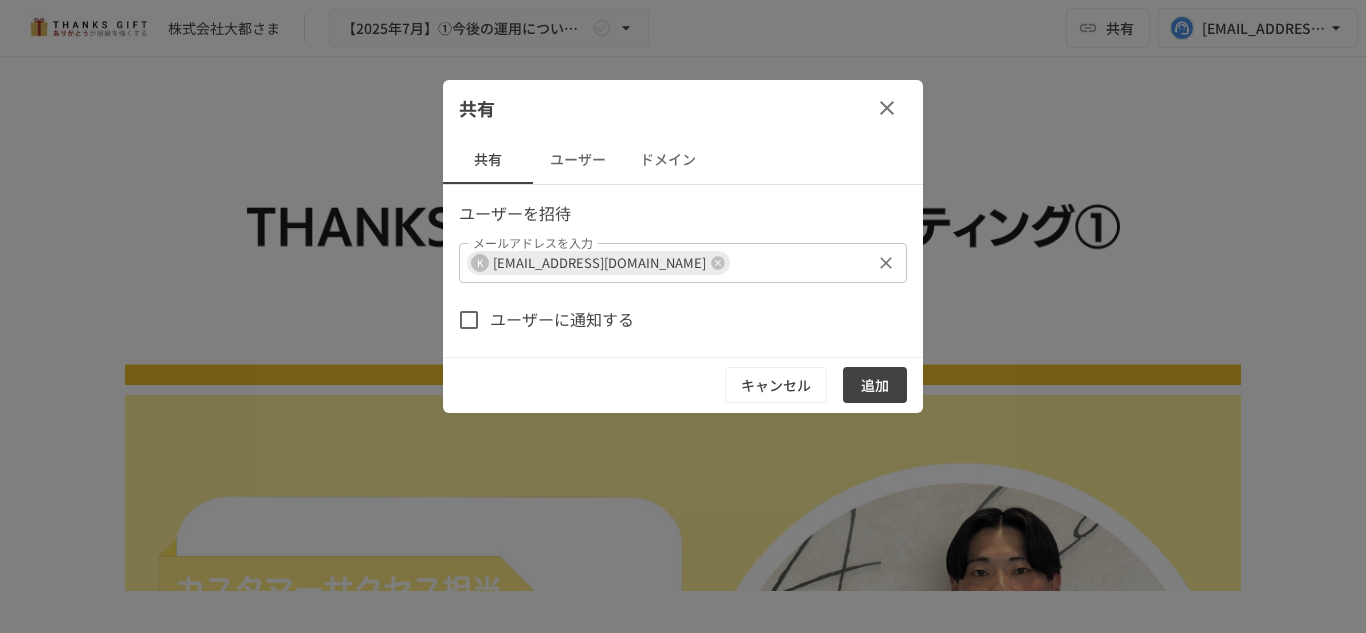 drag, startPoint x: 729, startPoint y: 239, endPoint x: 715, endPoint y: 253, distance: 19.79899 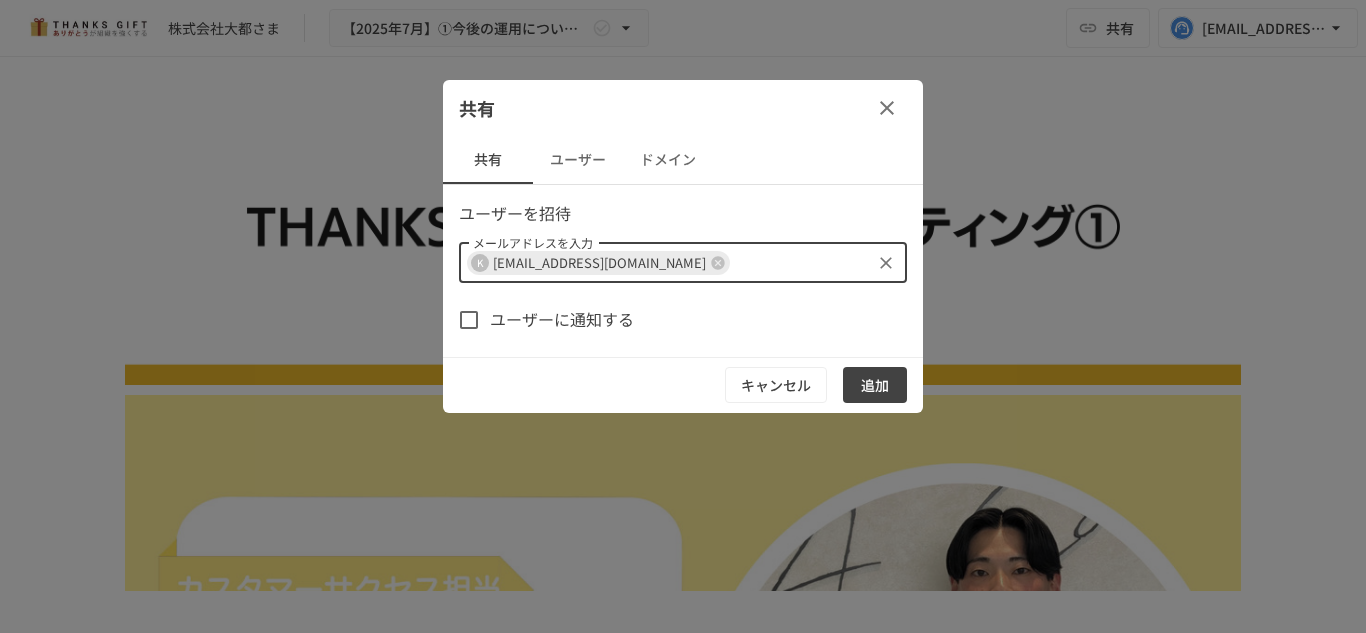 click on "メールアドレスを入力" at bounding box center [800, 263] 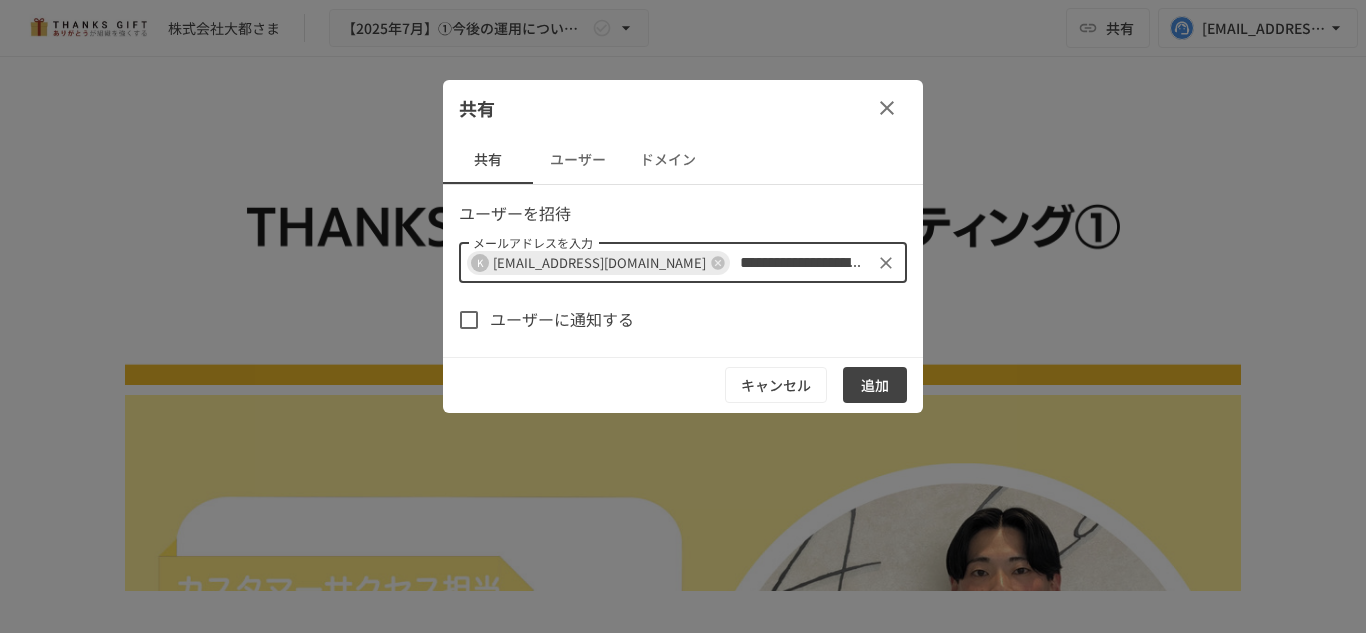 click on "**********" at bounding box center (800, 263) 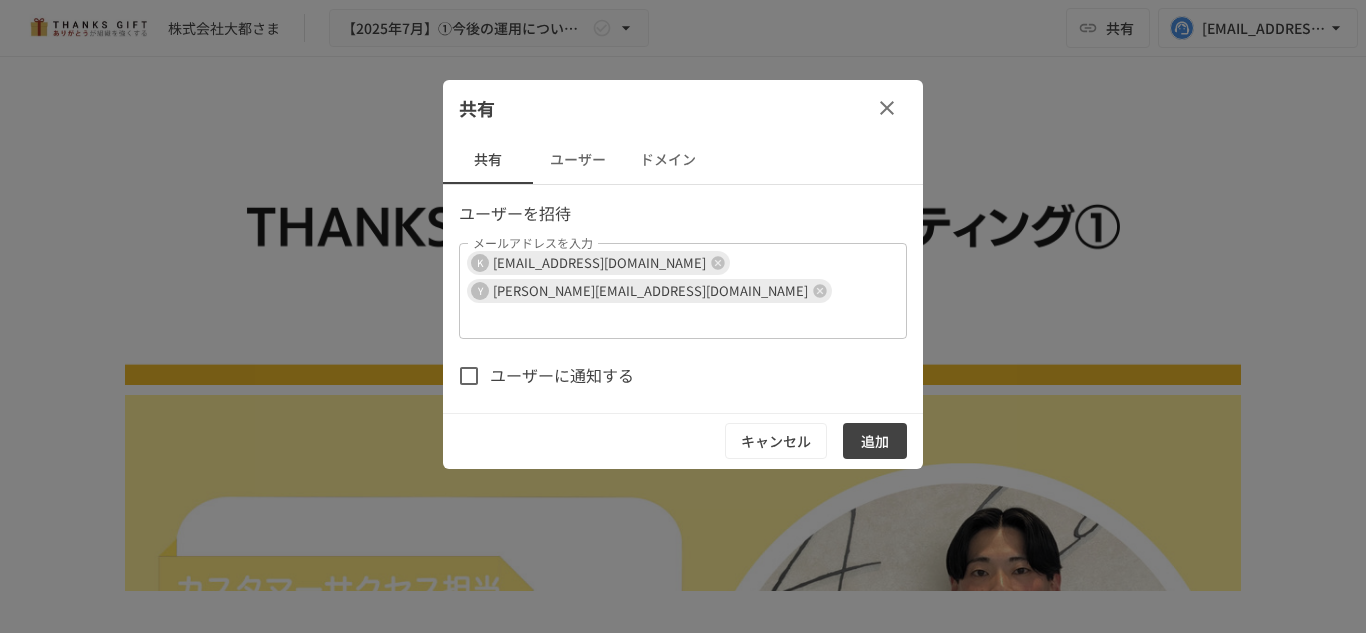 click on "ユーザーを招待 メールアドレスを入力 K korehisa@daito.biz Y y.takahashi@daito.biz メールアドレスを入力 ユーザーに通知する キャンセル 追加" at bounding box center [683, 335] 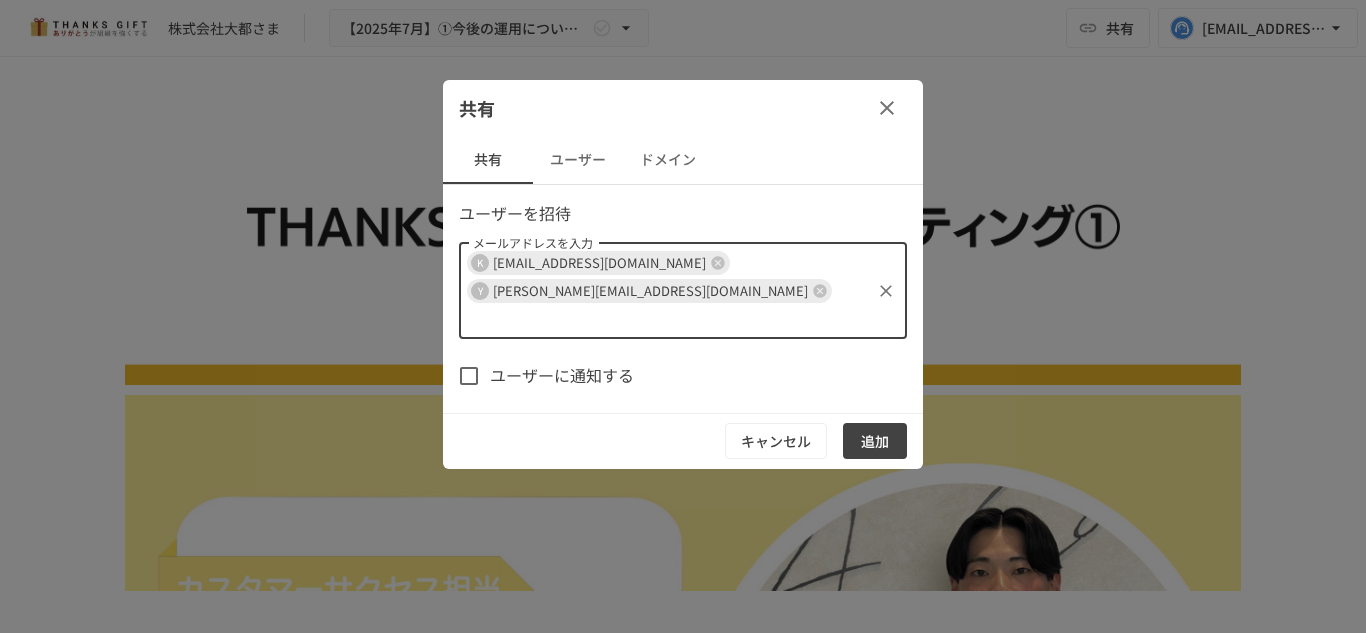 click on "メールアドレスを入力" at bounding box center [666, 319] 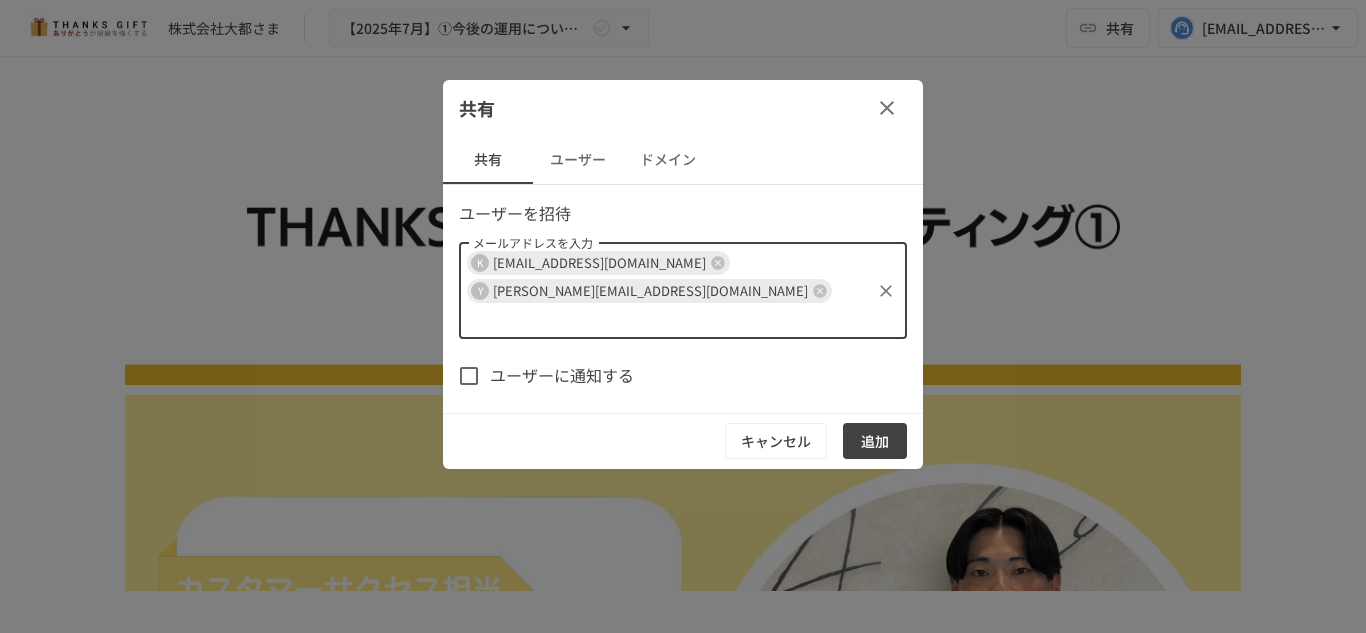 click on "メールアドレスを入力" at bounding box center (666, 319) 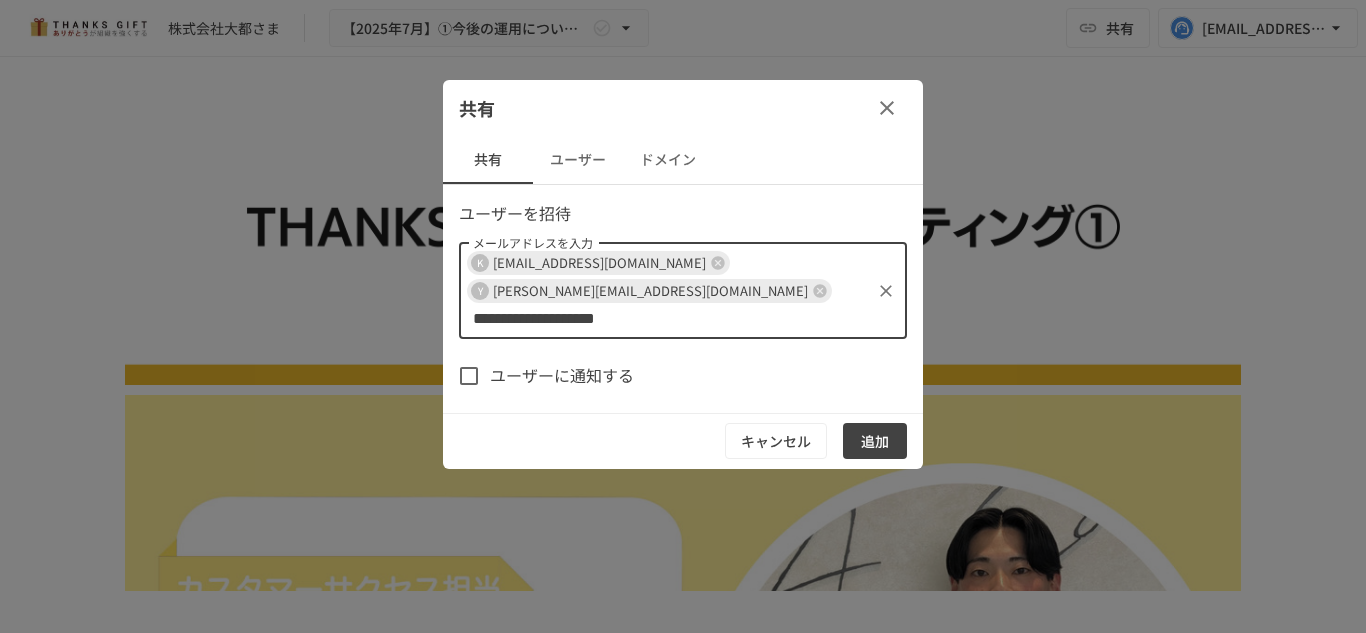 scroll, scrollTop: 0, scrollLeft: 139, axis: horizontal 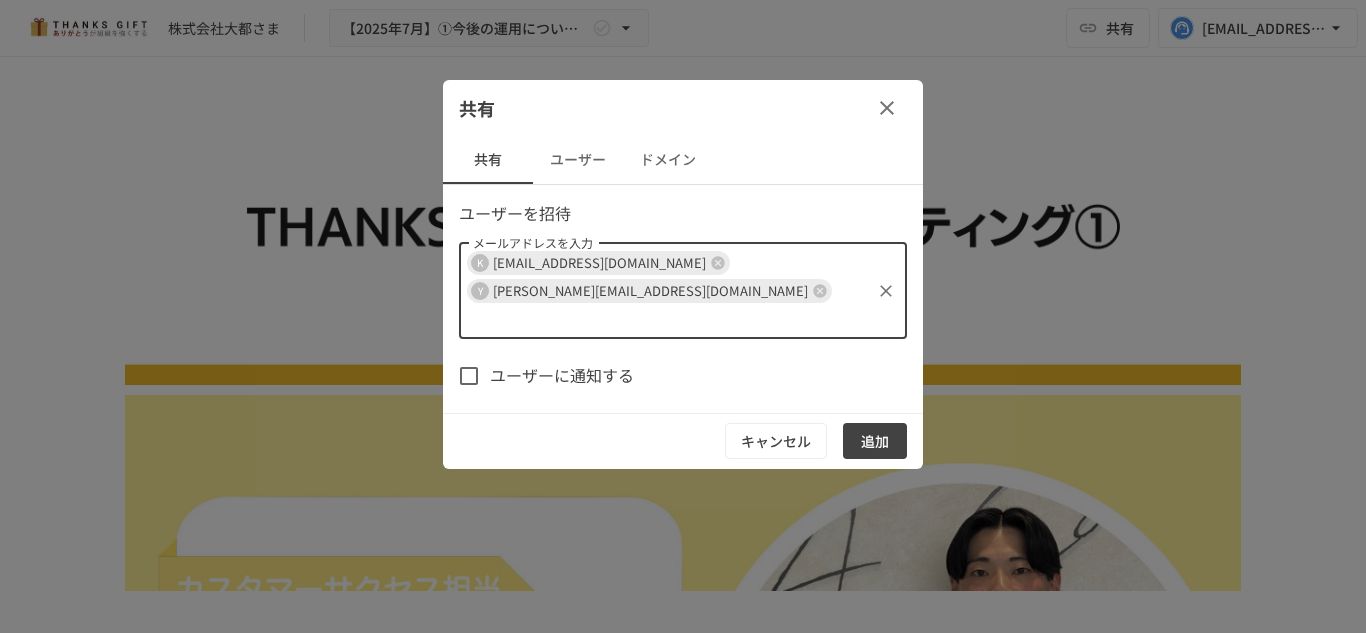 type on "**********" 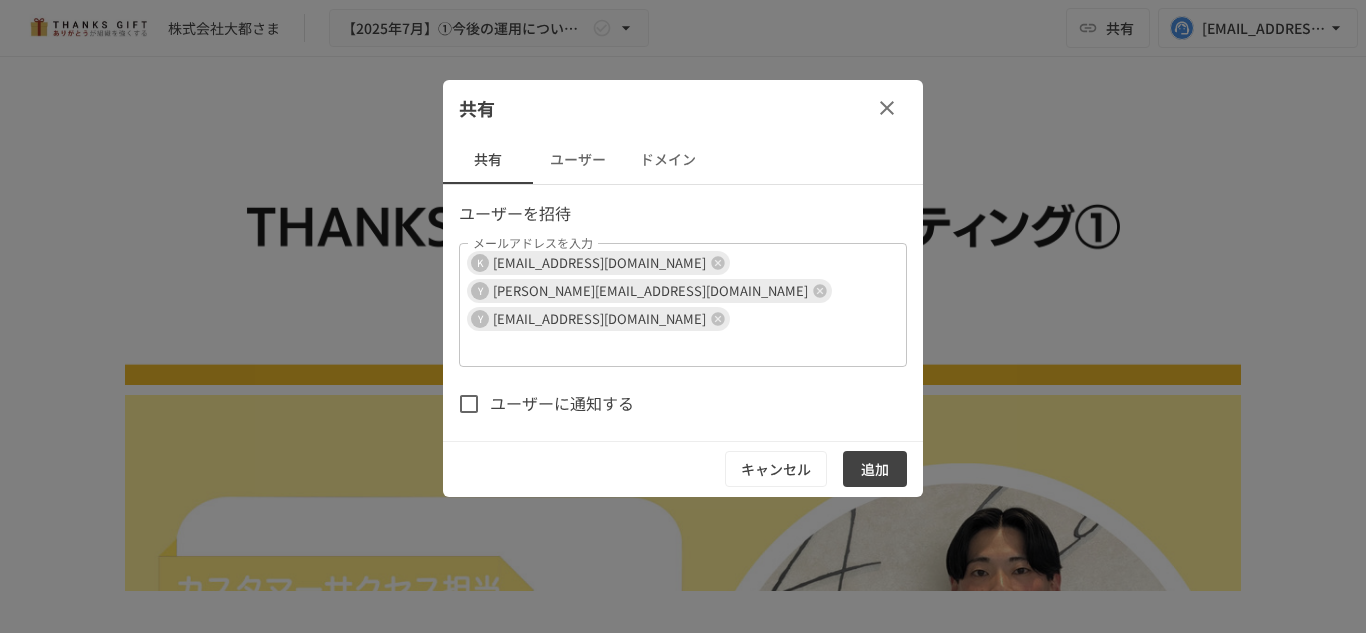 scroll, scrollTop: 0, scrollLeft: 0, axis: both 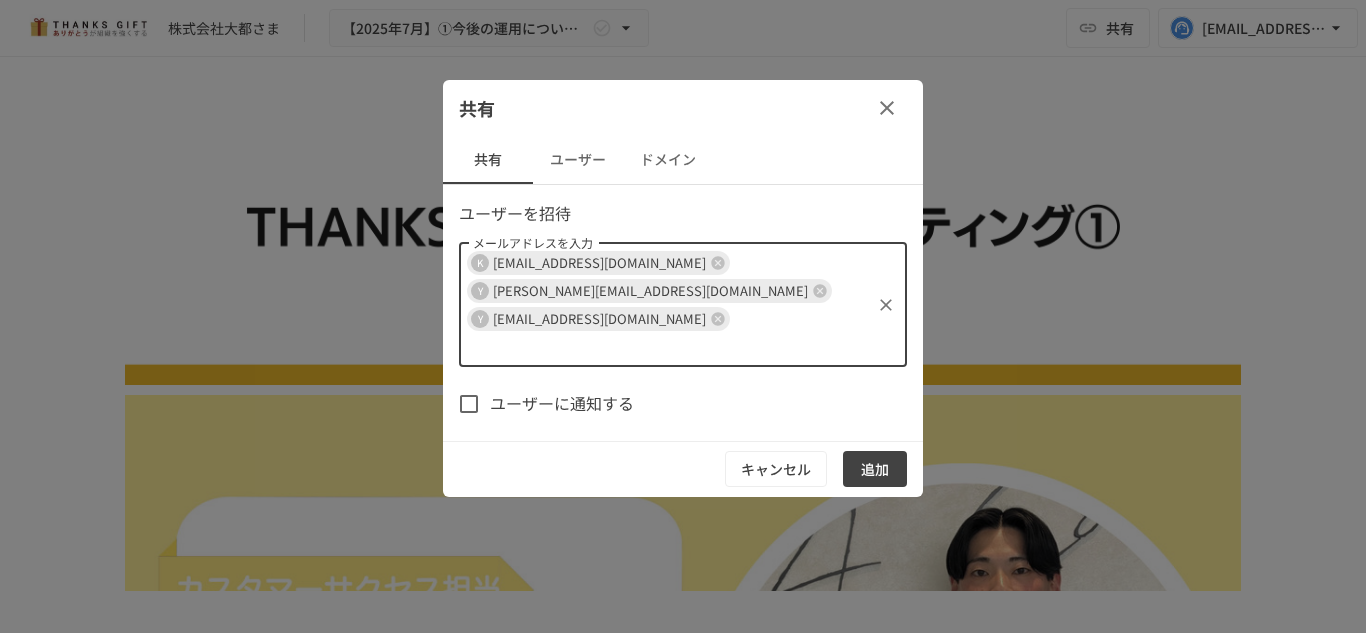 click on "メールアドレスを入力" at bounding box center (569, 347) 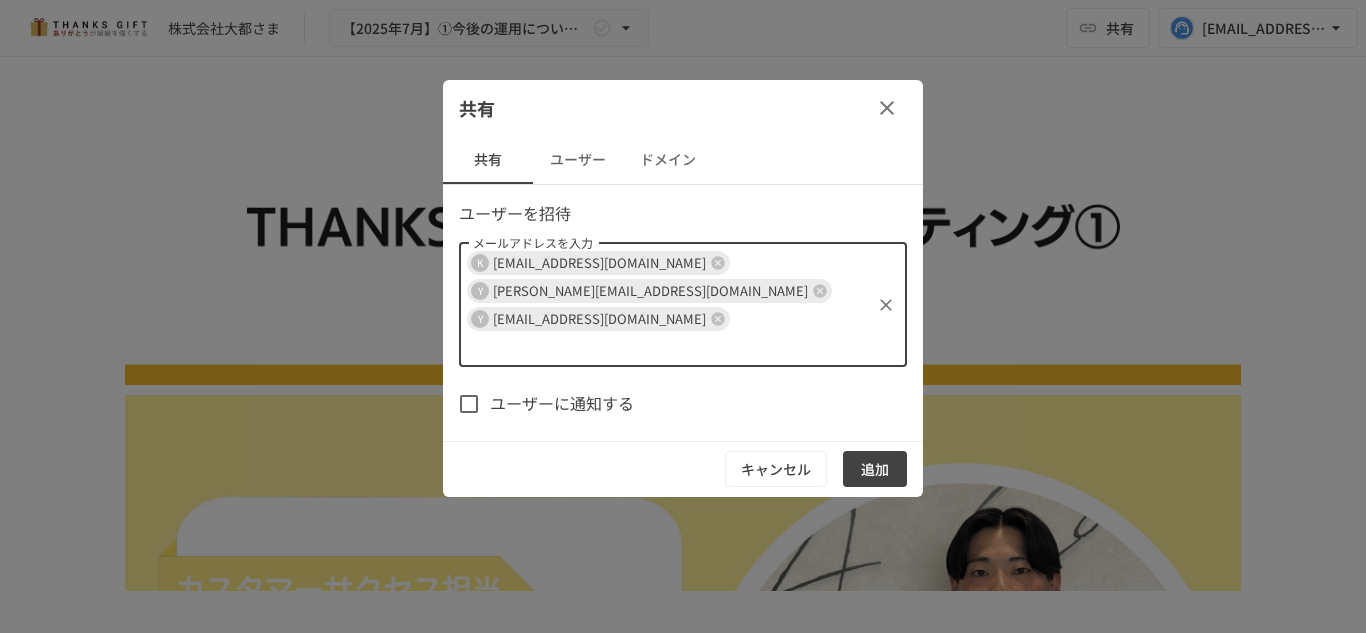 click on "メールアドレスを入力" at bounding box center (569, 347) 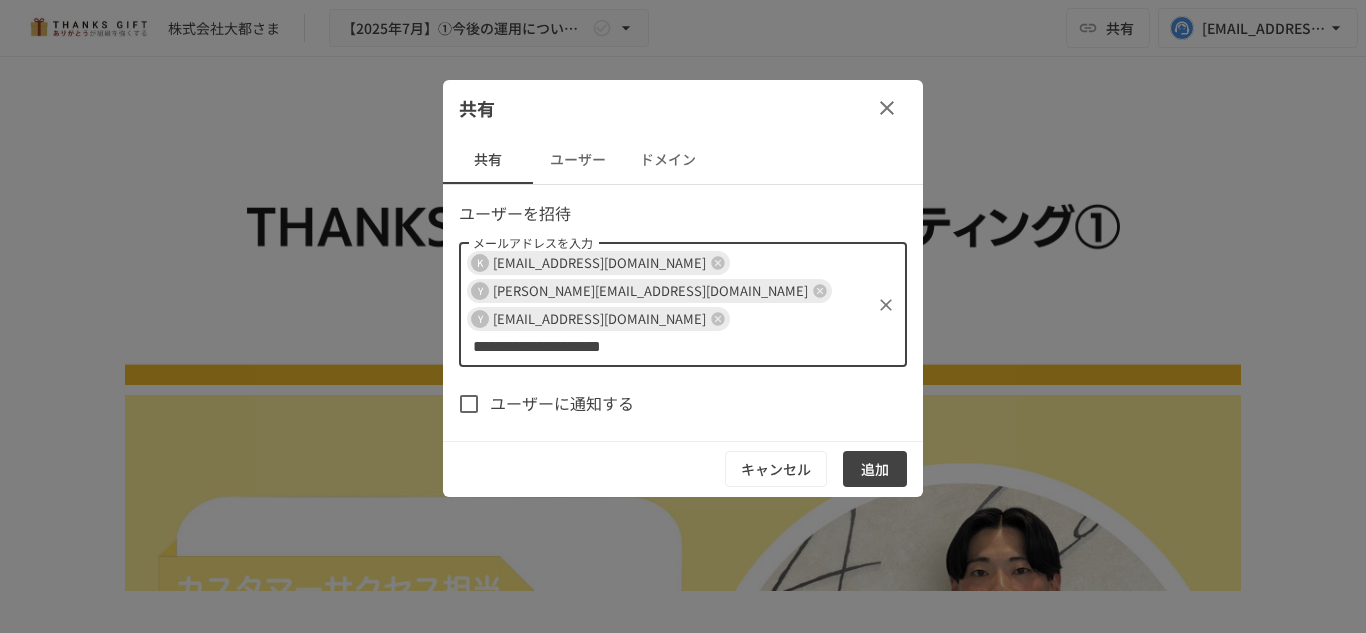 type on "**********" 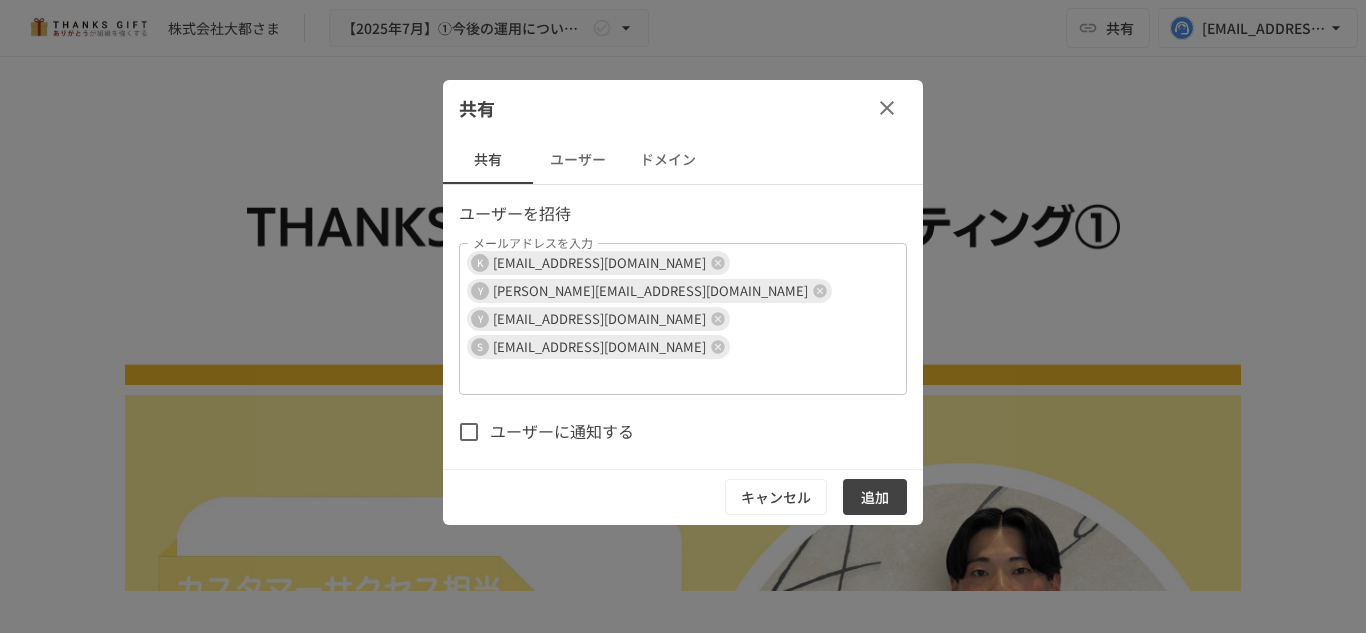 click on "ユーザーを招待 メールアドレスを入力 K korehisa@daito.biz Y y.takahashi@daito.biz Y y.yamamoto@daito.biz S s.kobayashi@daito.biz メールアドレスを入力 ユーザーに通知する キャンセル 追加" at bounding box center (683, 363) 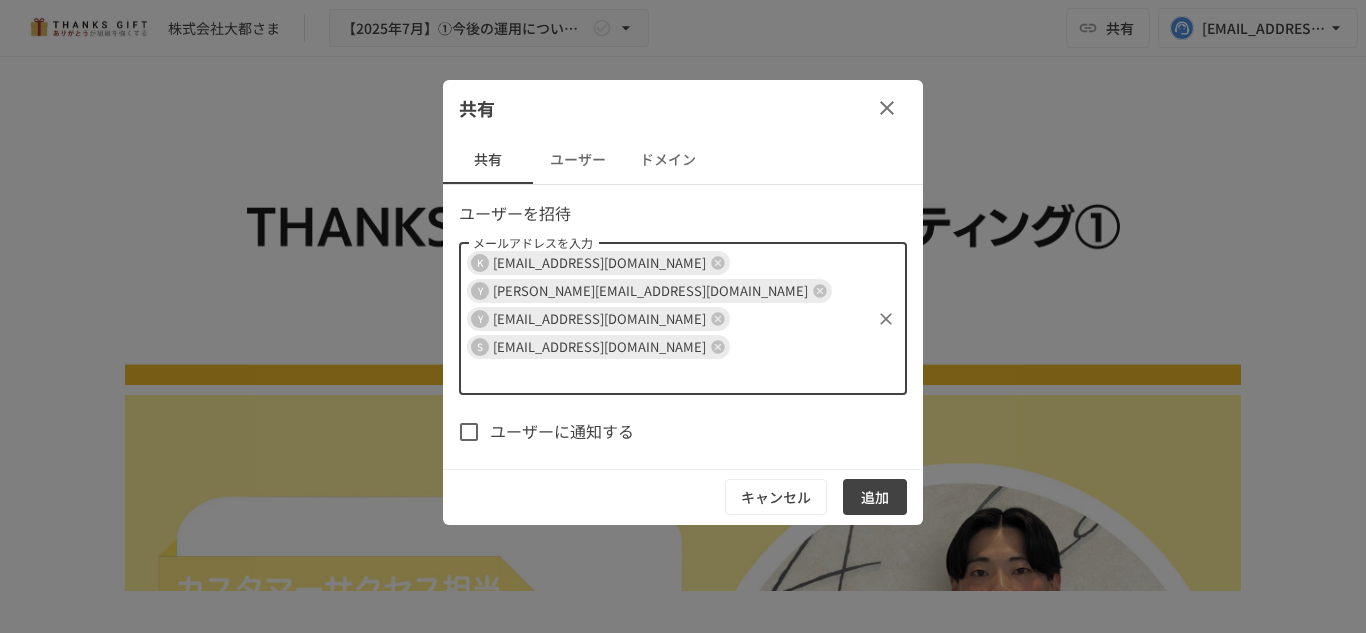 click on "メールアドレスを入力" at bounding box center (666, 375) 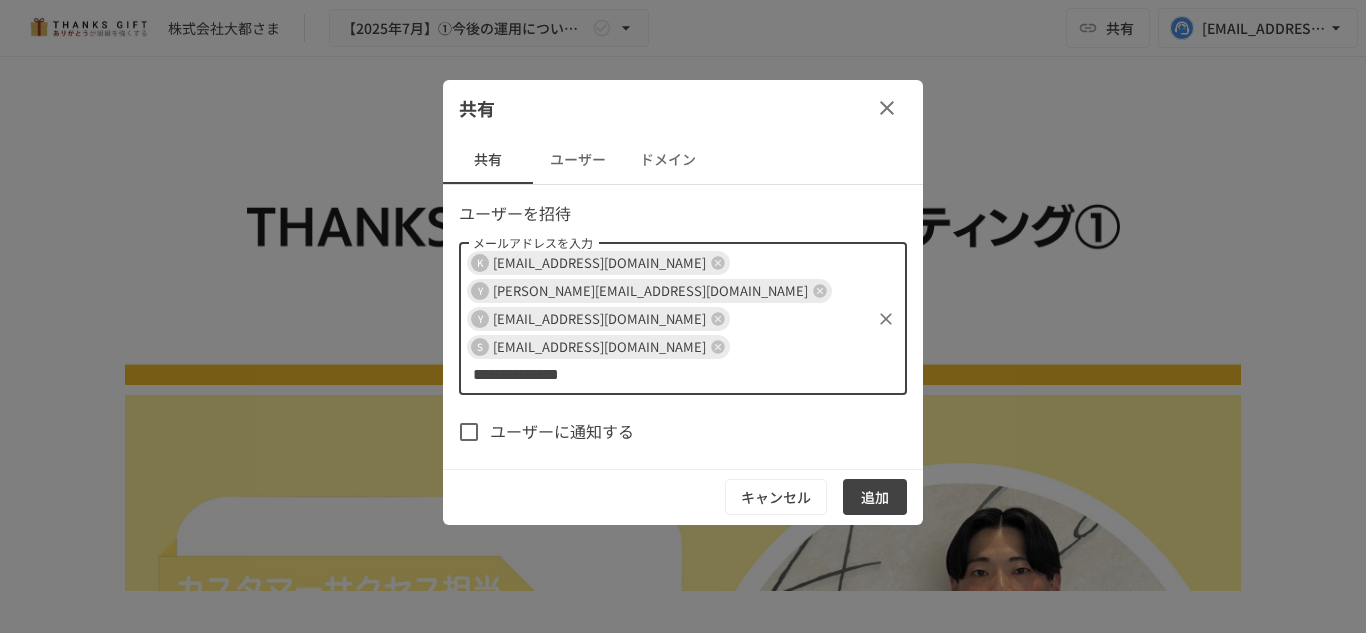type on "**********" 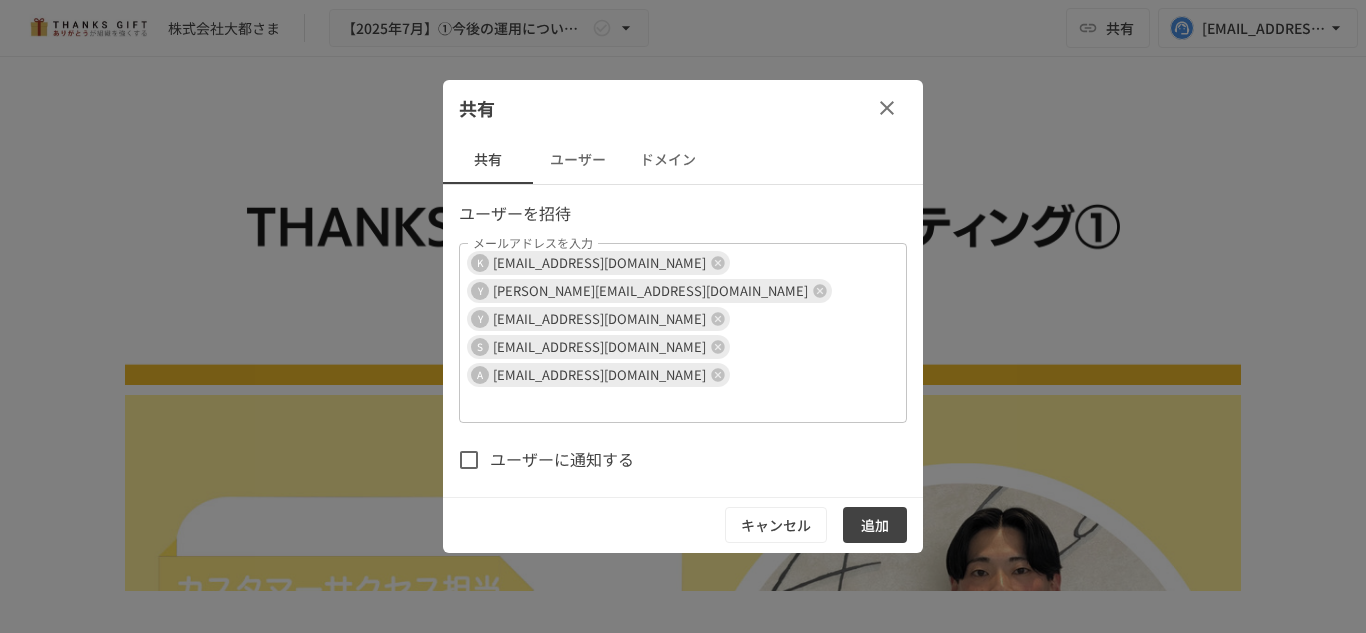 click on "ユーザーに通知する" at bounding box center (541, 460) 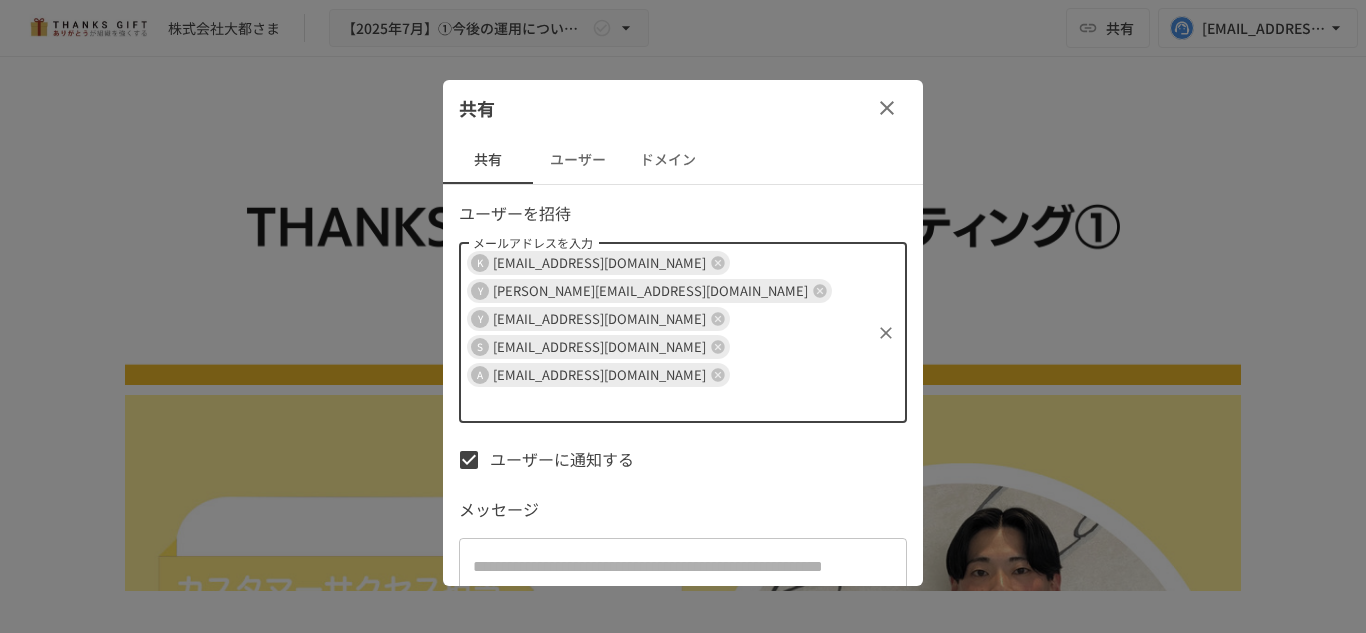 click on "メールアドレスを入力" at bounding box center (588, 403) 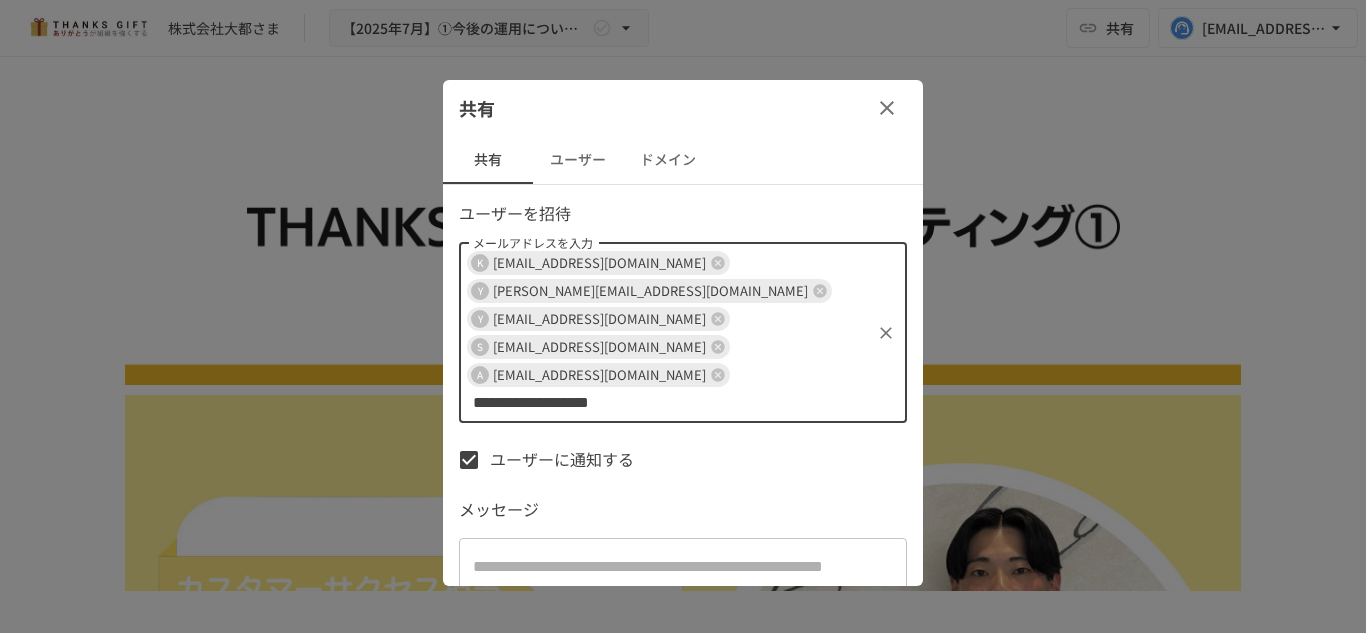 type on "**********" 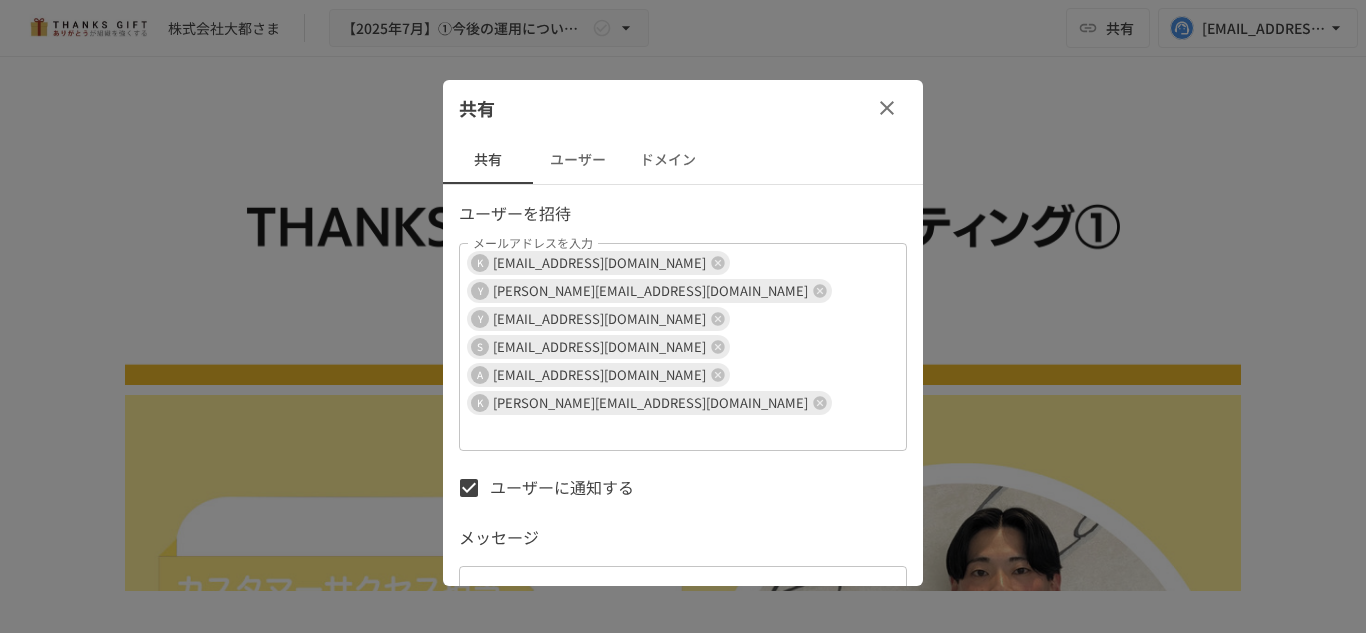 click on "ユーザーに通知する メッセージ * ​" at bounding box center [683, 599] 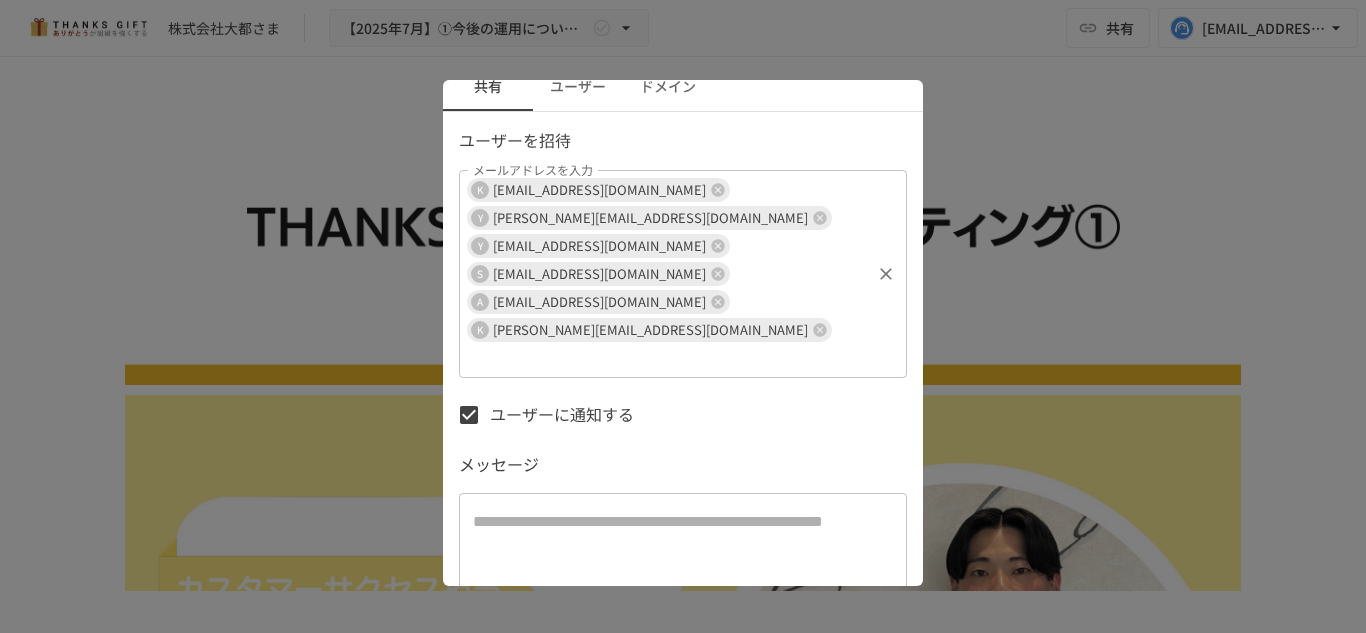 scroll, scrollTop: 74, scrollLeft: 0, axis: vertical 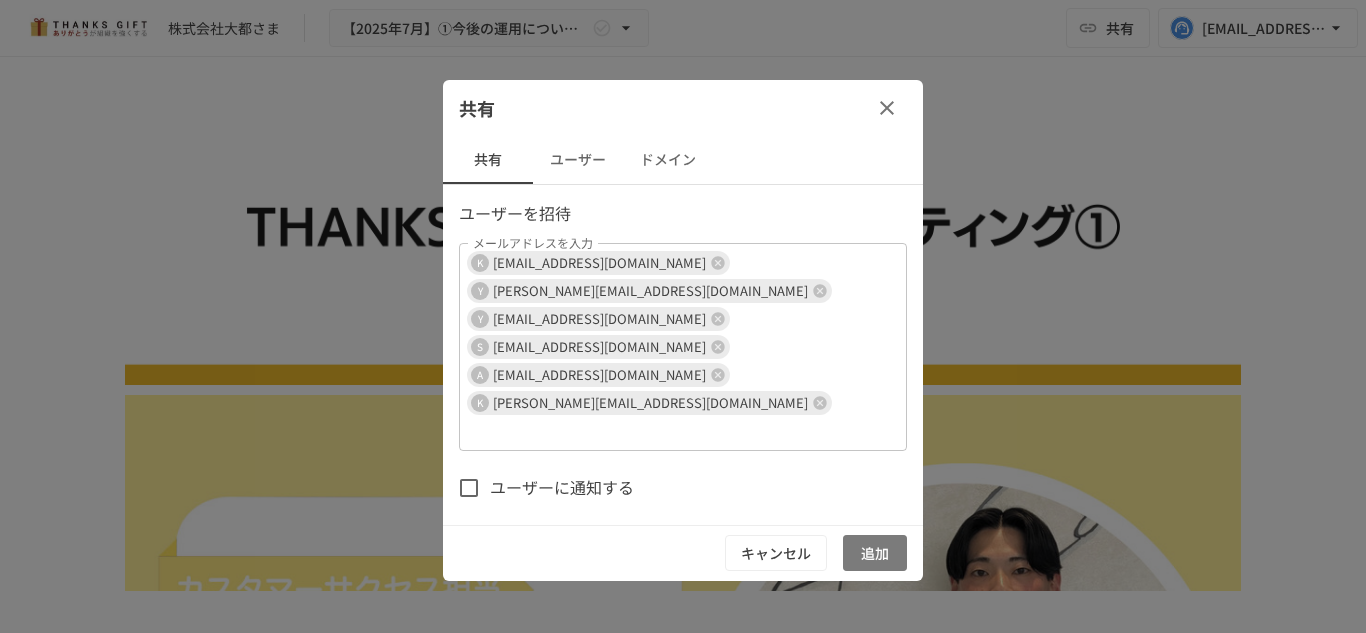 click on "追加" at bounding box center [875, 553] 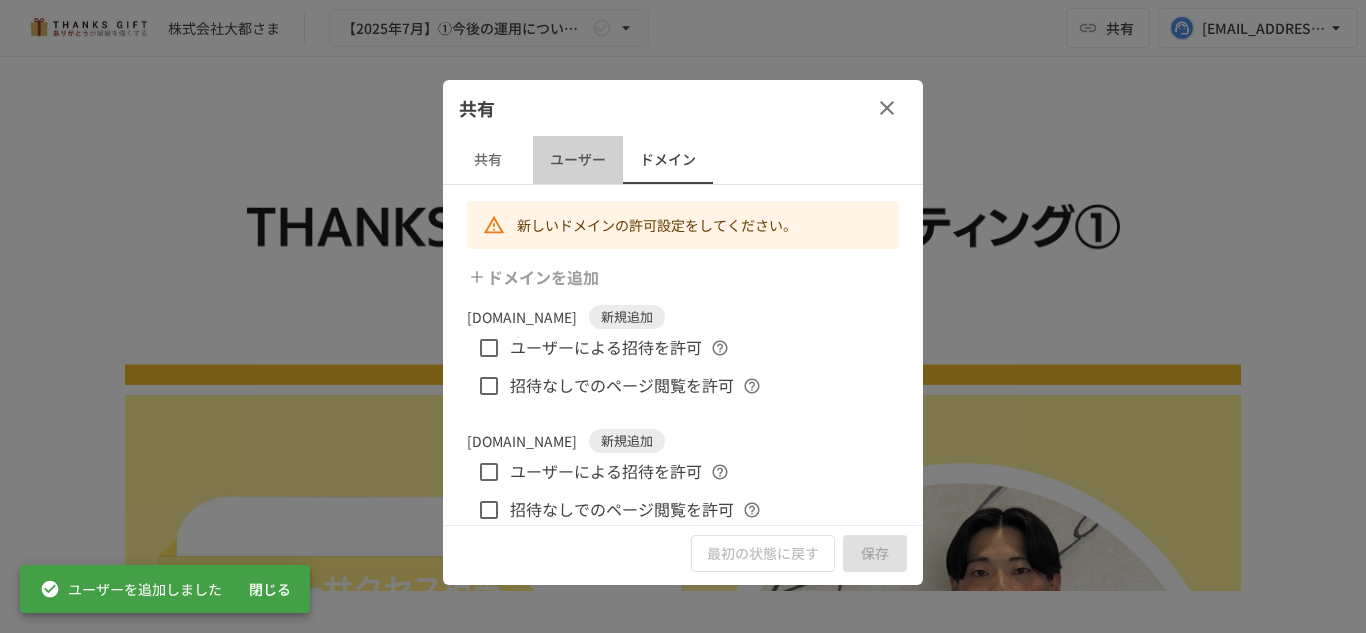 click on "ユーザー" at bounding box center [578, 160] 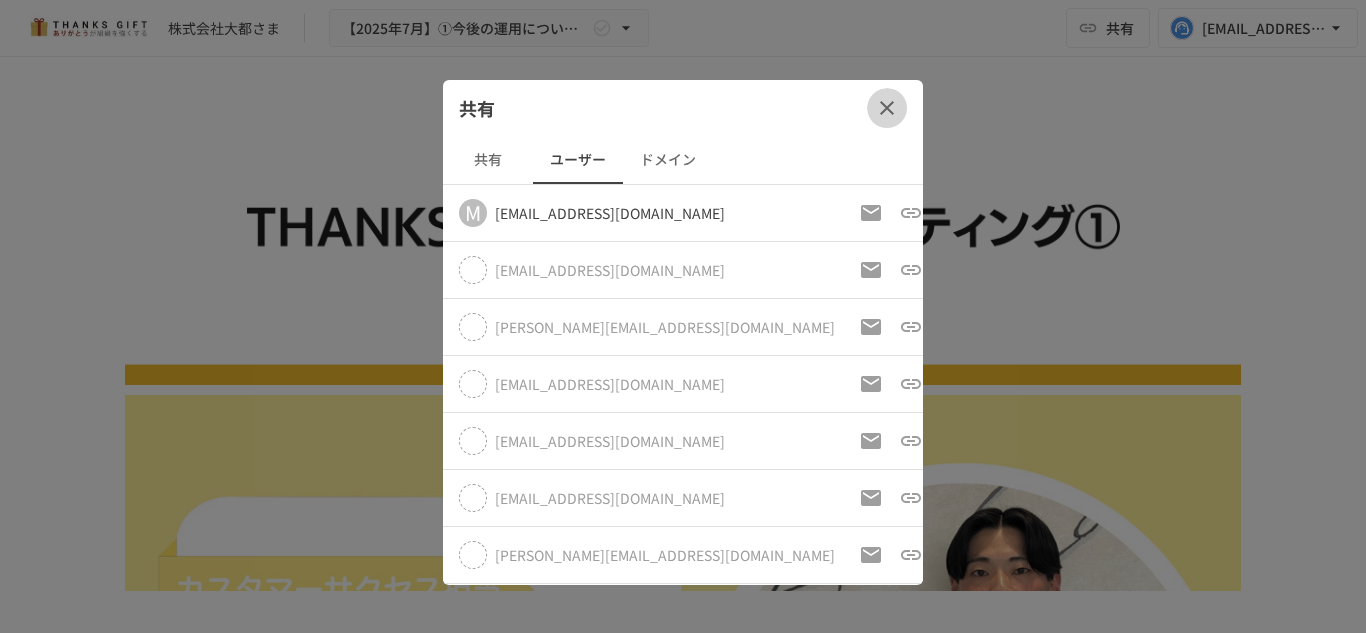 click at bounding box center [887, 108] 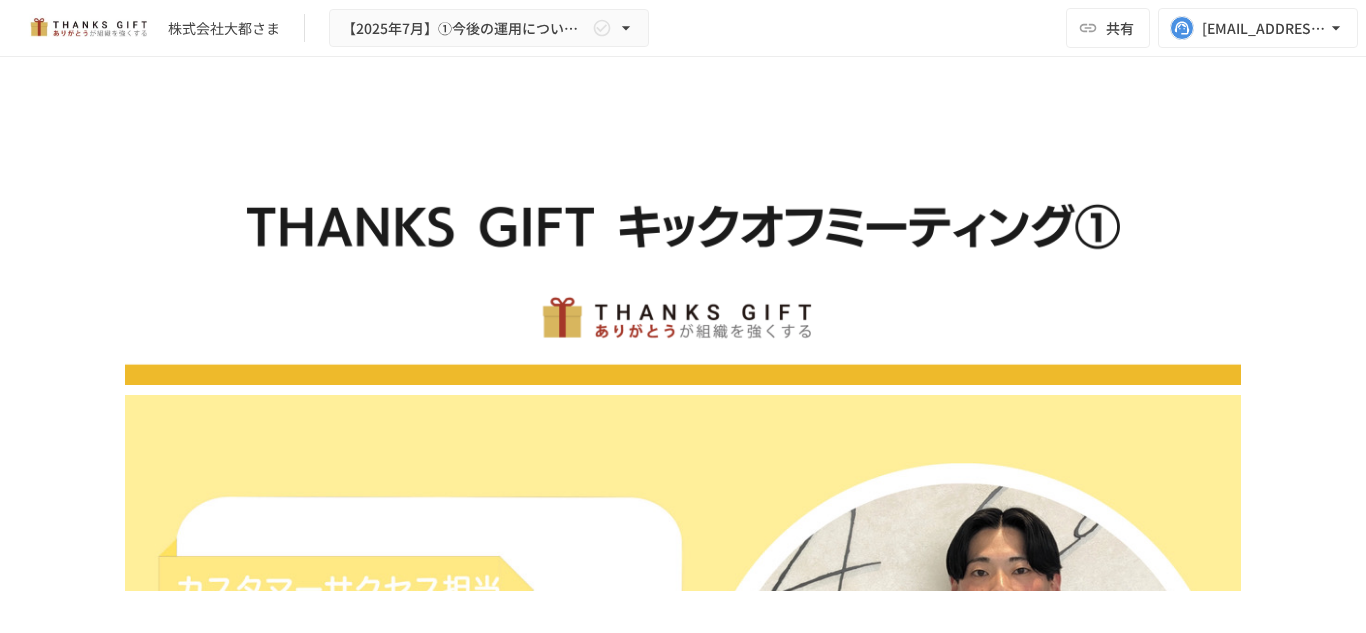 click on "**********" at bounding box center [683, 7294] 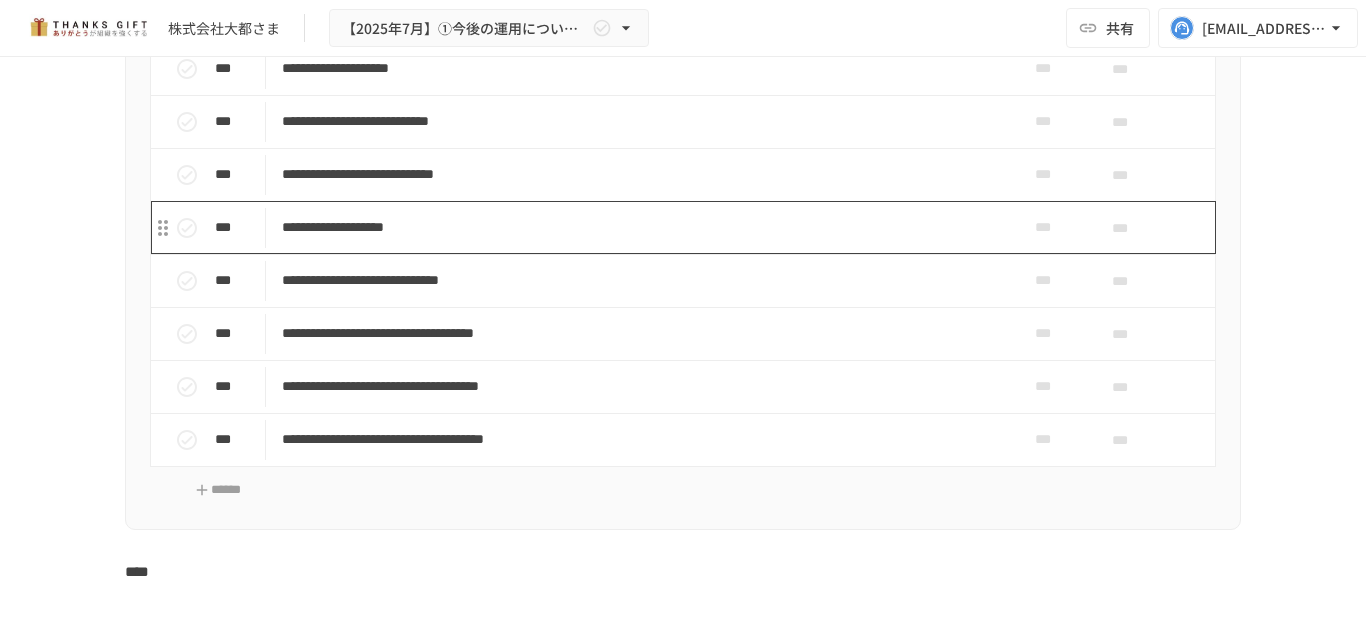 scroll, scrollTop: 7346, scrollLeft: 0, axis: vertical 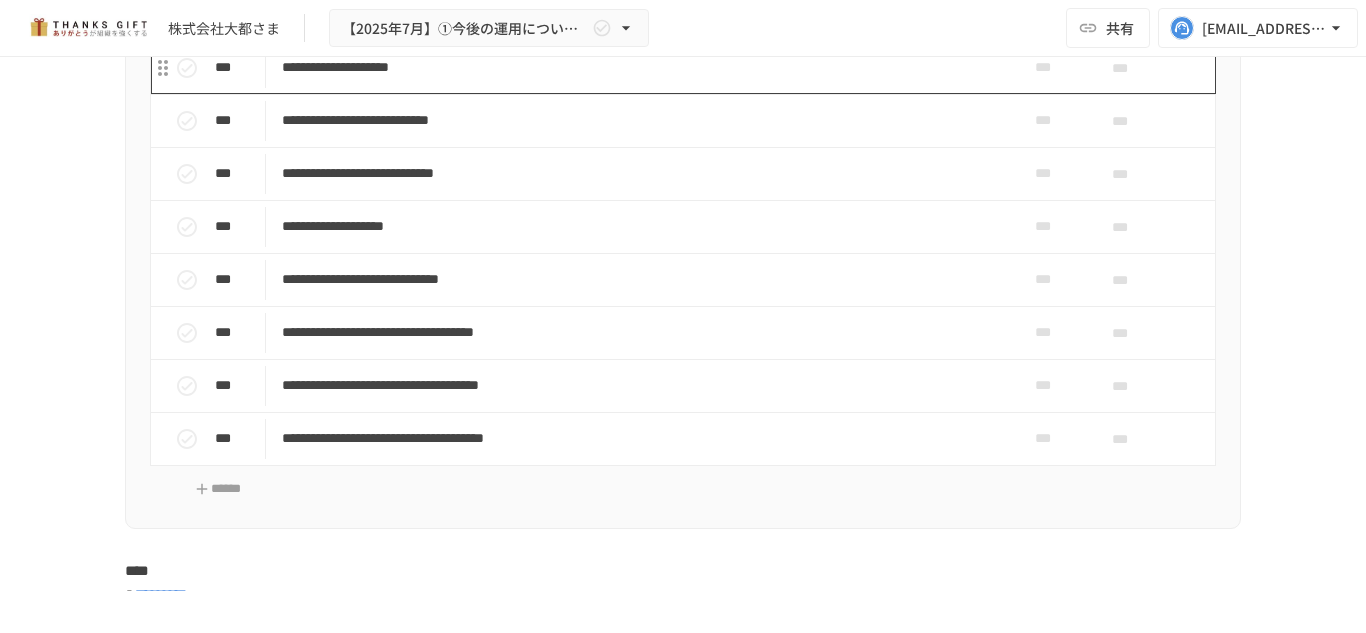 click on "**********" at bounding box center [641, 67] 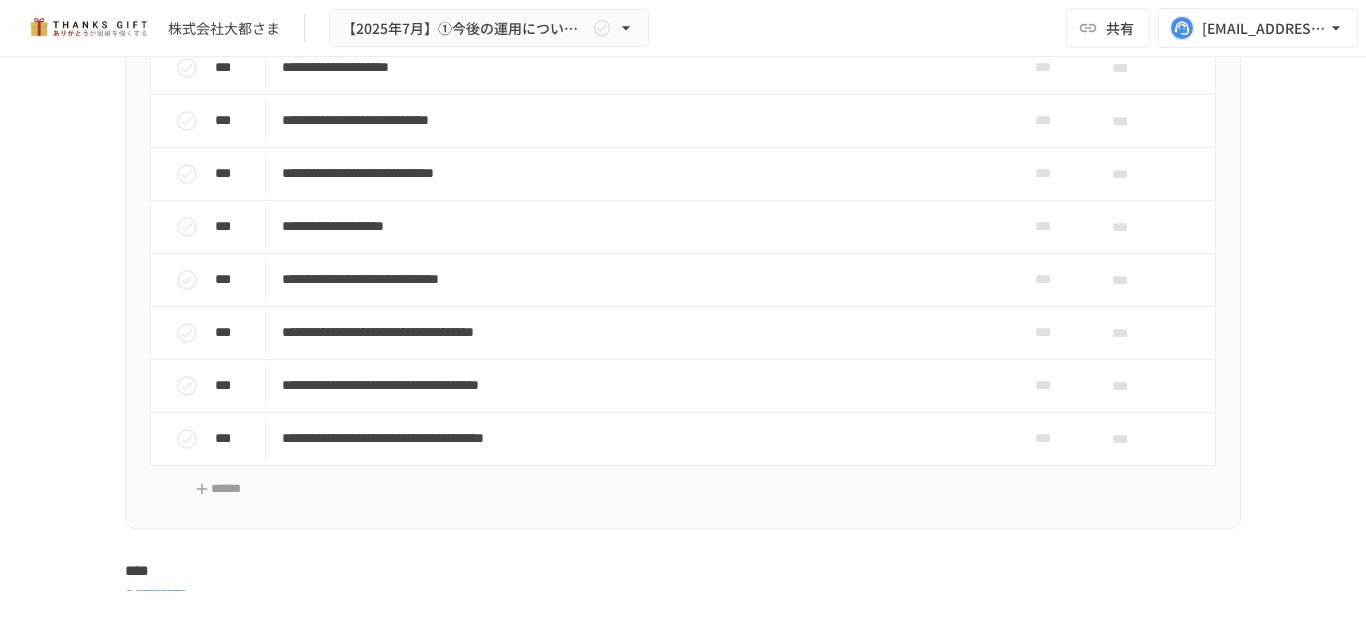scroll, scrollTop: 4358, scrollLeft: 0, axis: vertical 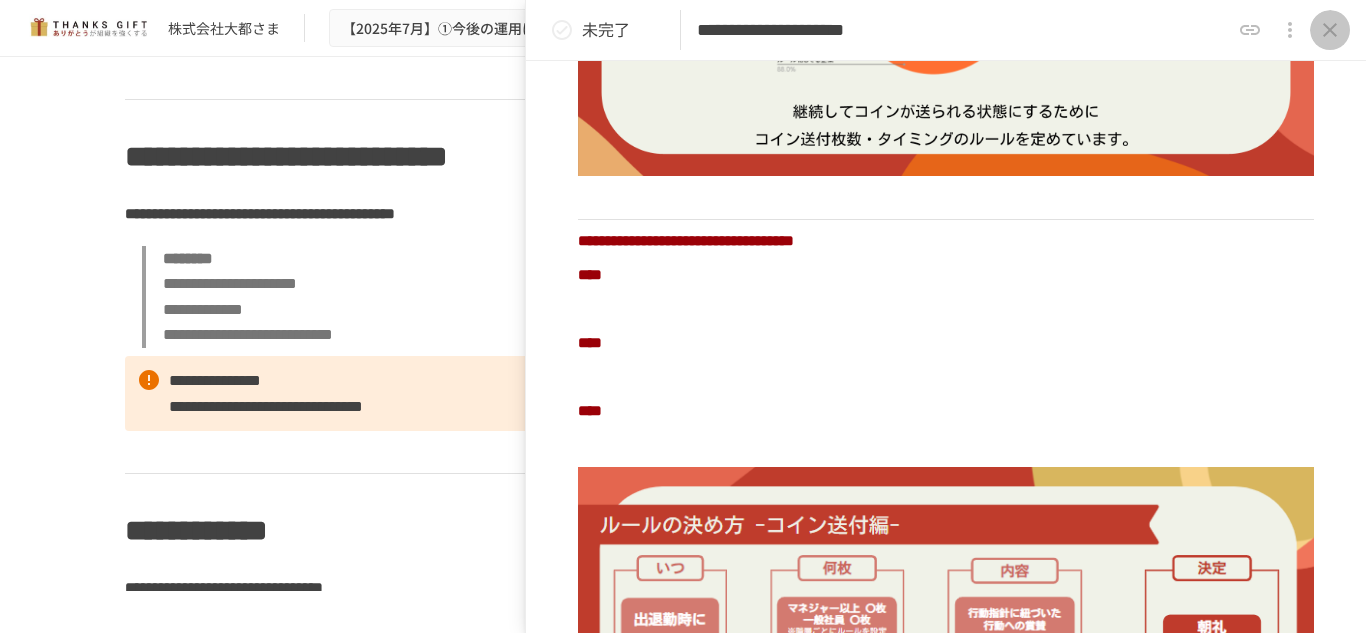 click at bounding box center (1330, 30) 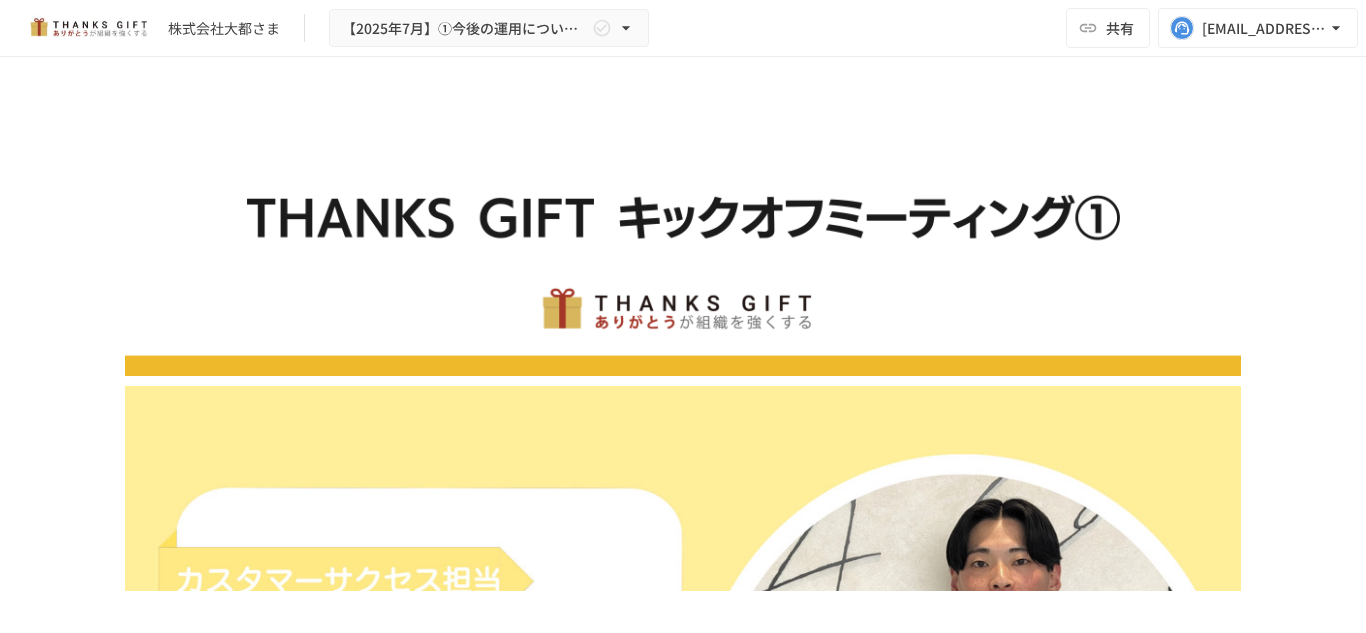scroll, scrollTop: 0, scrollLeft: 0, axis: both 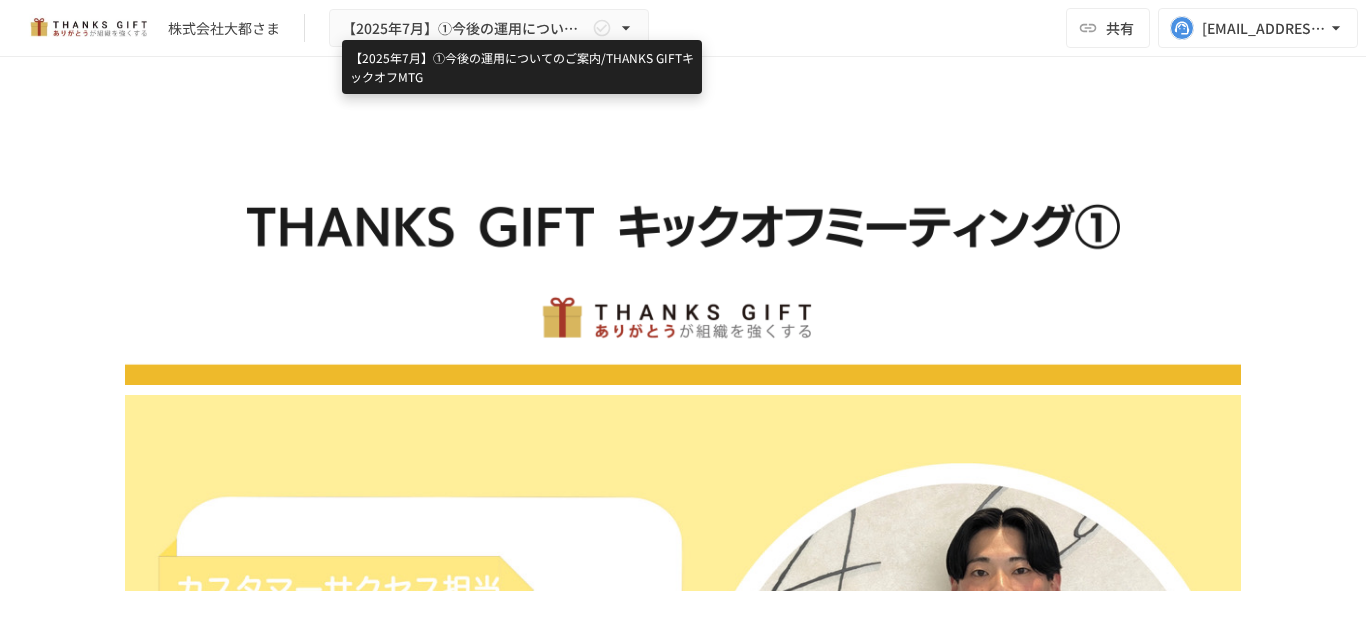click on "【2025年7月】①今後の運用についてのご案内/THANKS GIFTキックオフMTG" at bounding box center (465, 28) 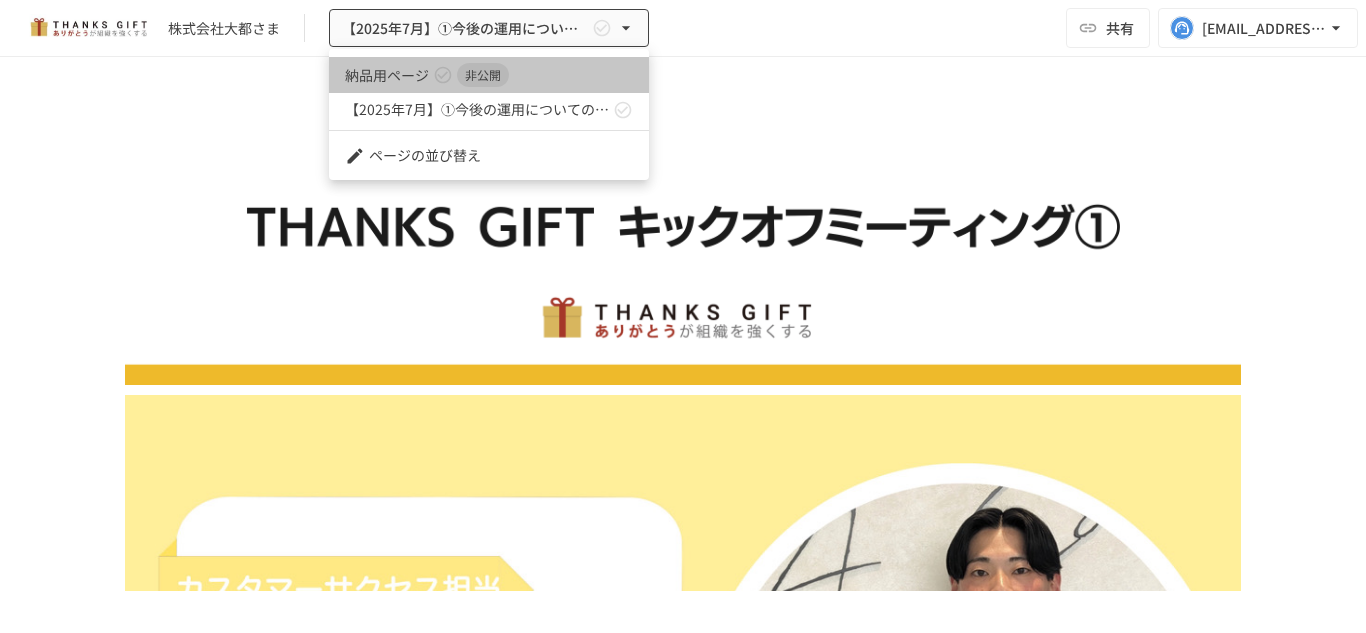 click on "納品用ページ 非公開" at bounding box center [489, 75] 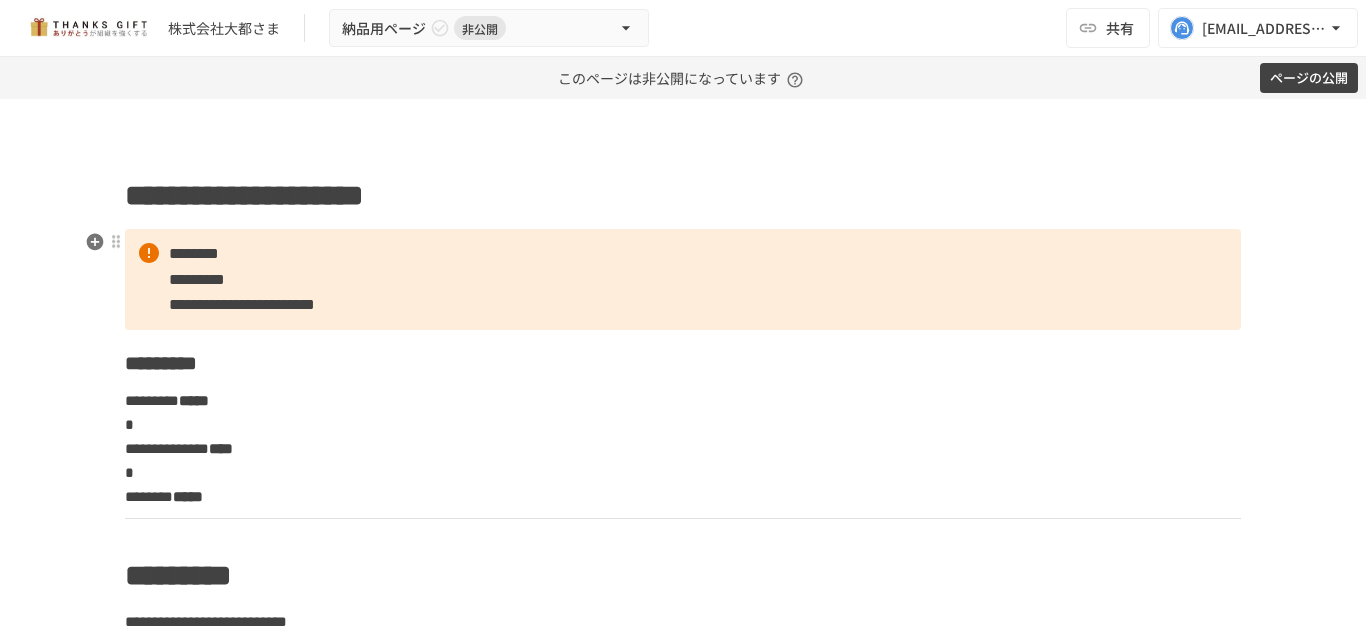 click on "*********" at bounding box center [197, 279] 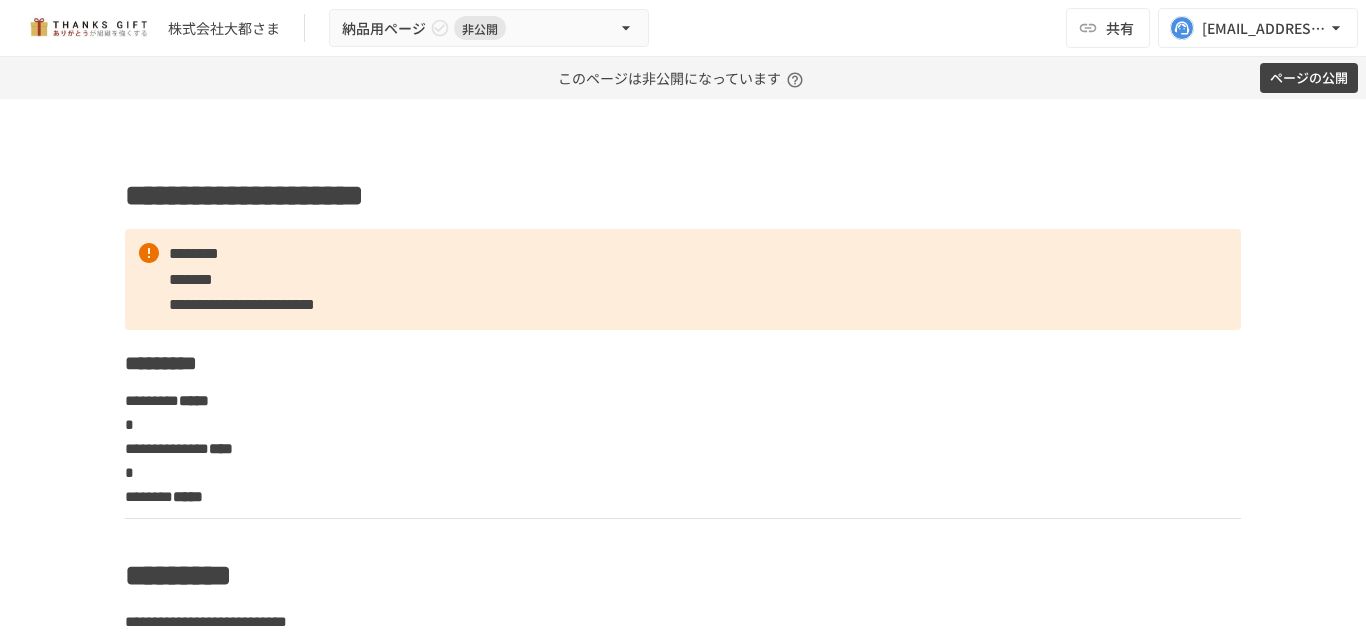 type 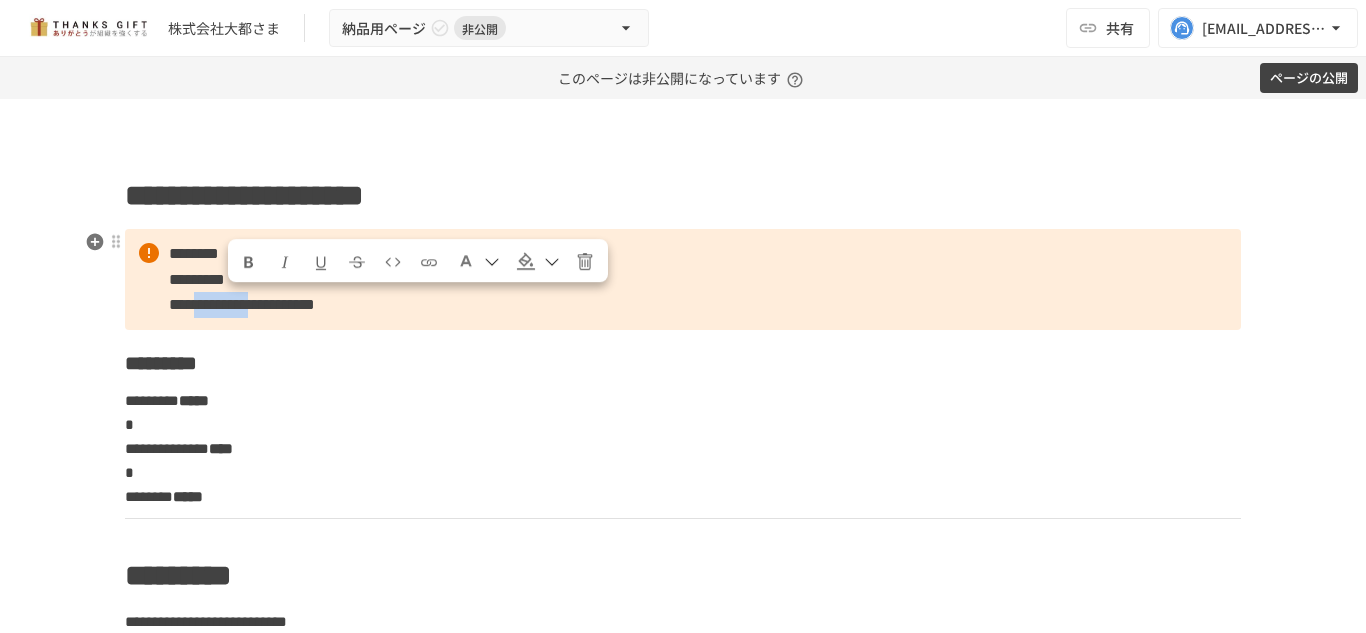 drag, startPoint x: 360, startPoint y: 303, endPoint x: 227, endPoint y: 300, distance: 133.03383 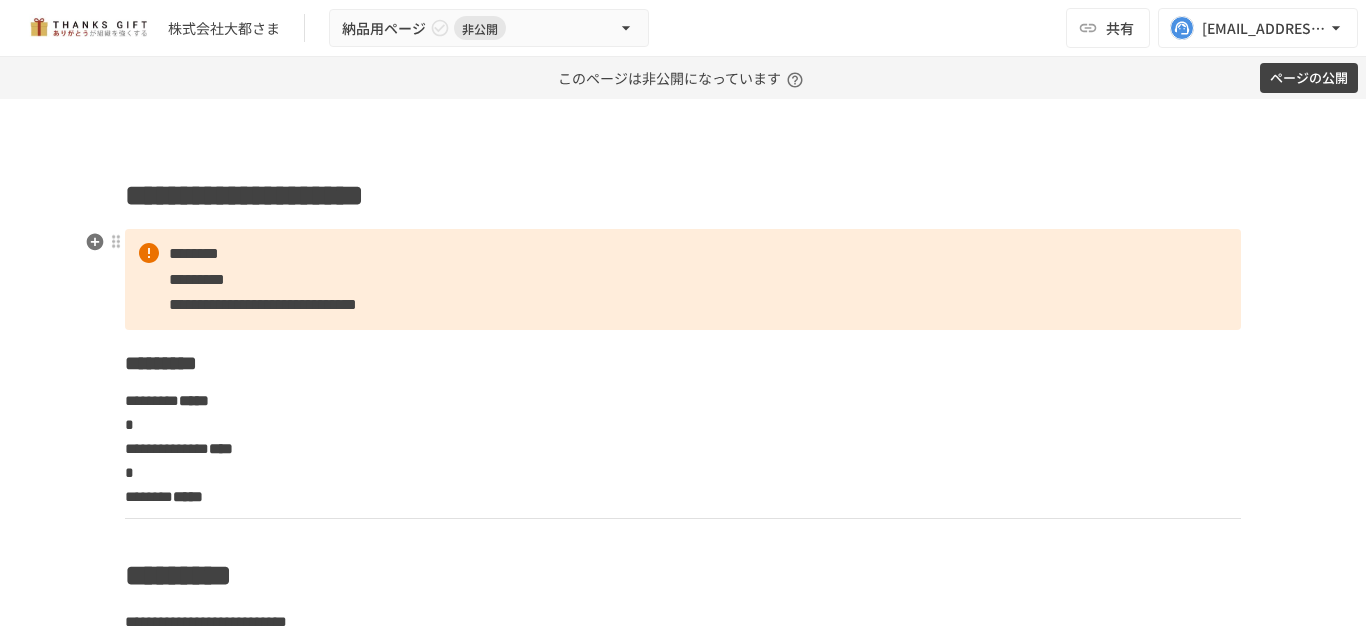 click on "**********" at bounding box center [683, 279] 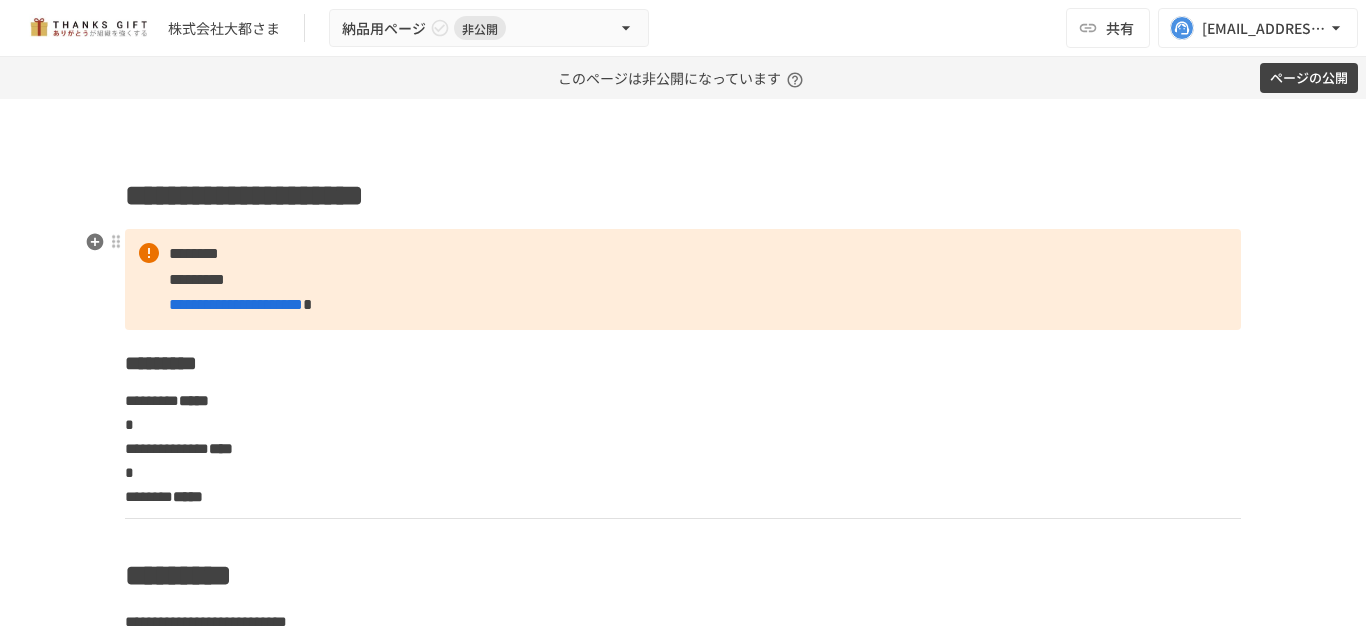 click on "**********" at bounding box center (683, 279) 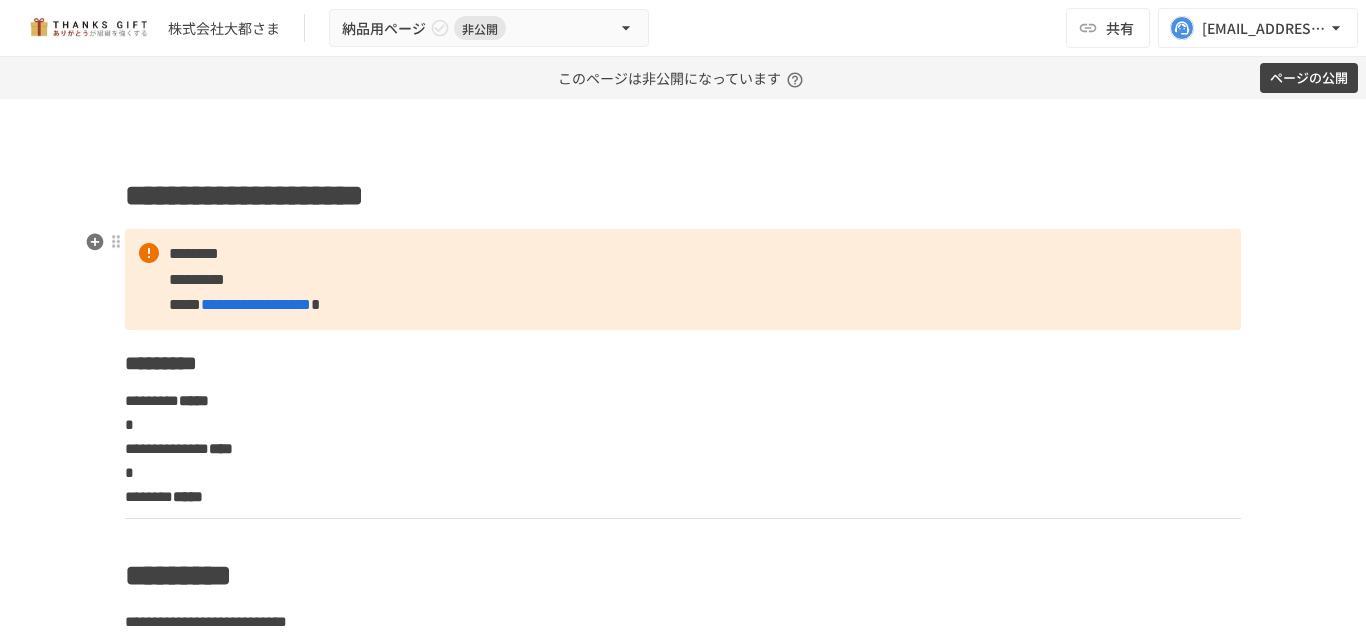 click on "**********" at bounding box center (683, 279) 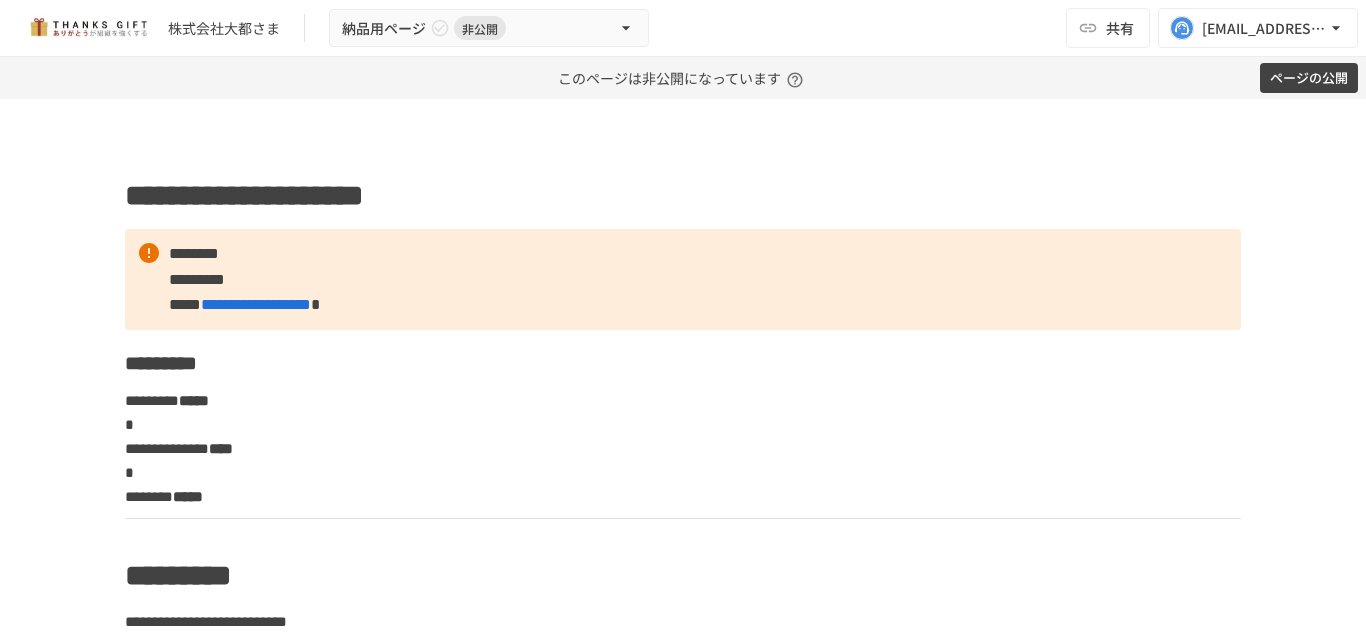 click on "**********" at bounding box center [683, 3277] 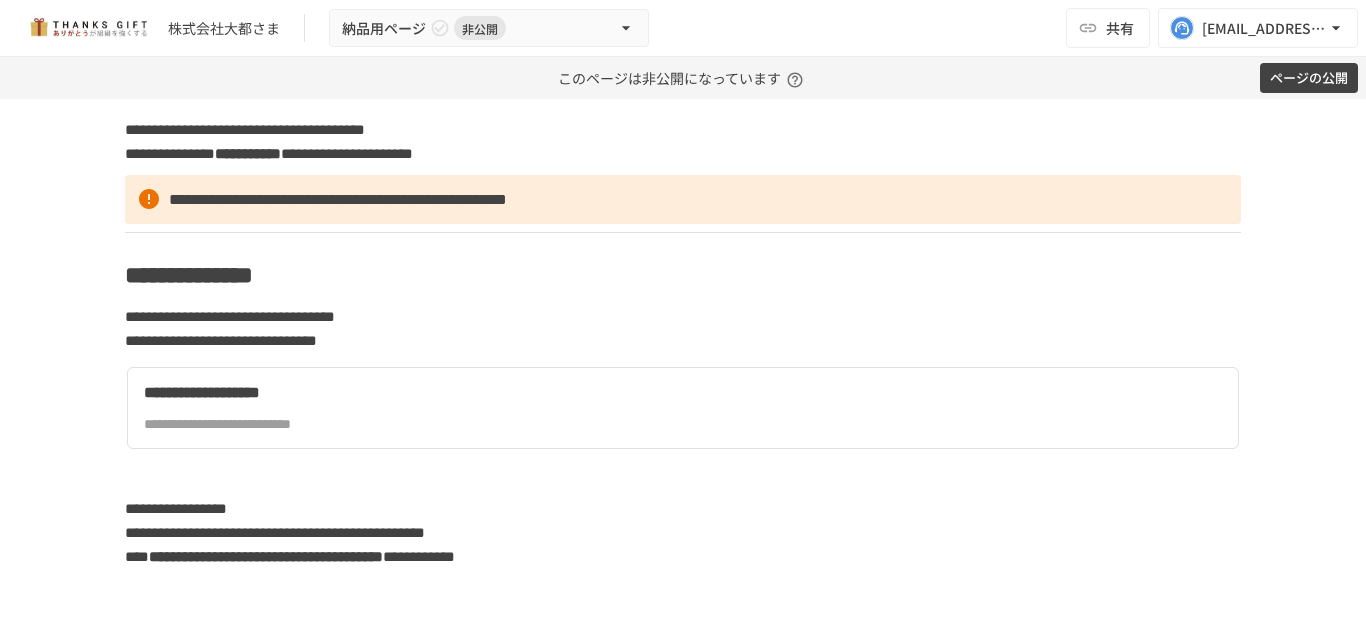 scroll, scrollTop: 5571, scrollLeft: 0, axis: vertical 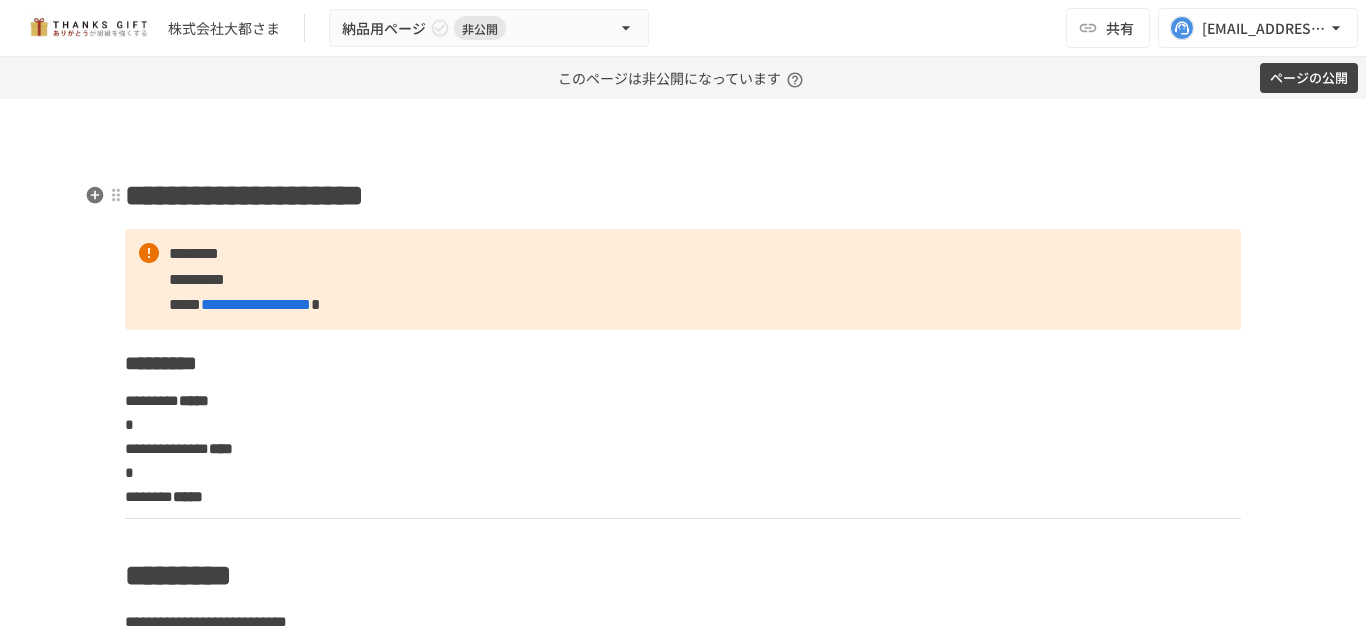 click on "**********" at bounding box center (683, 196) 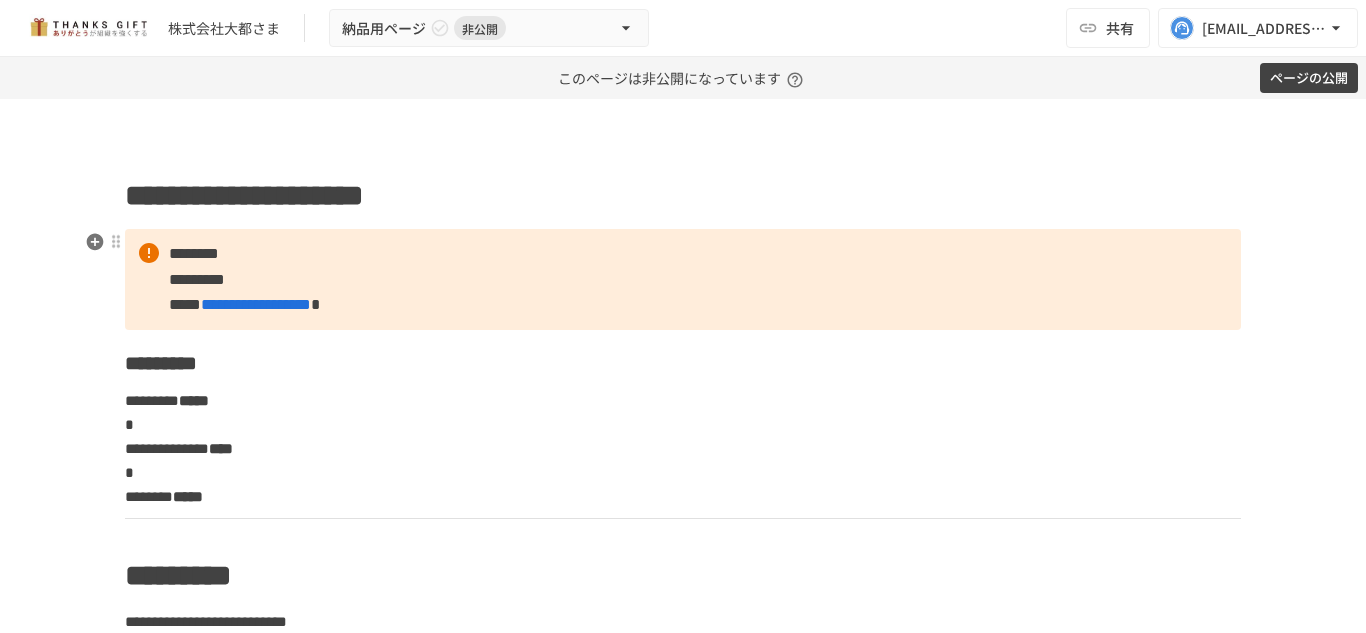 click on "**********" at bounding box center (683, 279) 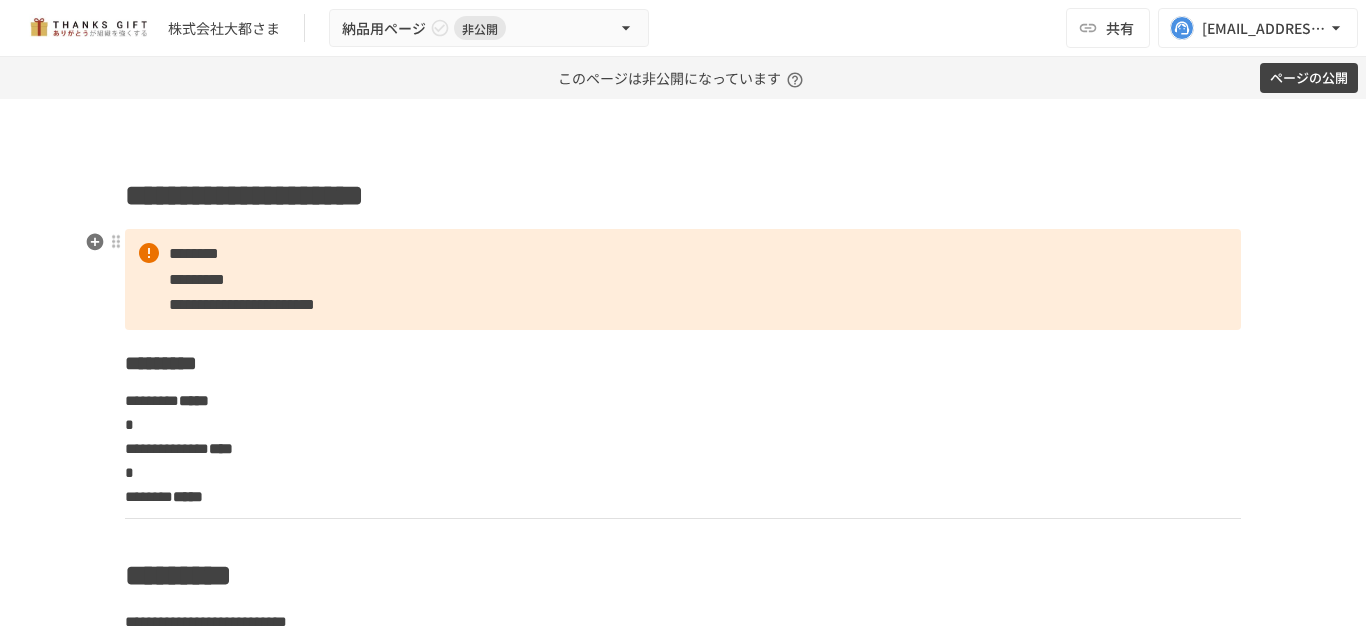 click on "**********" at bounding box center (683, 279) 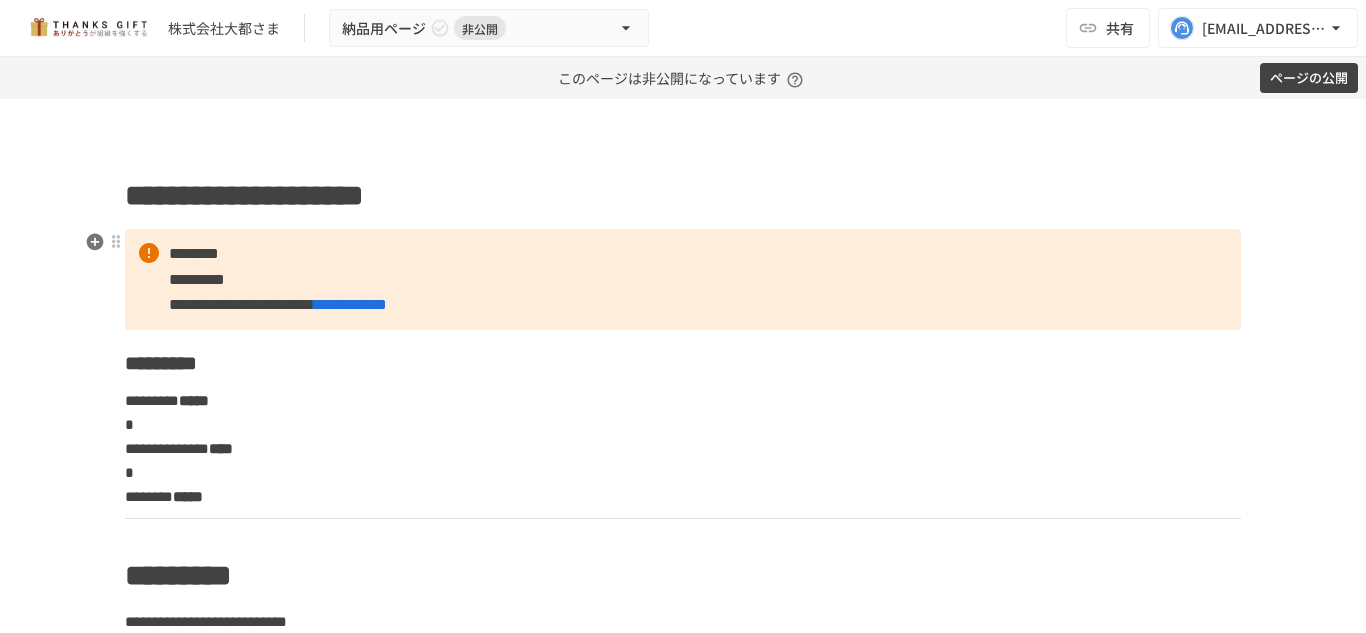 click on "**********" at bounding box center (683, 279) 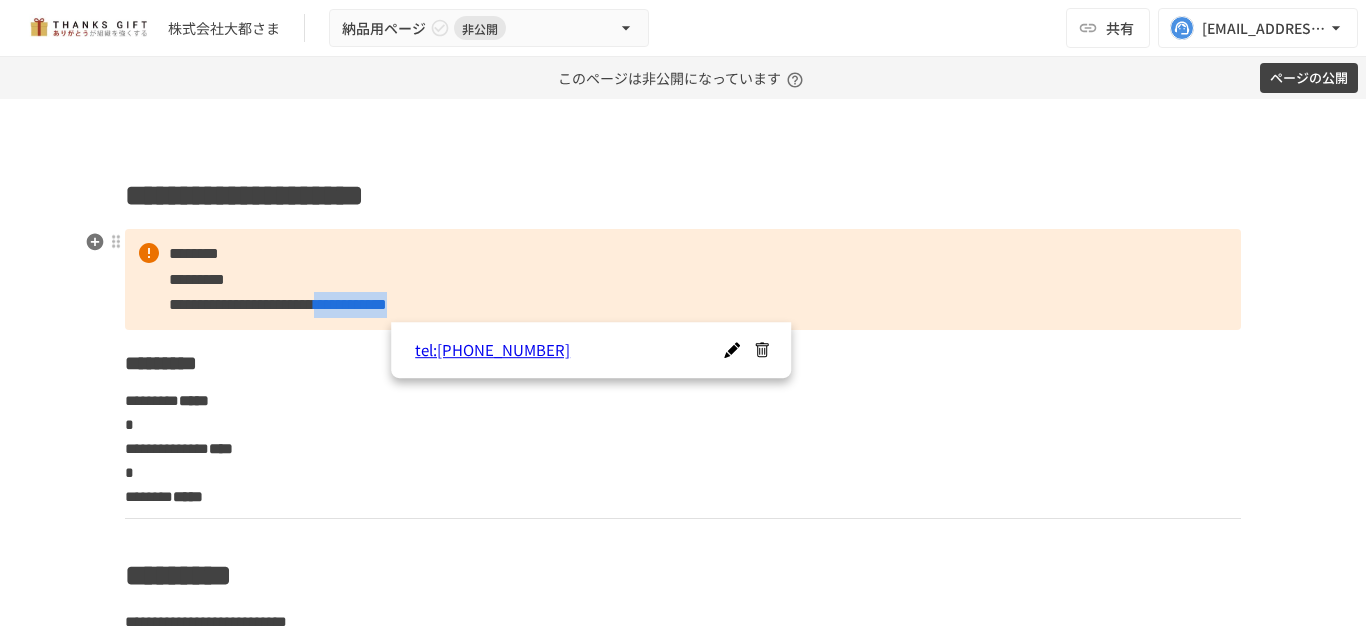 drag, startPoint x: 500, startPoint y: 306, endPoint x: 386, endPoint y: 308, distance: 114.01754 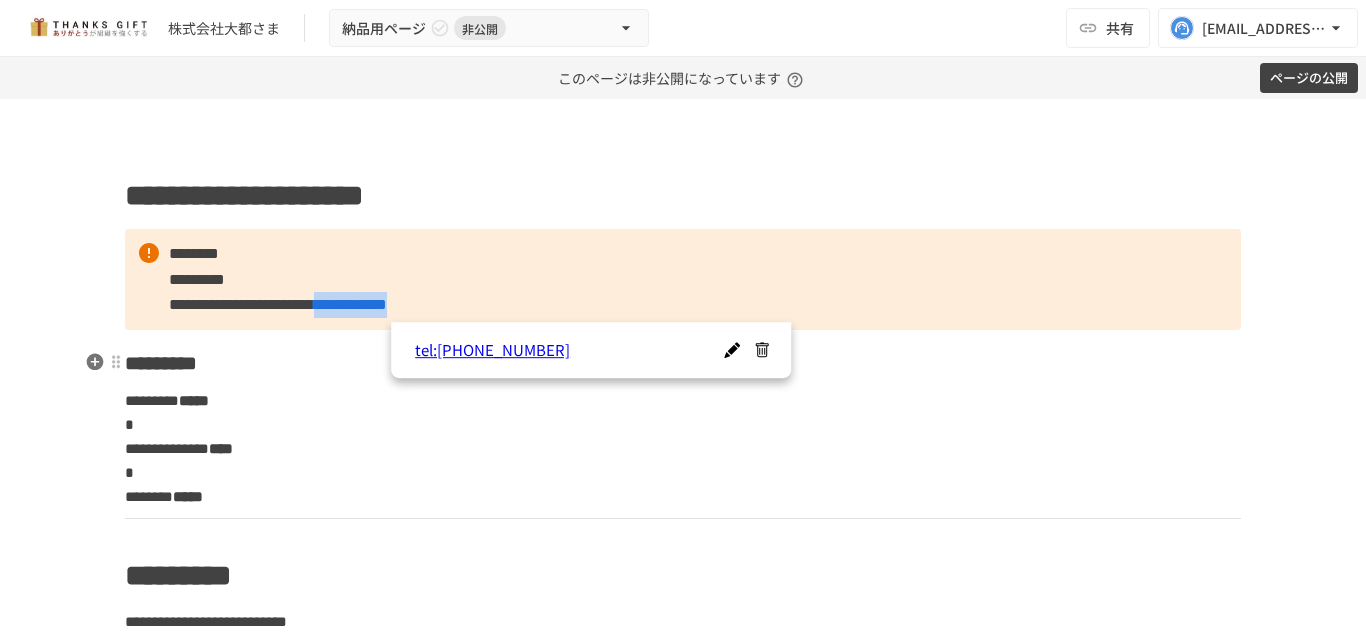 click at bounding box center [761, 350] 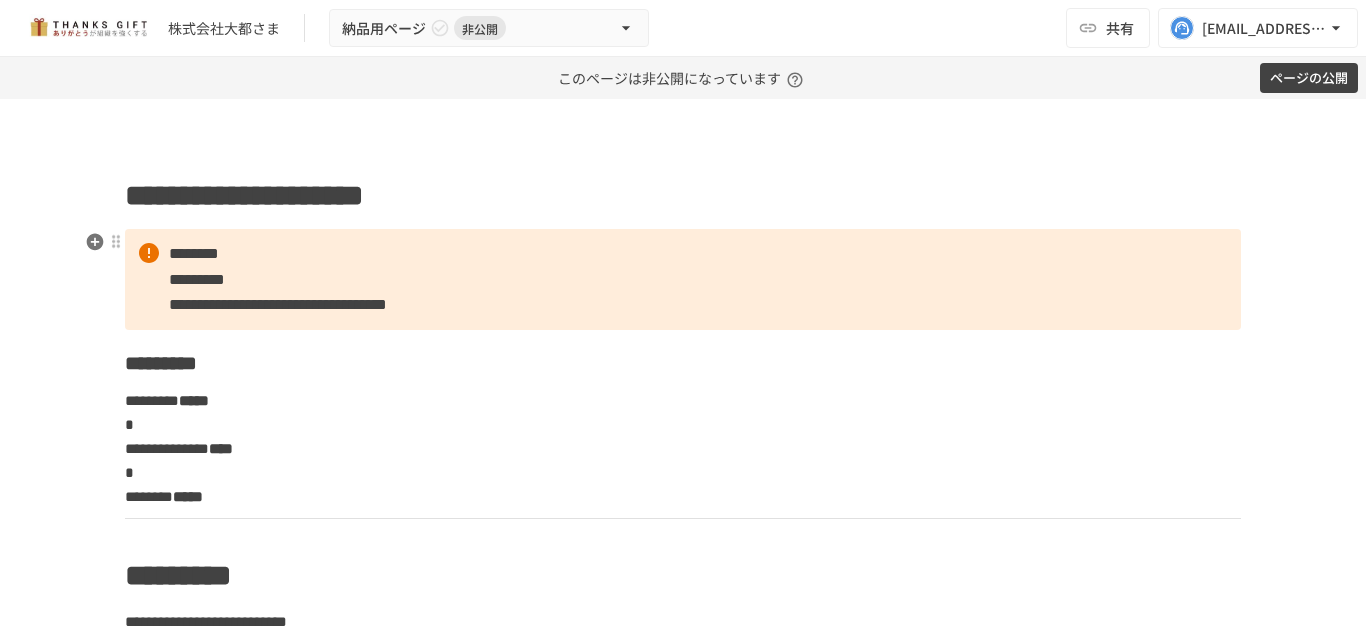 click on "**********" at bounding box center [683, 3159] 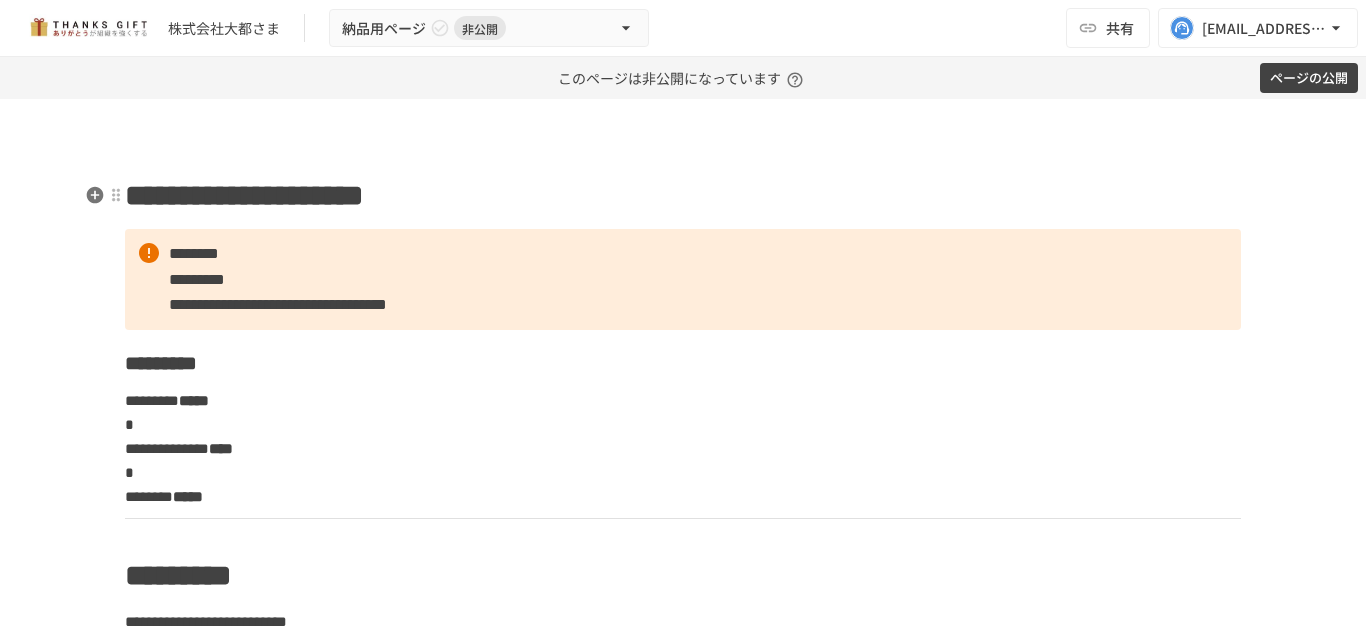 click on "**********" at bounding box center (683, 196) 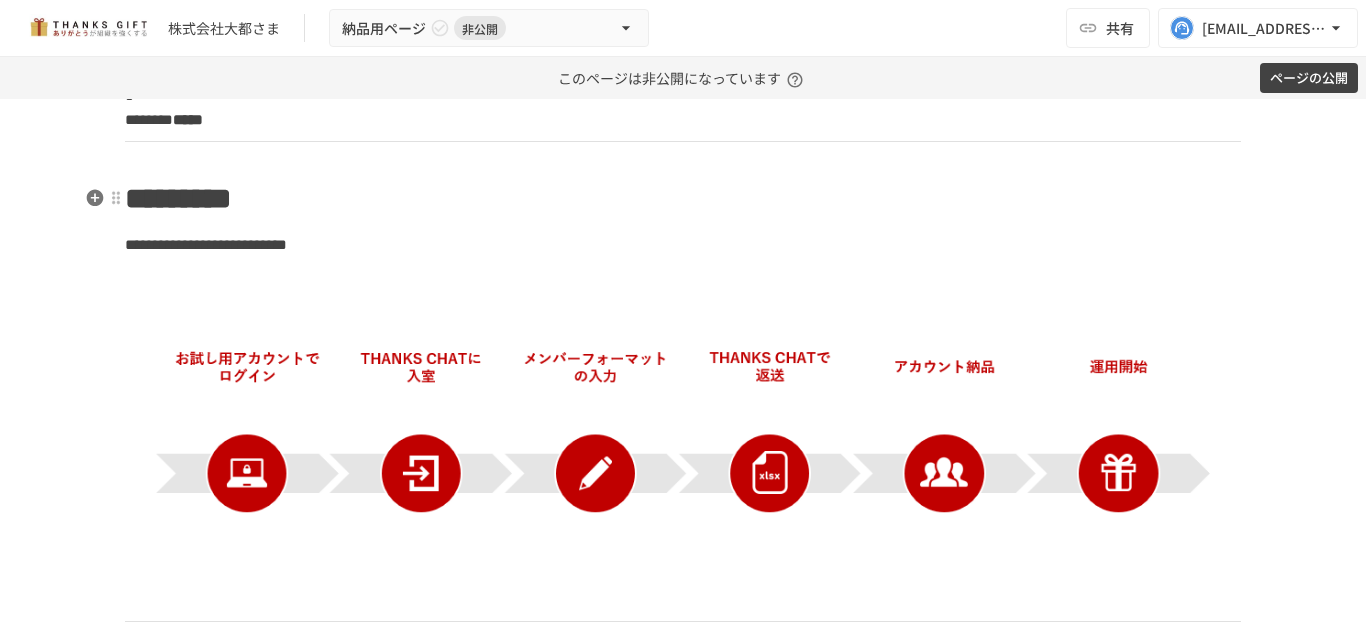scroll, scrollTop: 0, scrollLeft: 0, axis: both 